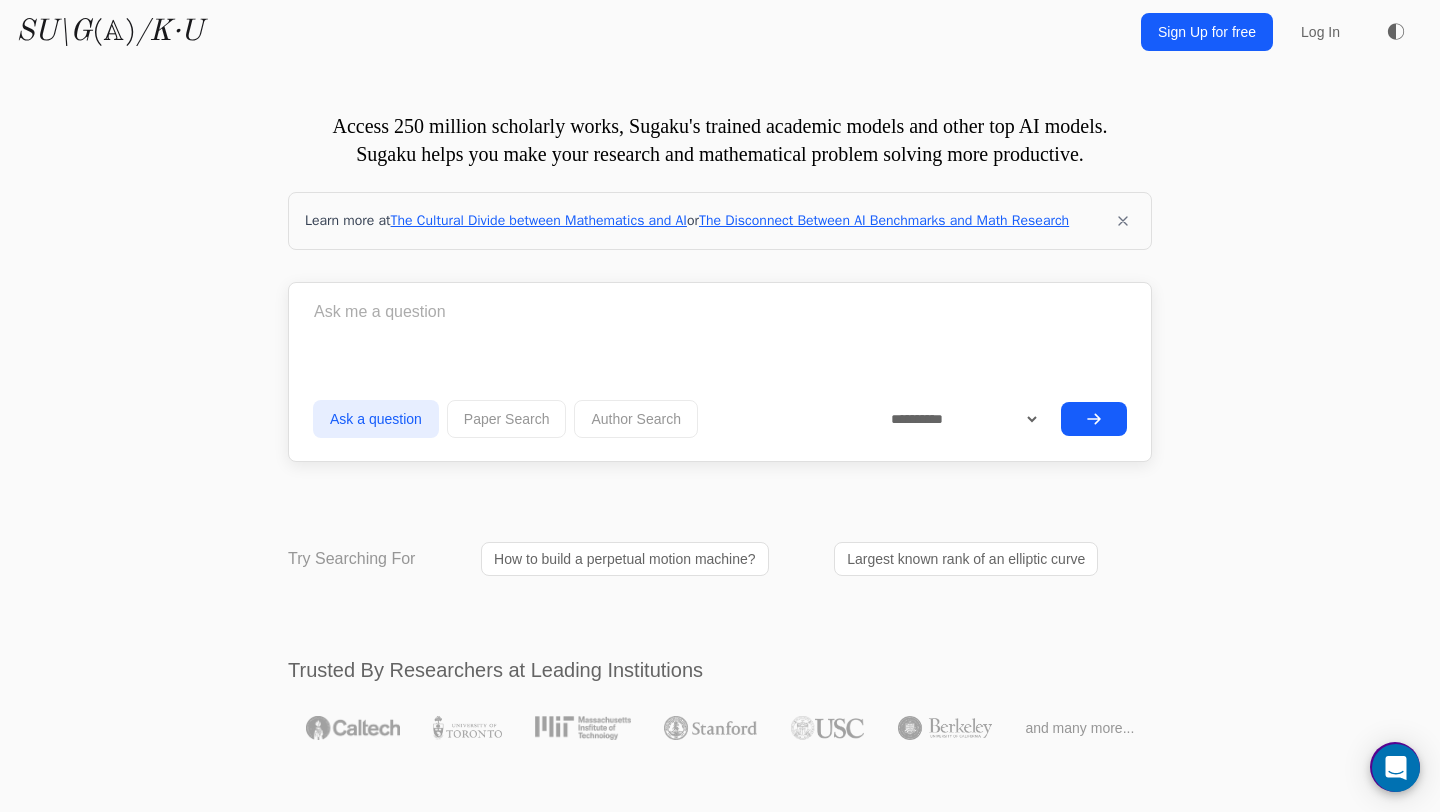 scroll, scrollTop: 0, scrollLeft: 0, axis: both 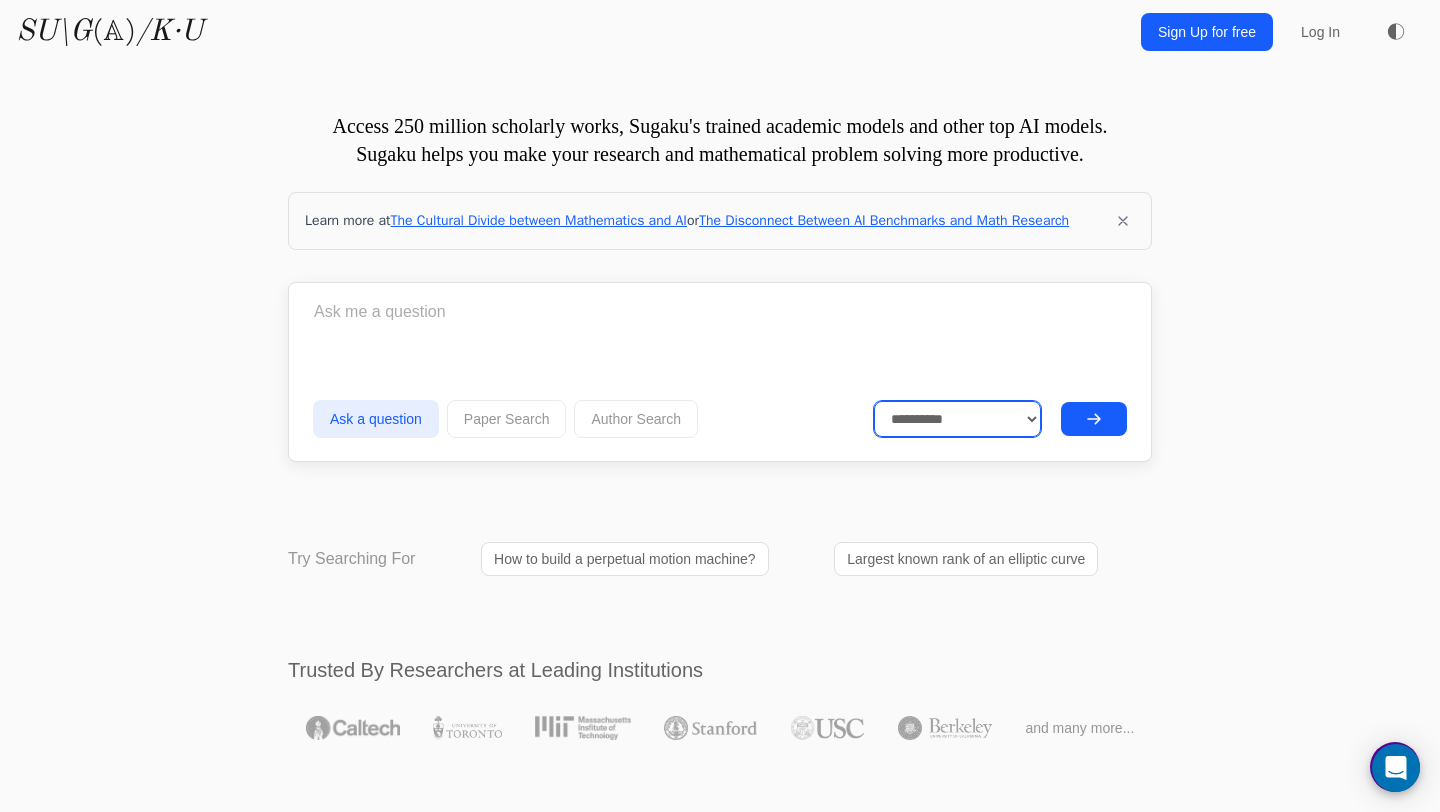 click on "**********" at bounding box center (958, 419) 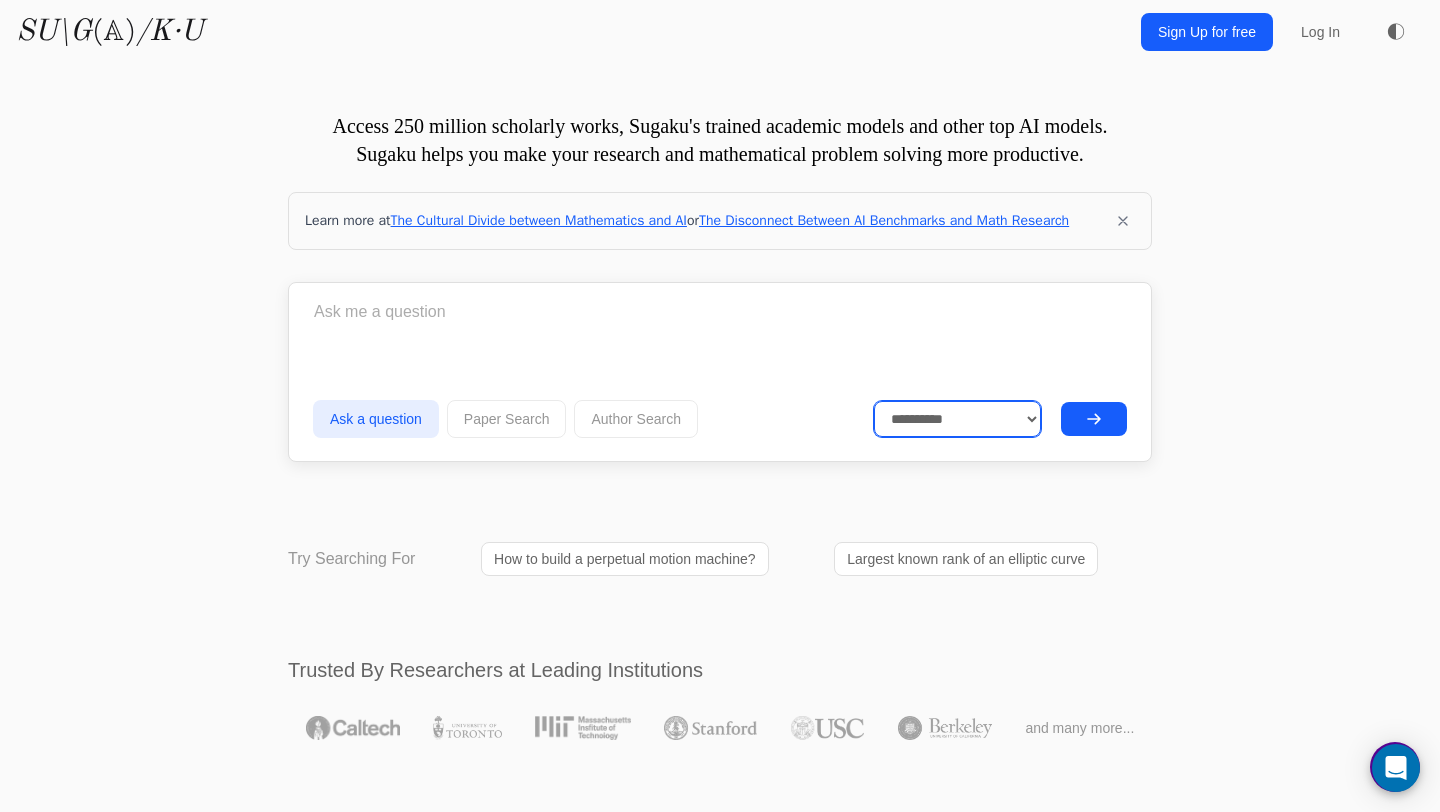 select on "******" 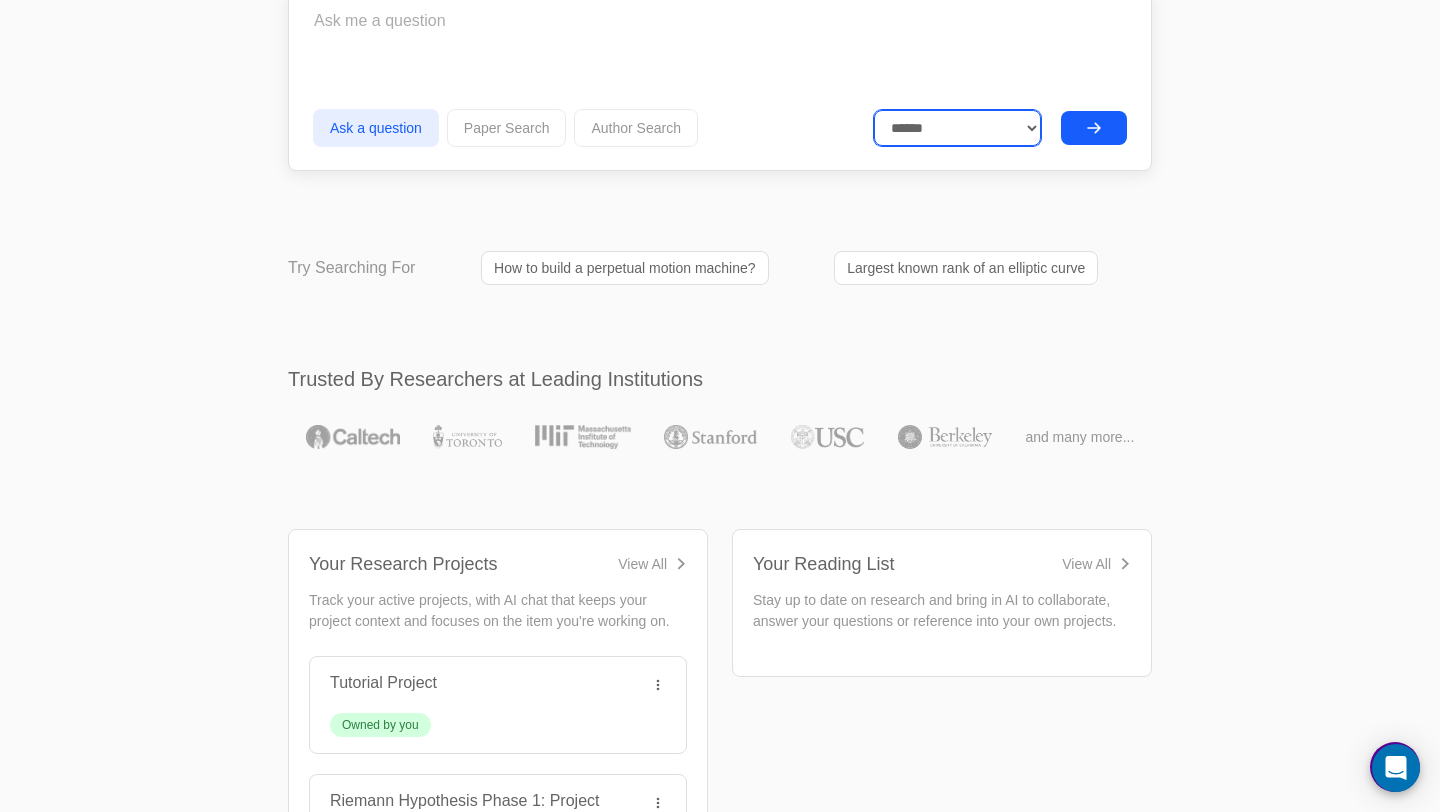 scroll, scrollTop: 0, scrollLeft: 0, axis: both 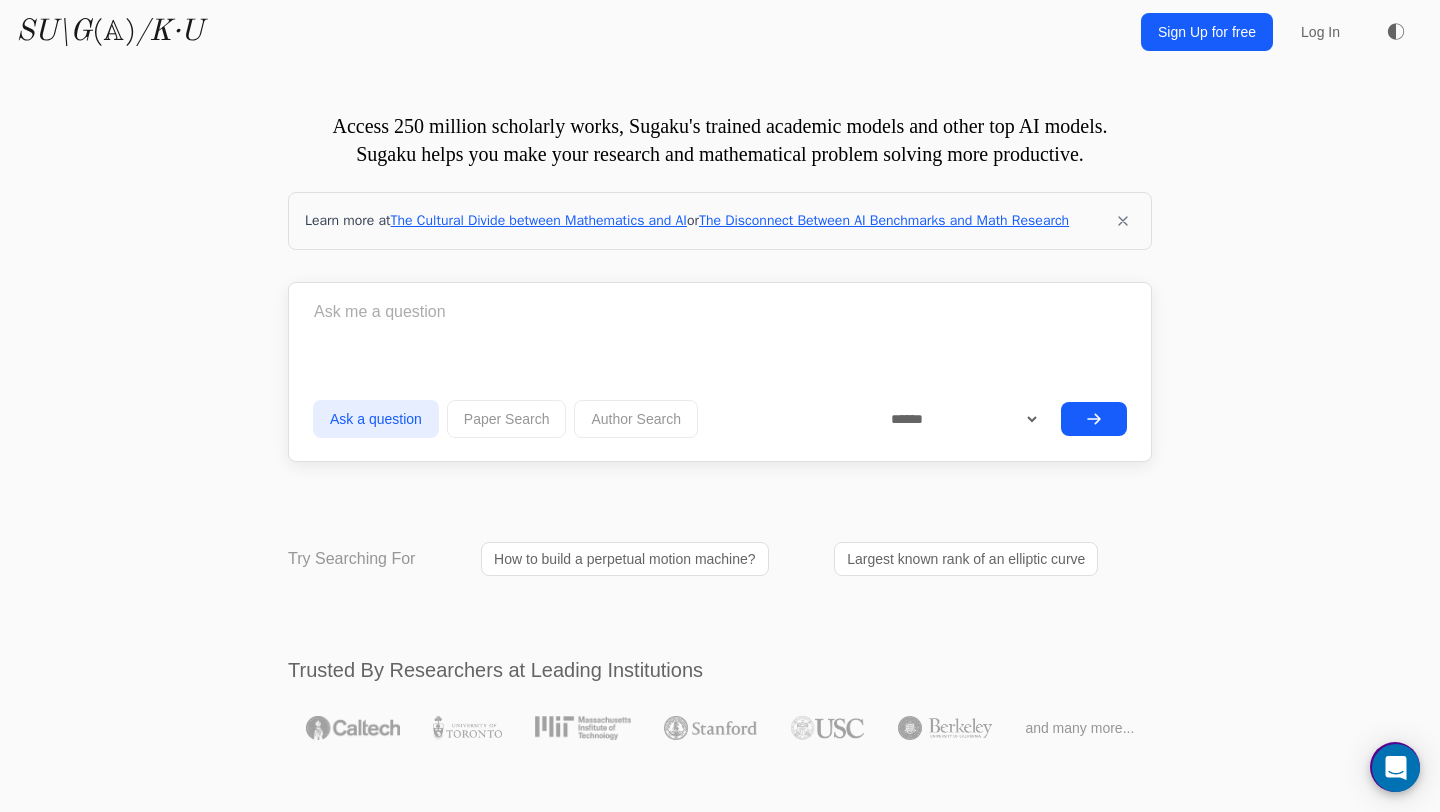 click at bounding box center [720, 312] 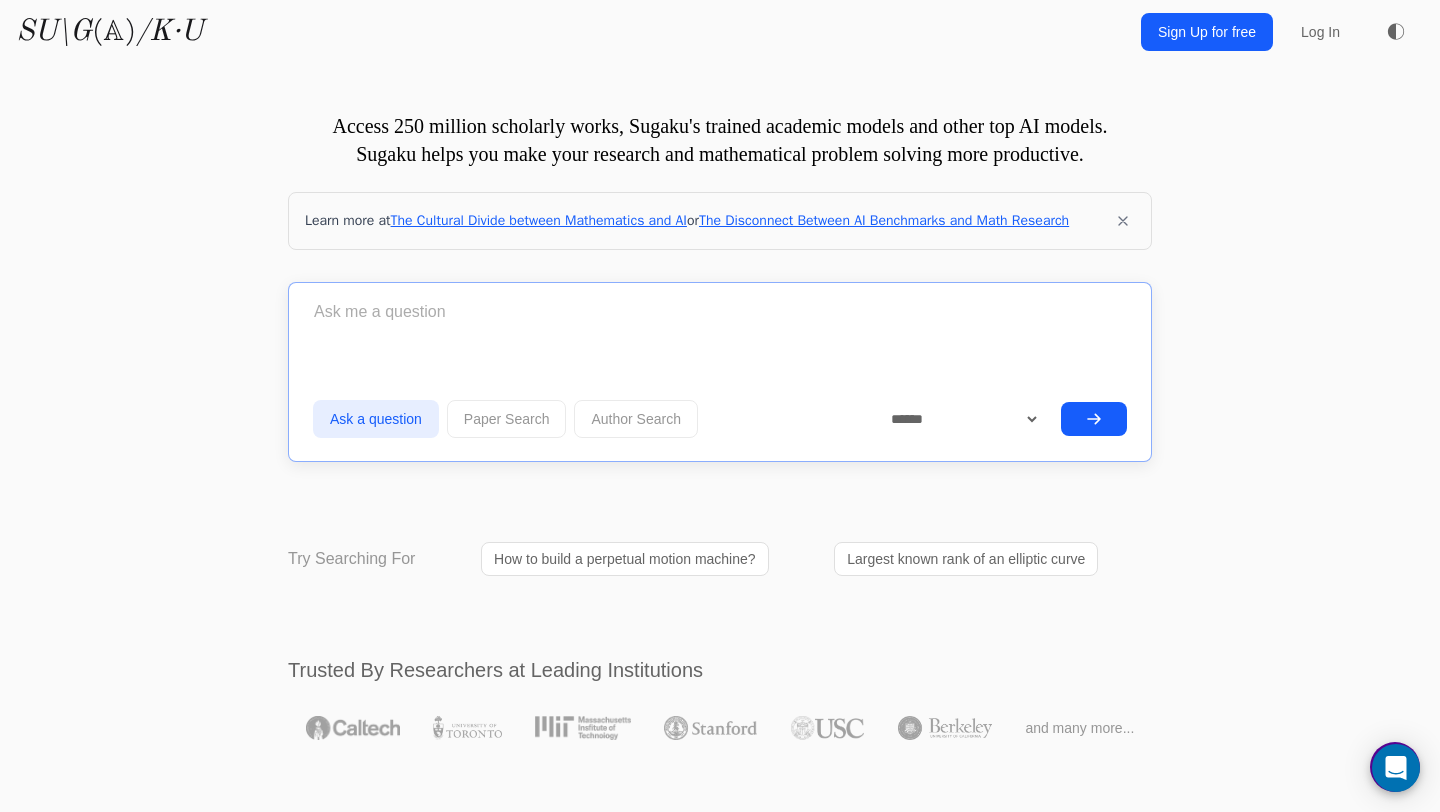 click at bounding box center (720, 312) 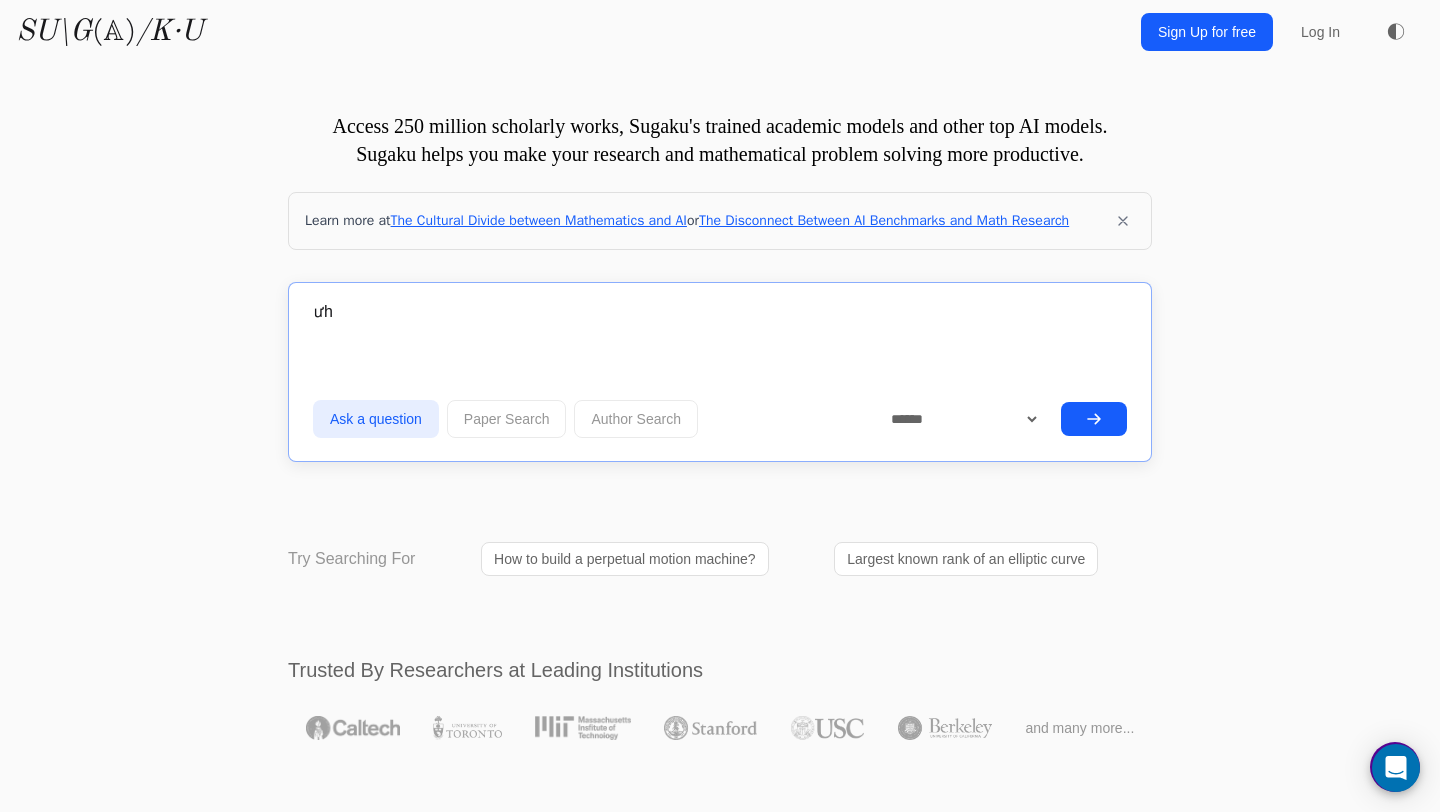 type on "ư" 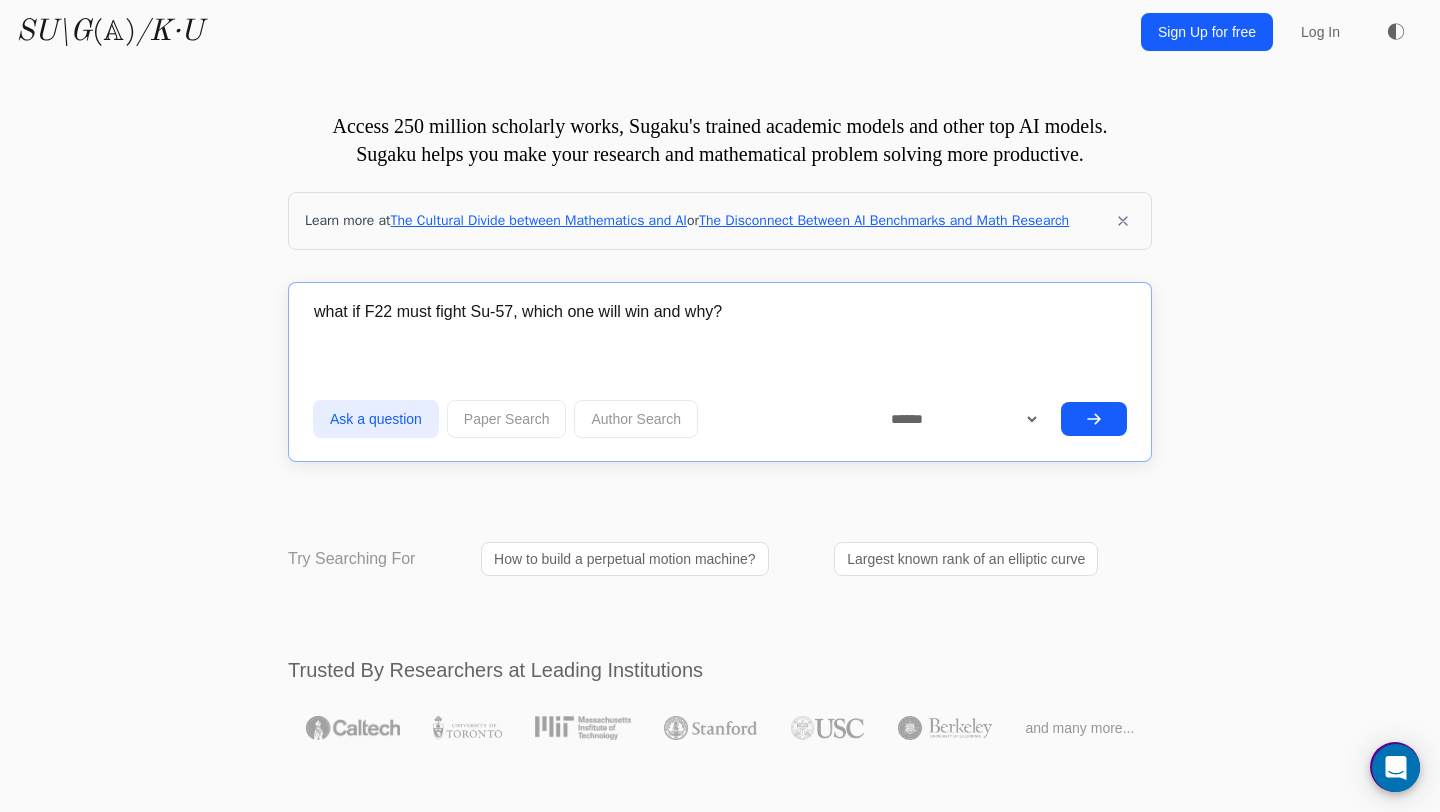 type on "what if F22 must fight Su-57, which one will win and why?" 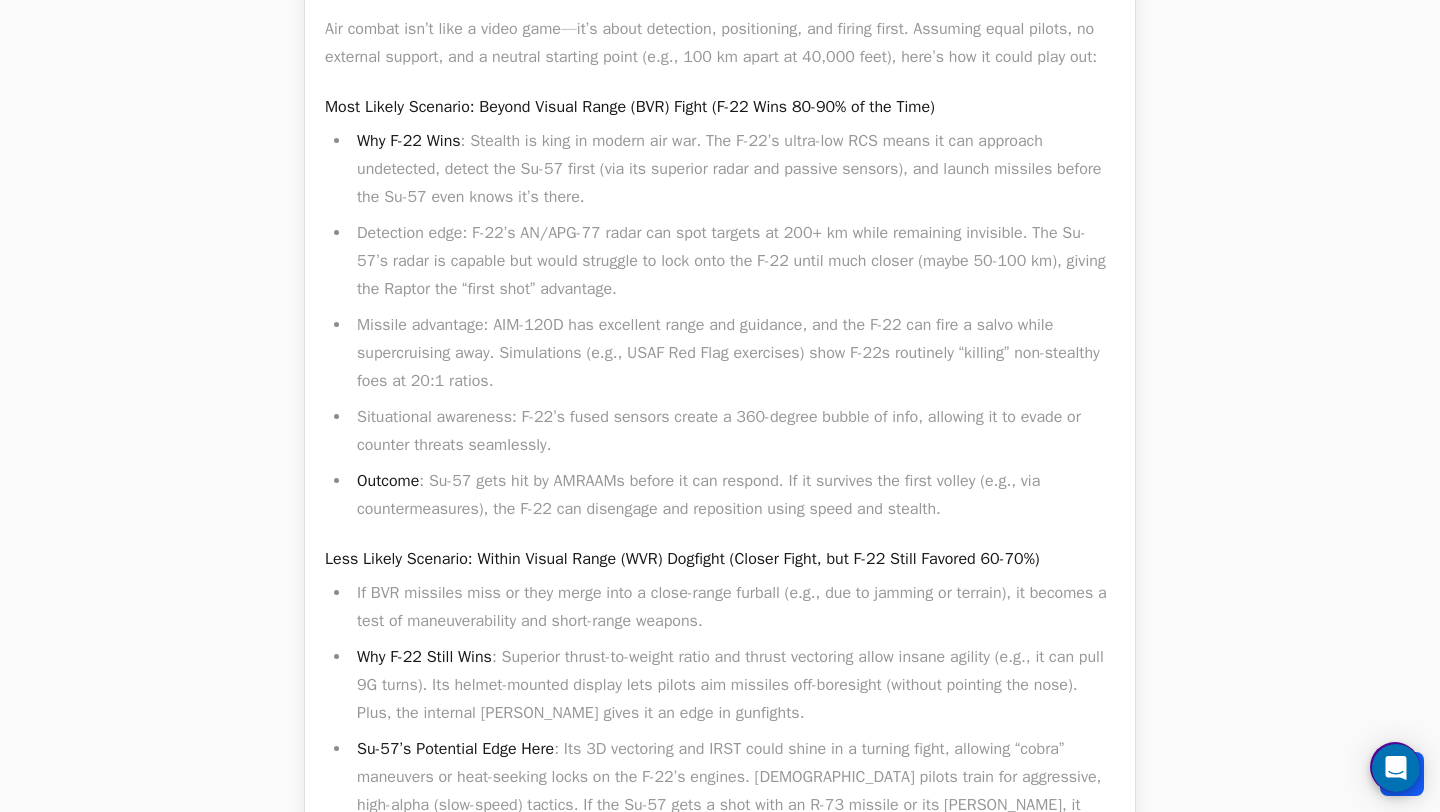 scroll, scrollTop: 2161, scrollLeft: 0, axis: vertical 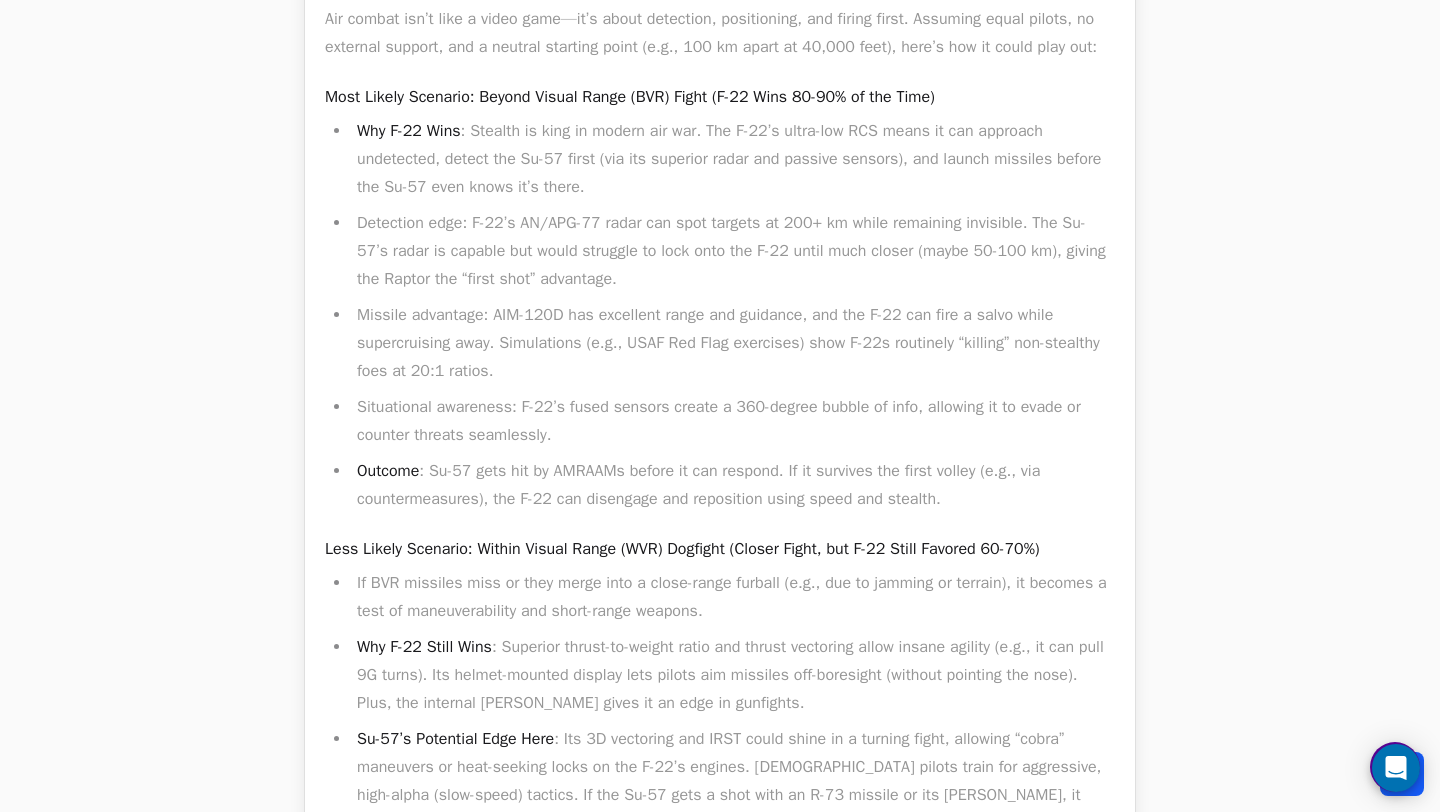 click on "Missile advantage: AIM-120D has excellent range and guidance, and the F-22 can fire a salvo while supercruising away. Simulations (e.g., USAF Red Flag exercises) show F-22s routinely “killing” non-stealthy foes at 20:1 ratios." at bounding box center (733, 343) 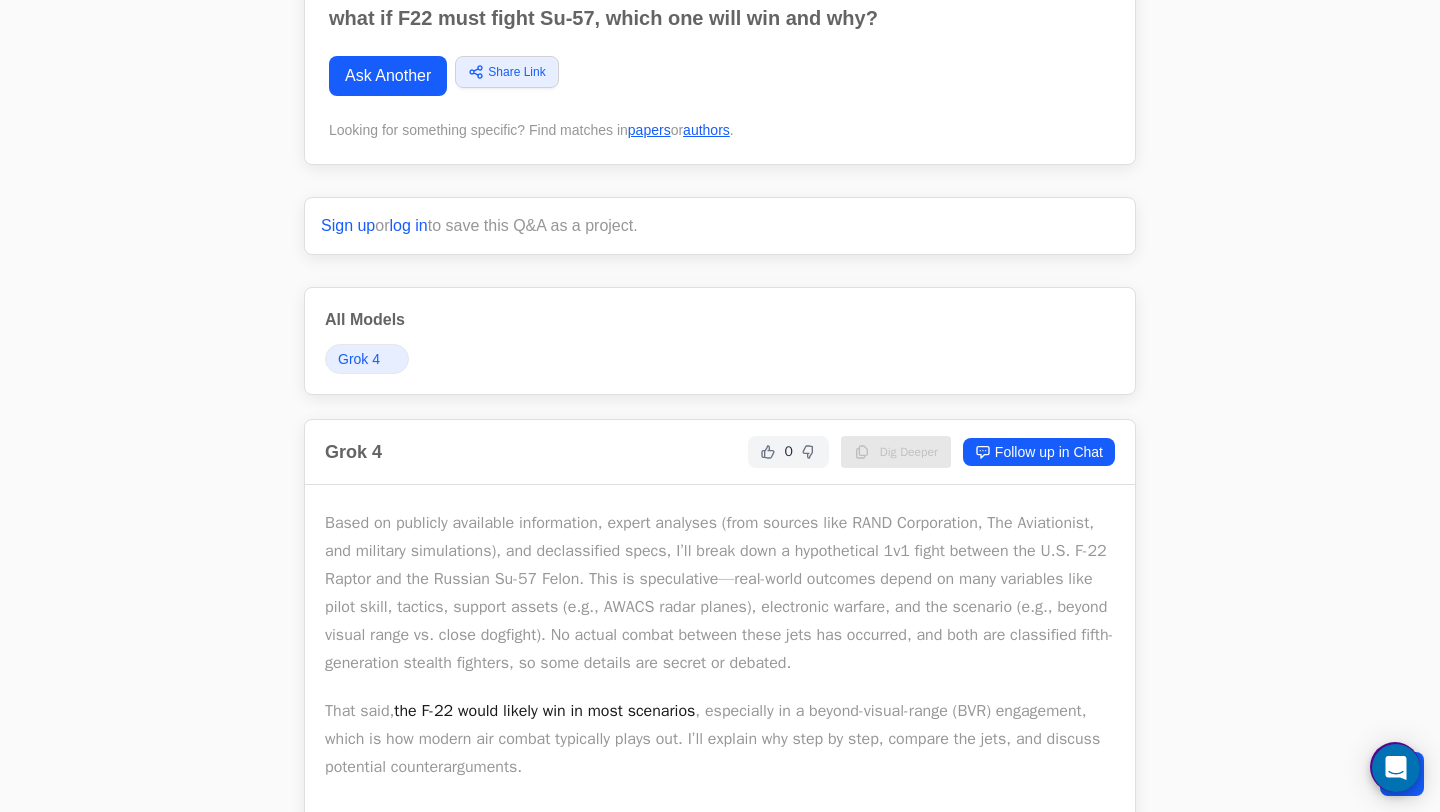 scroll, scrollTop: 0, scrollLeft: 0, axis: both 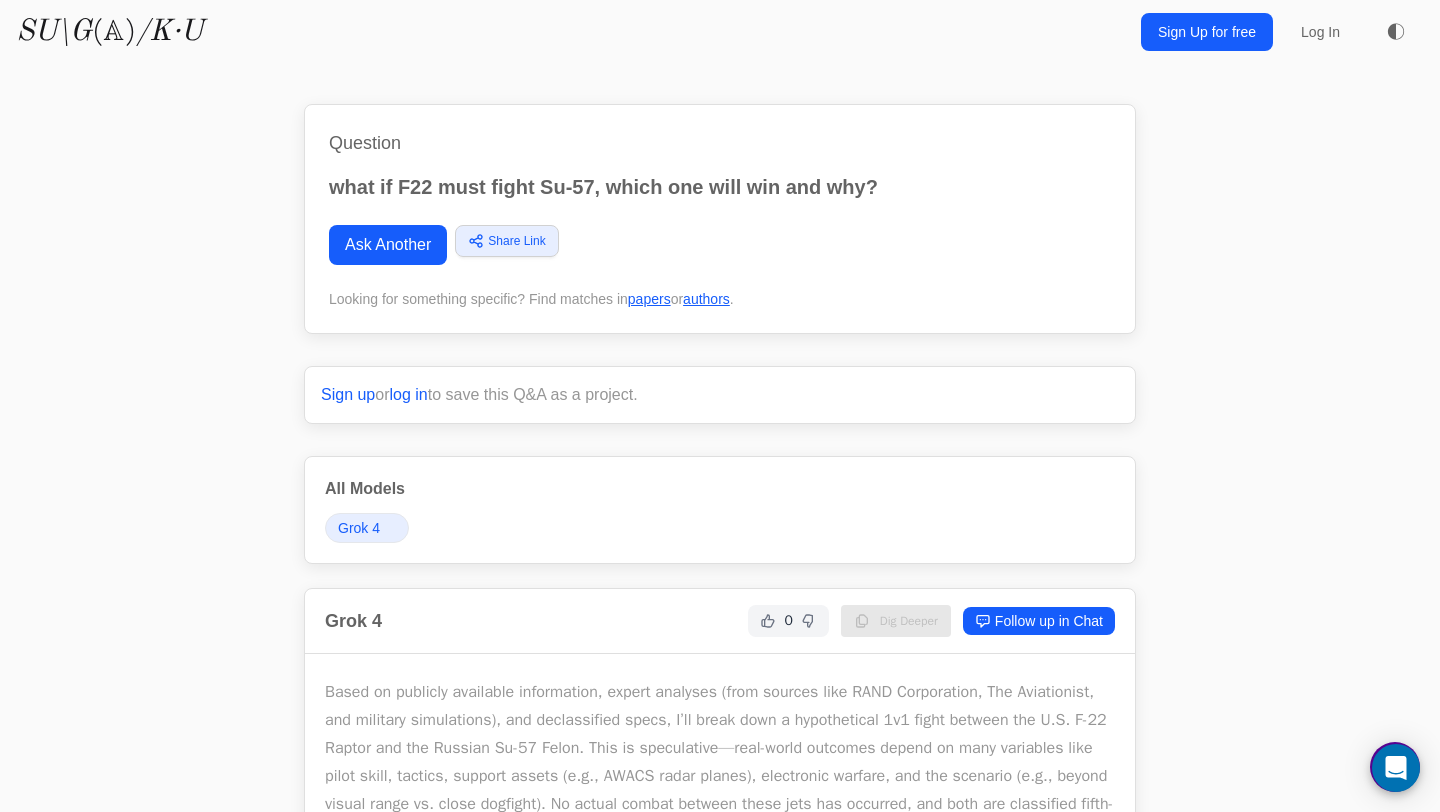 click on "what if F22 must fight Su-57, which one will win and why?" at bounding box center (720, 187) 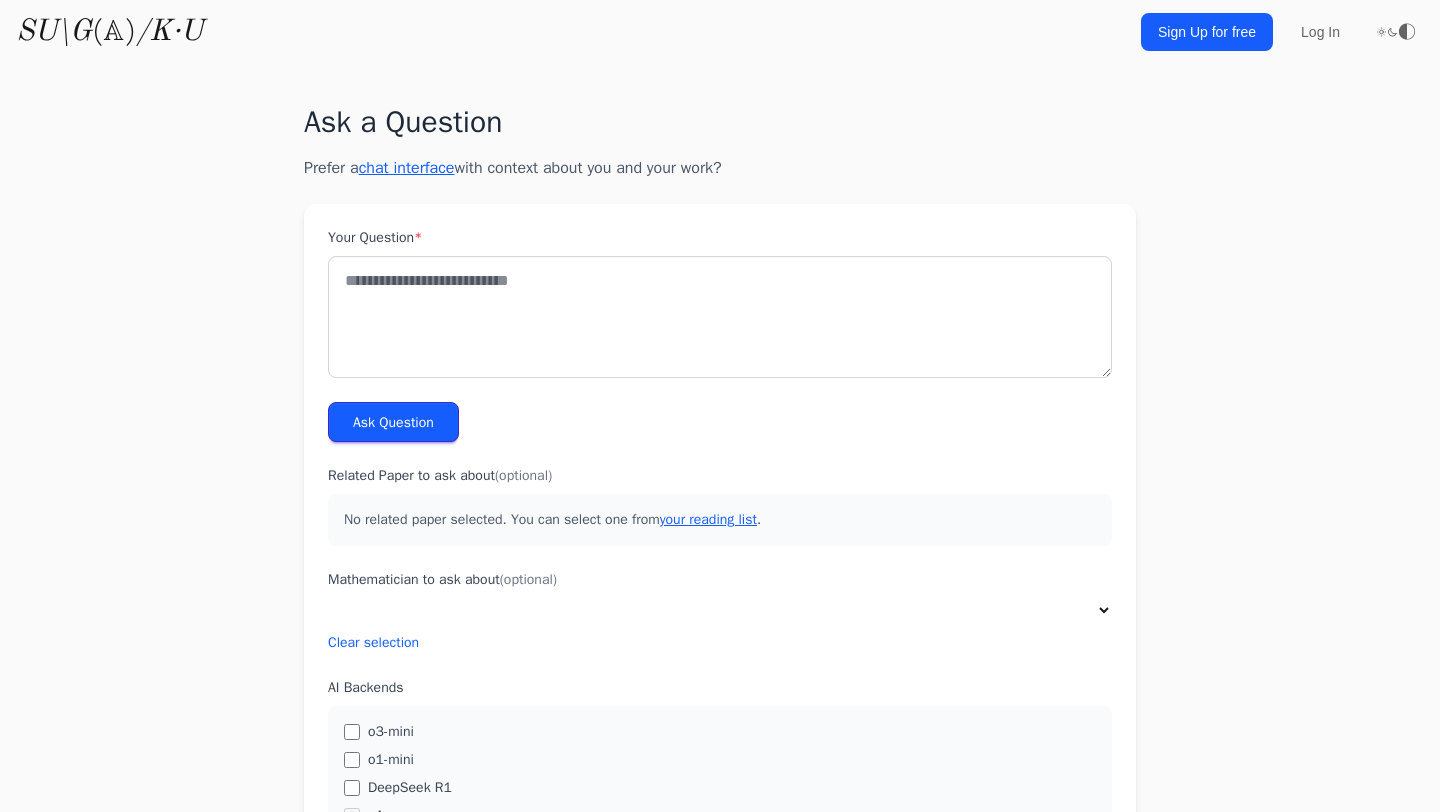 scroll, scrollTop: 0, scrollLeft: 0, axis: both 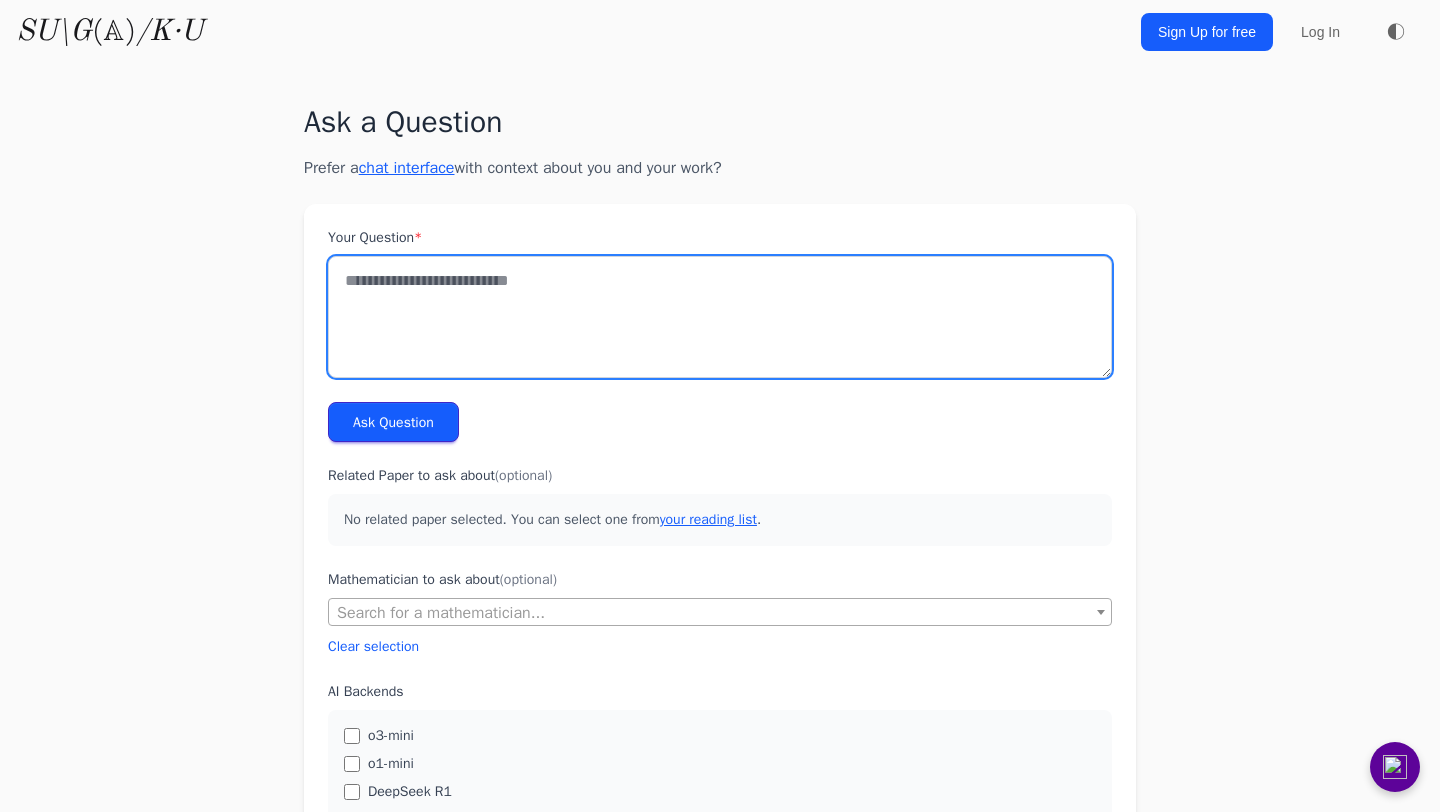 click on "Your Question  *" at bounding box center [720, 317] 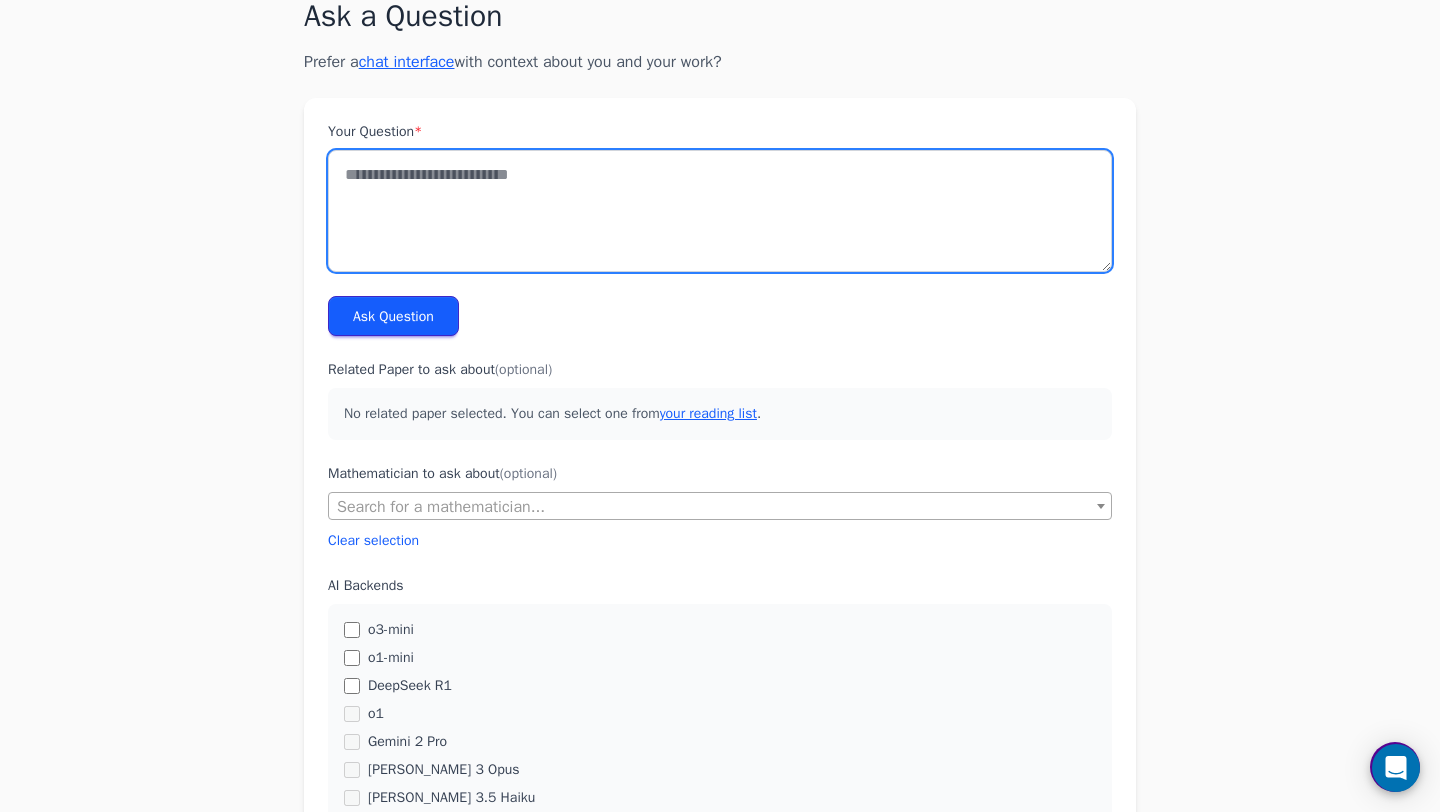 scroll, scrollTop: 124, scrollLeft: 0, axis: vertical 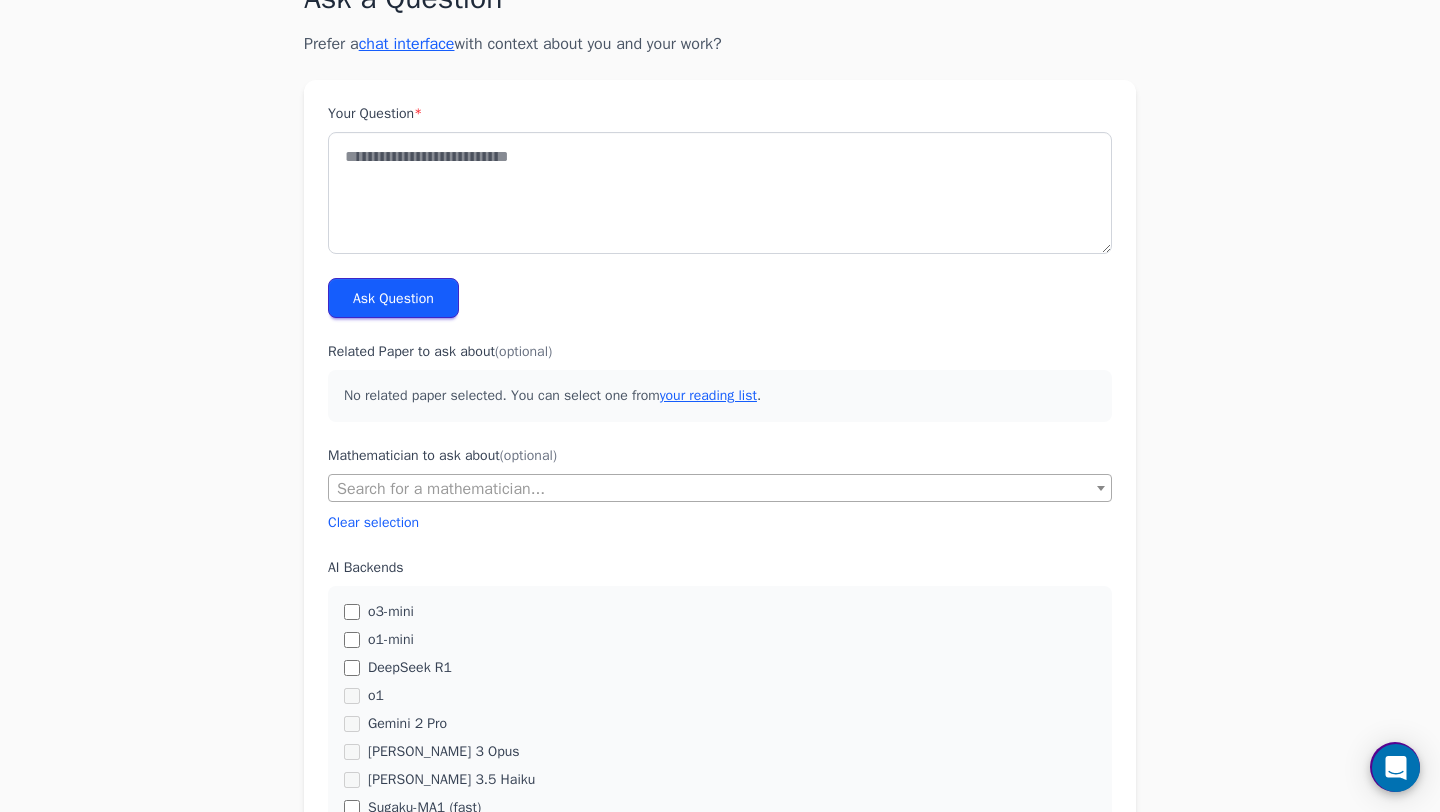 click on "Search for a mathematician..." at bounding box center (441, 489) 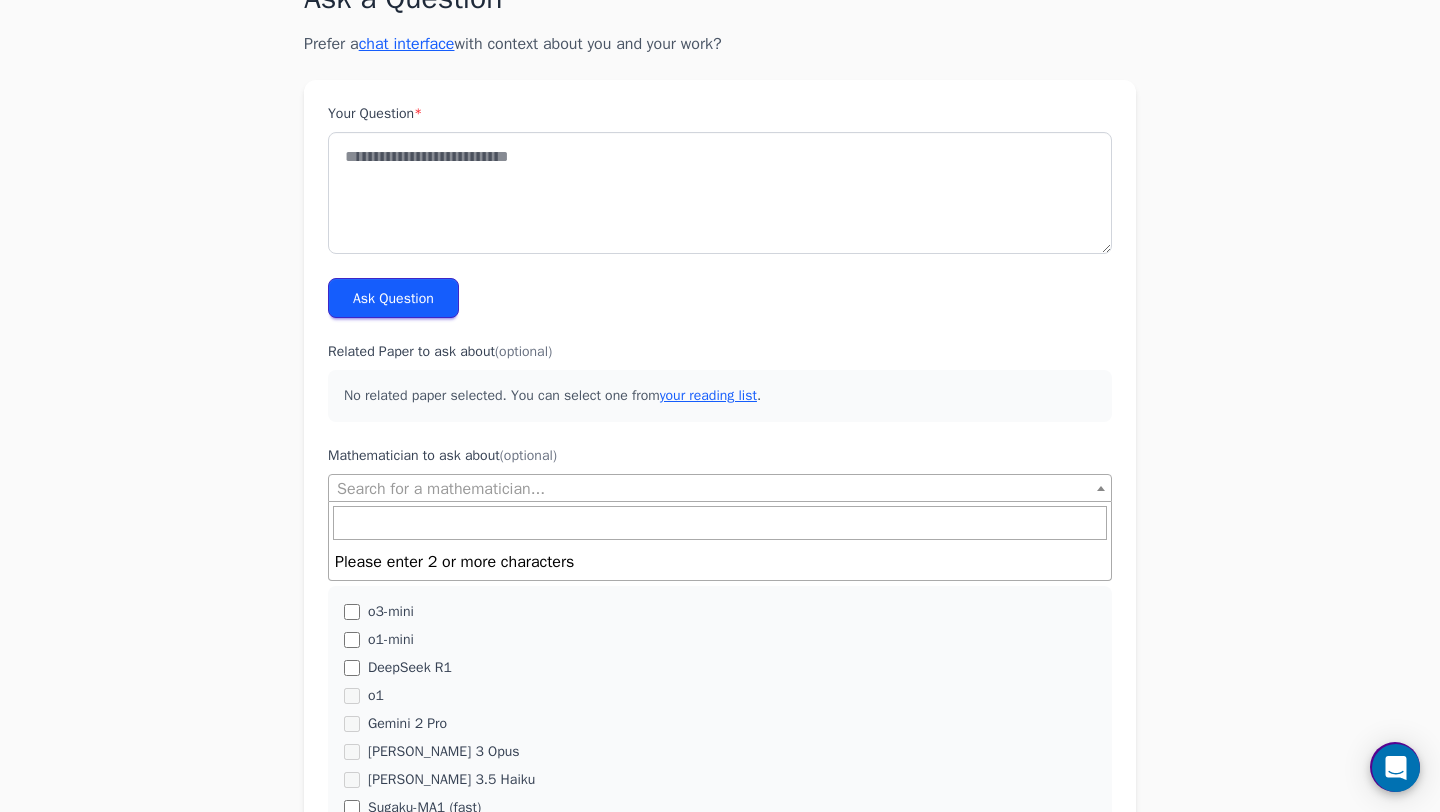 click on "Ask a Question
Prefer a  chat interface  with context about you and your work?
Your Question  *
Ask Question
Related Paper to ask about  (optional)
No related paper selected. You can select one from  your reading list .
Mathematician to ask about (optional)
Search for a mathematician...
Clear selection
Please enter 2 or more characters
AI Backends
o3-mini" at bounding box center (720, 753) 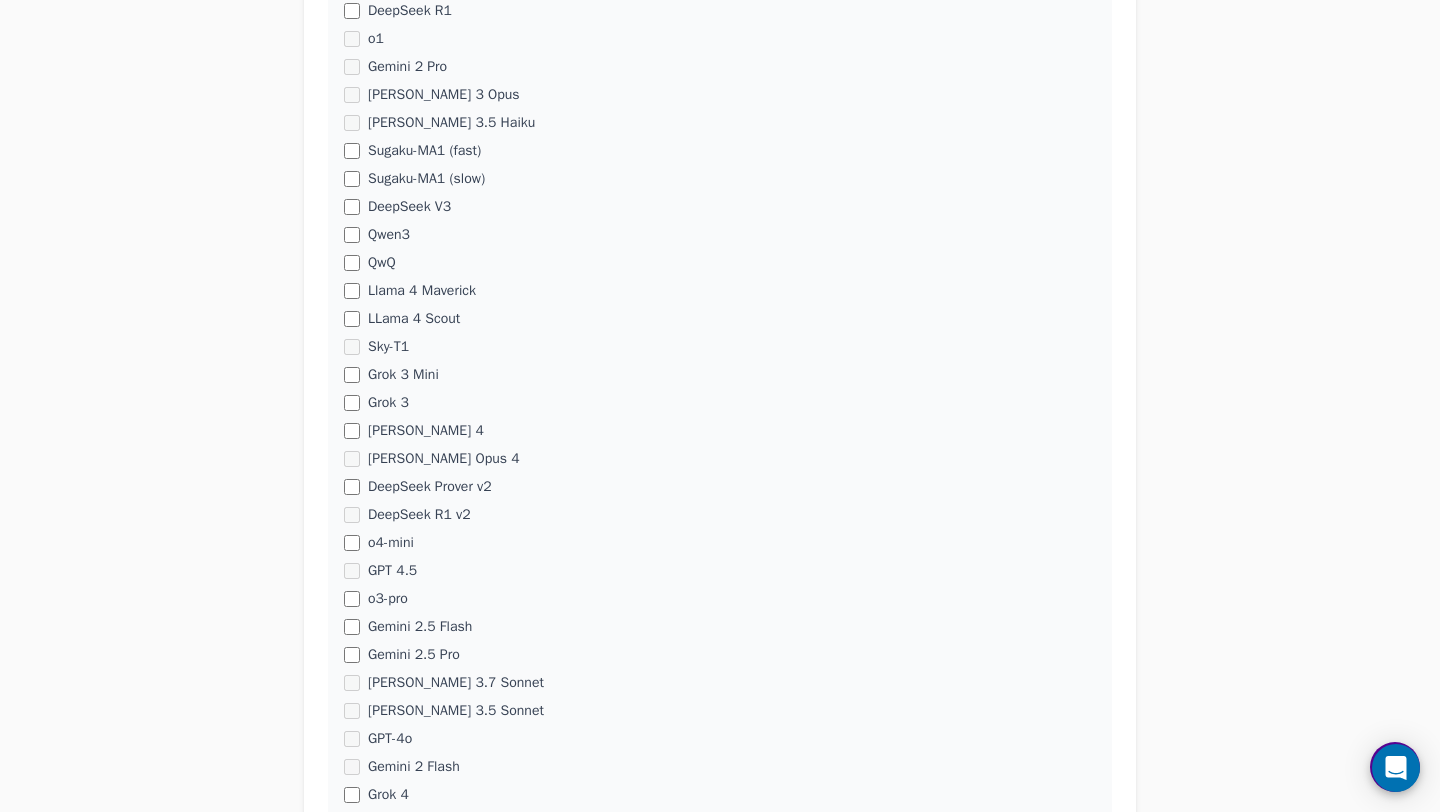 scroll, scrollTop: 982, scrollLeft: 0, axis: vertical 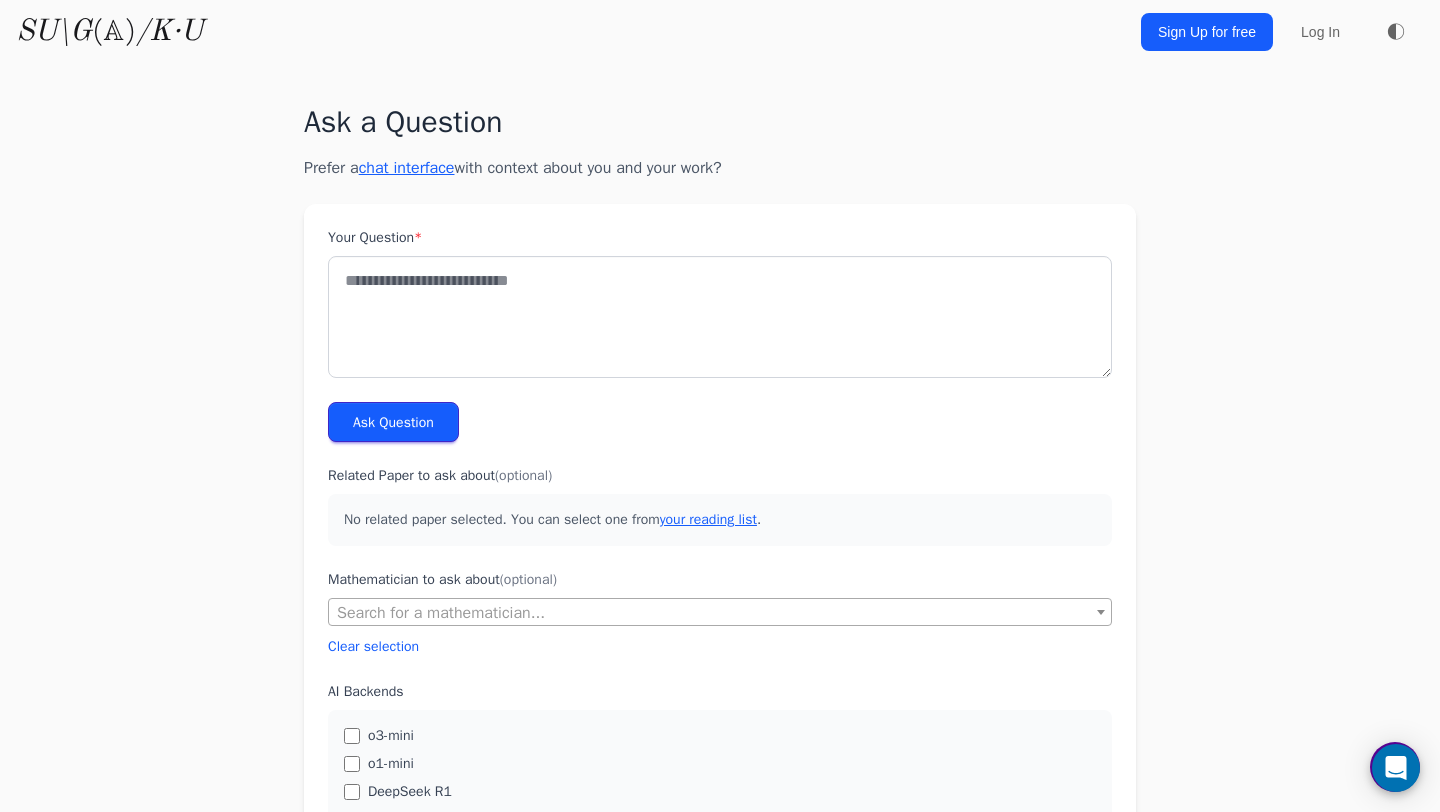 click on "/K·U" at bounding box center [169, 32] 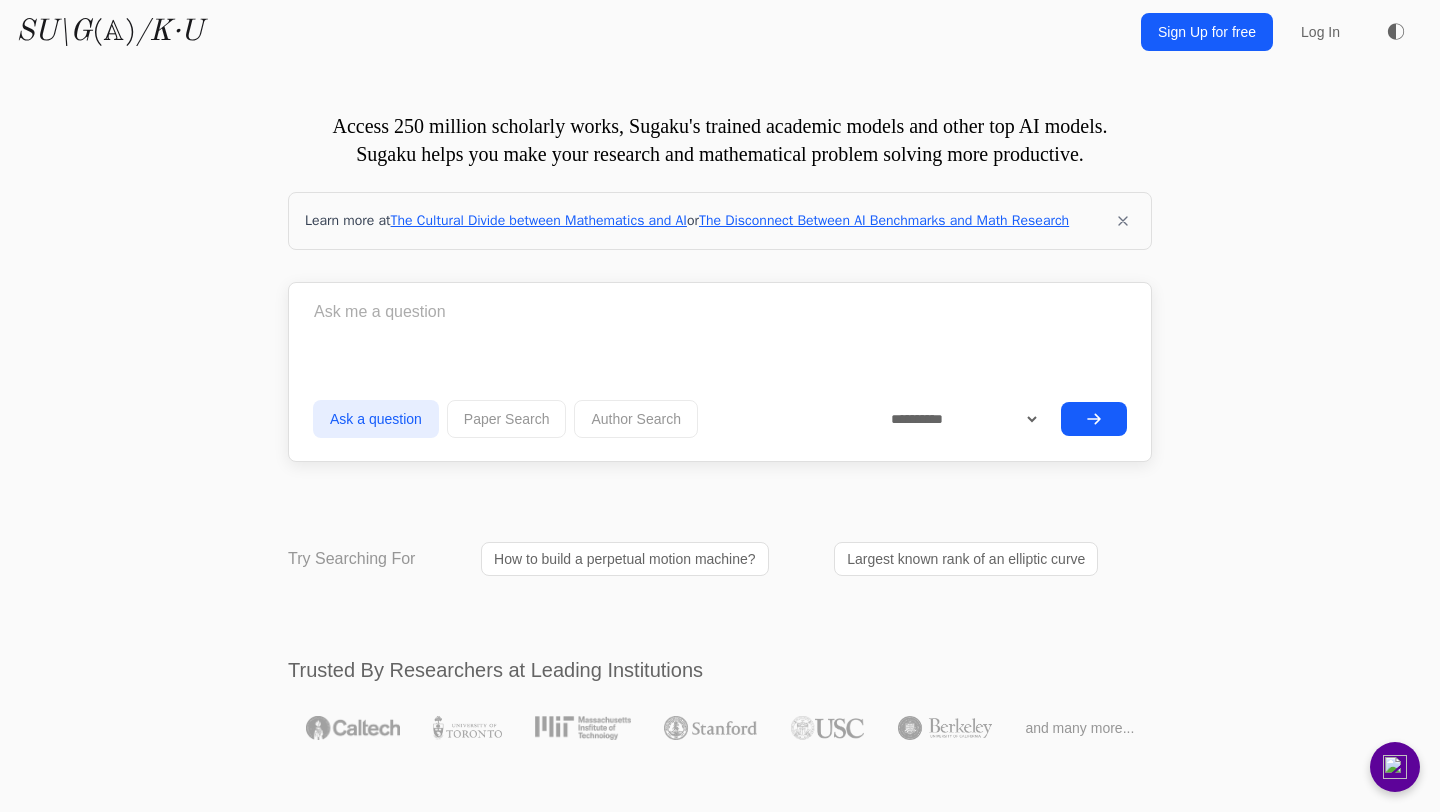 scroll, scrollTop: 0, scrollLeft: 0, axis: both 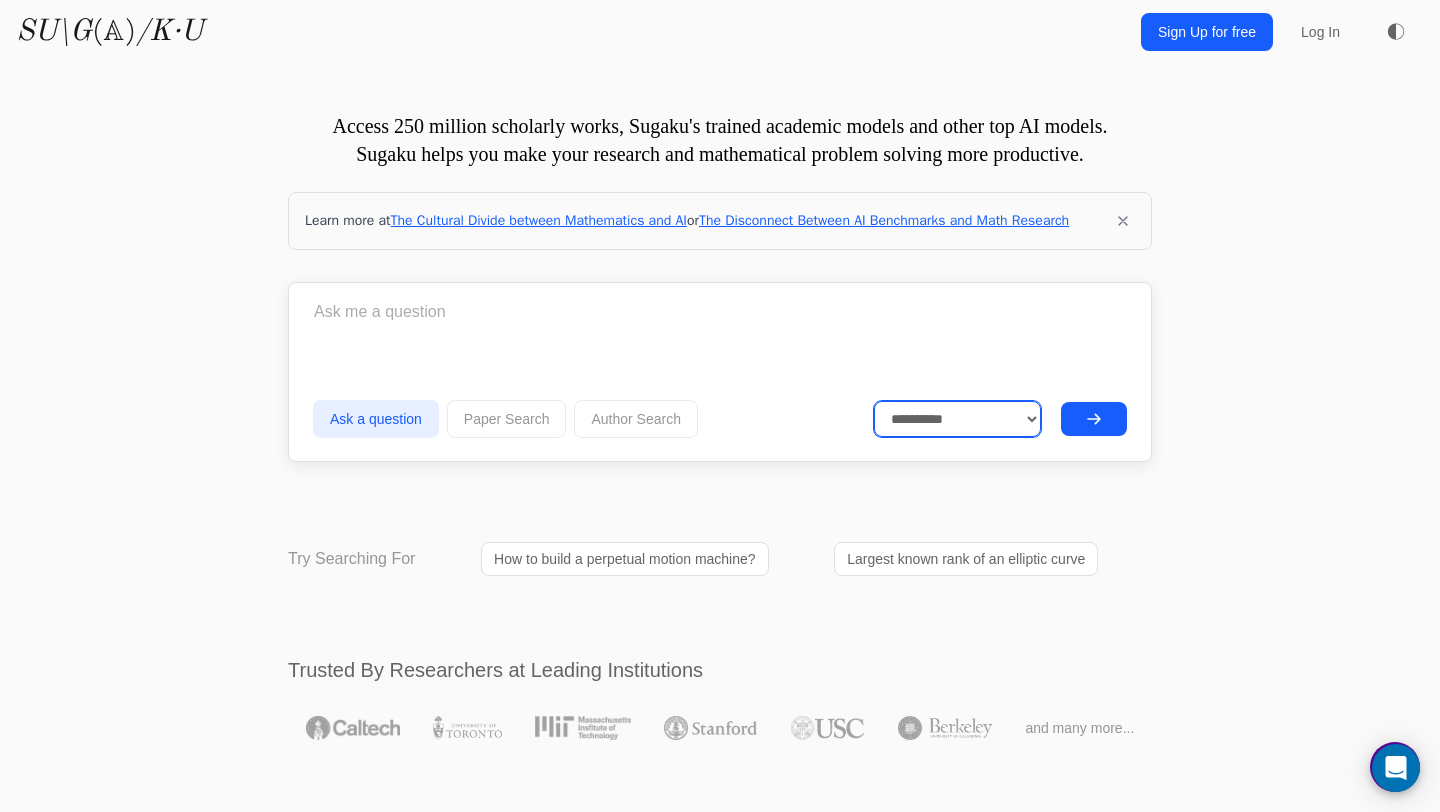 click on "**********" at bounding box center (958, 419) 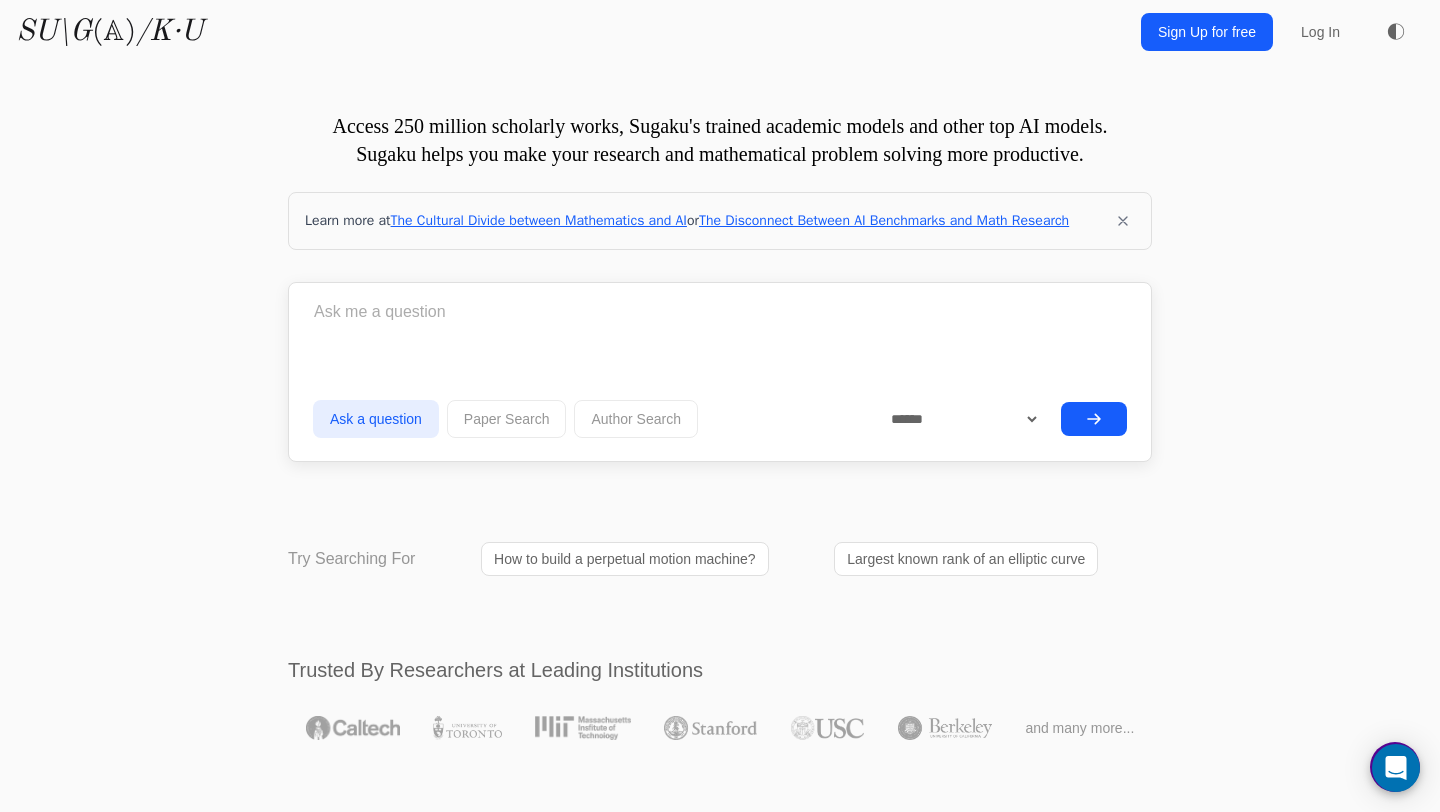 click at bounding box center (720, 312) 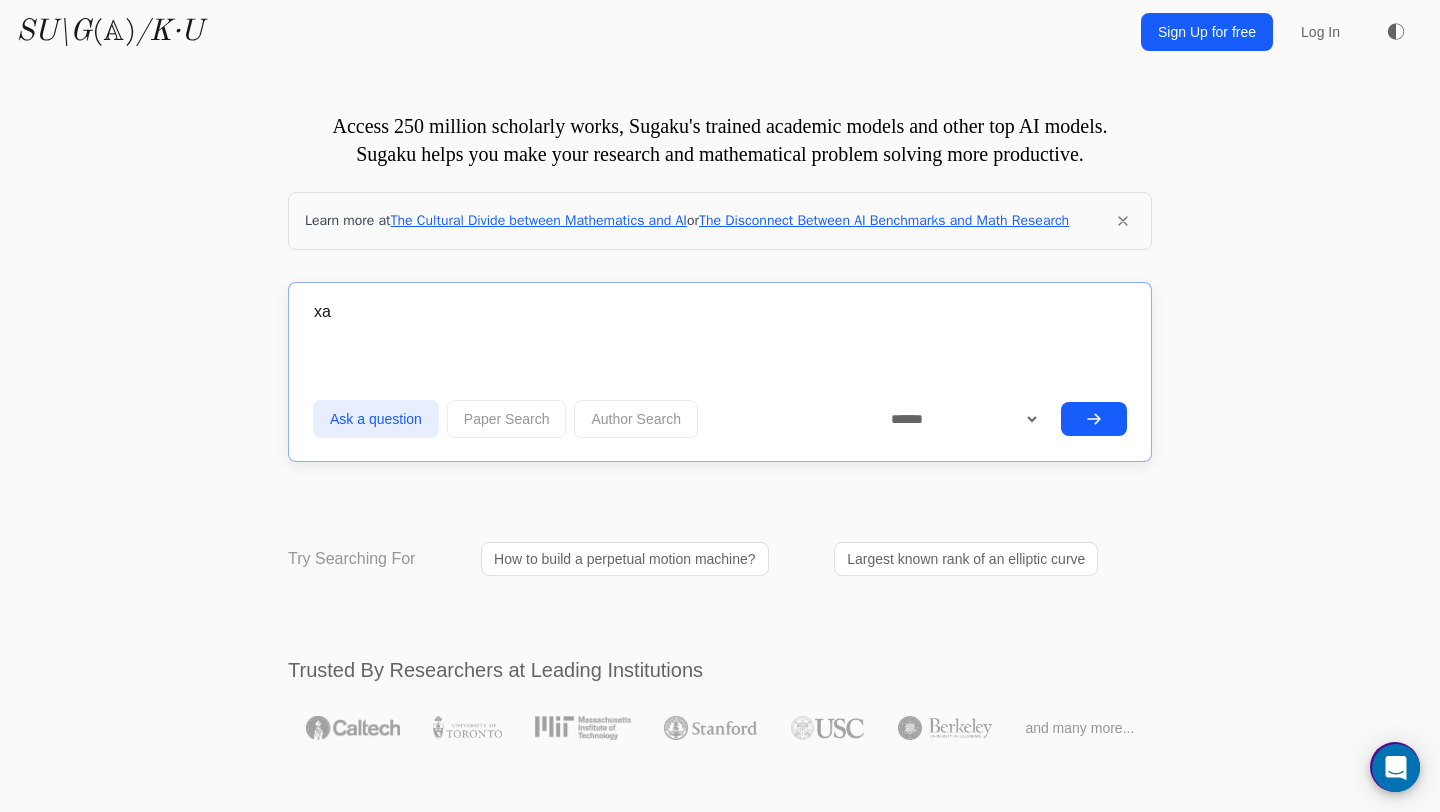 type on "x" 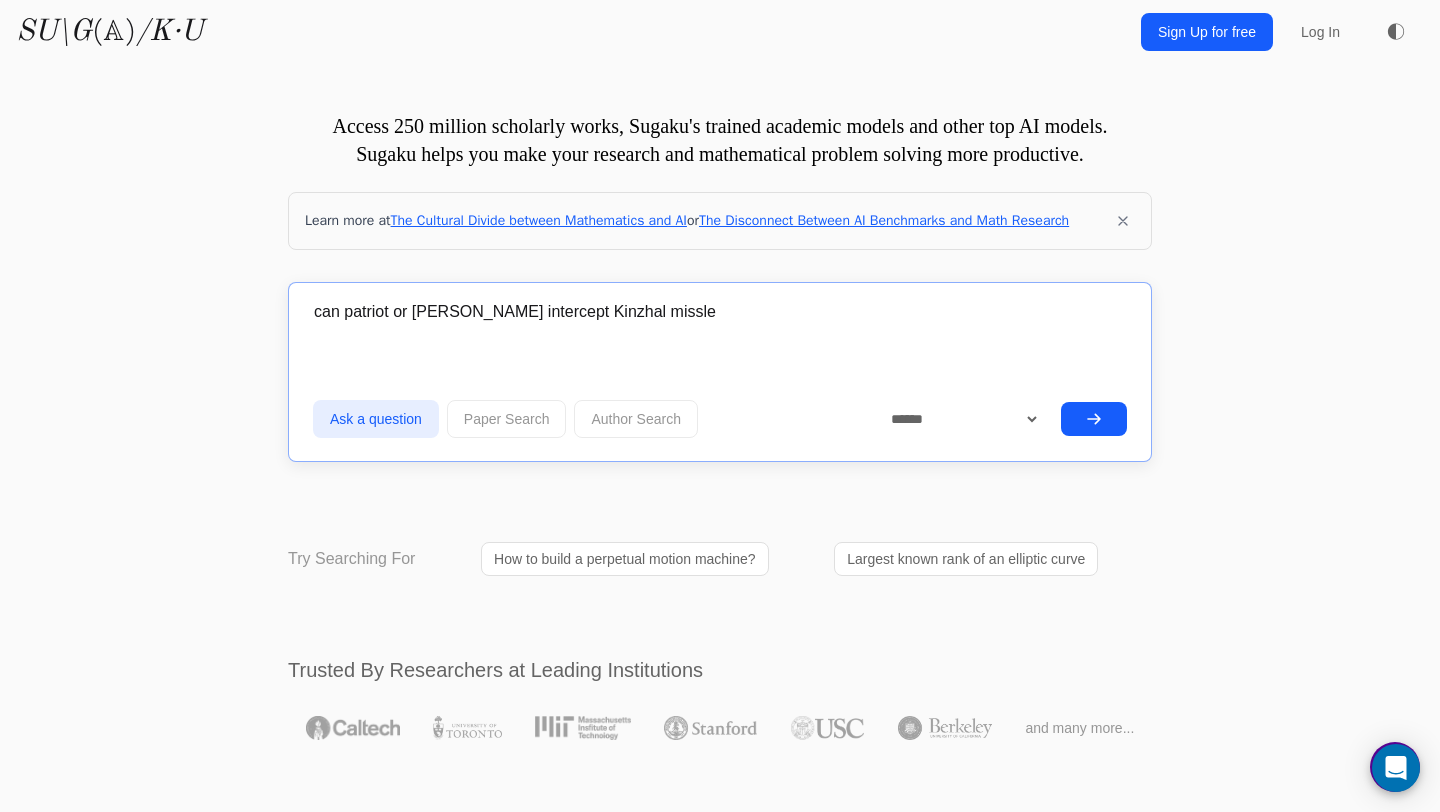 type on "can patriot or THAAD intercept Kinzhal missle" 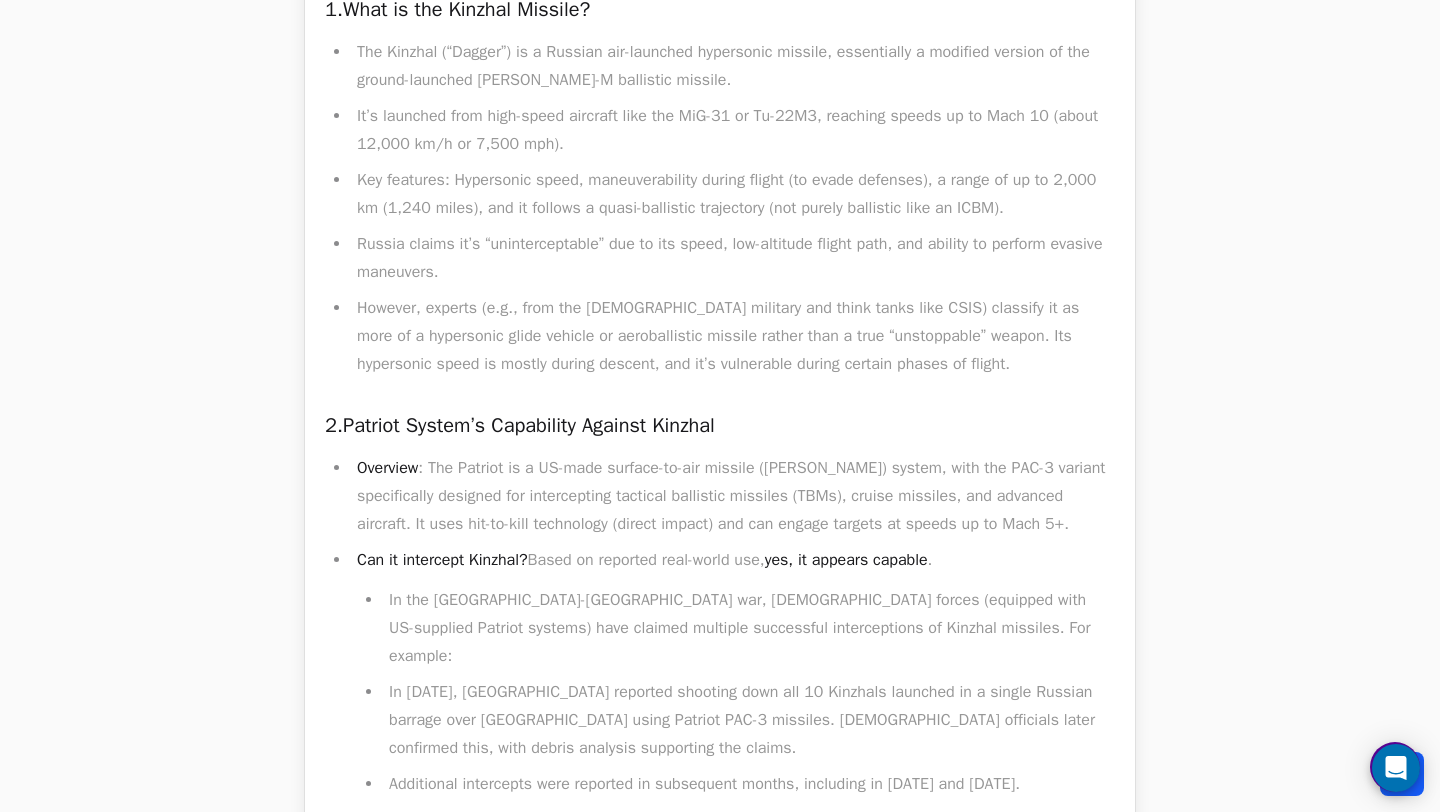 scroll, scrollTop: 0, scrollLeft: 0, axis: both 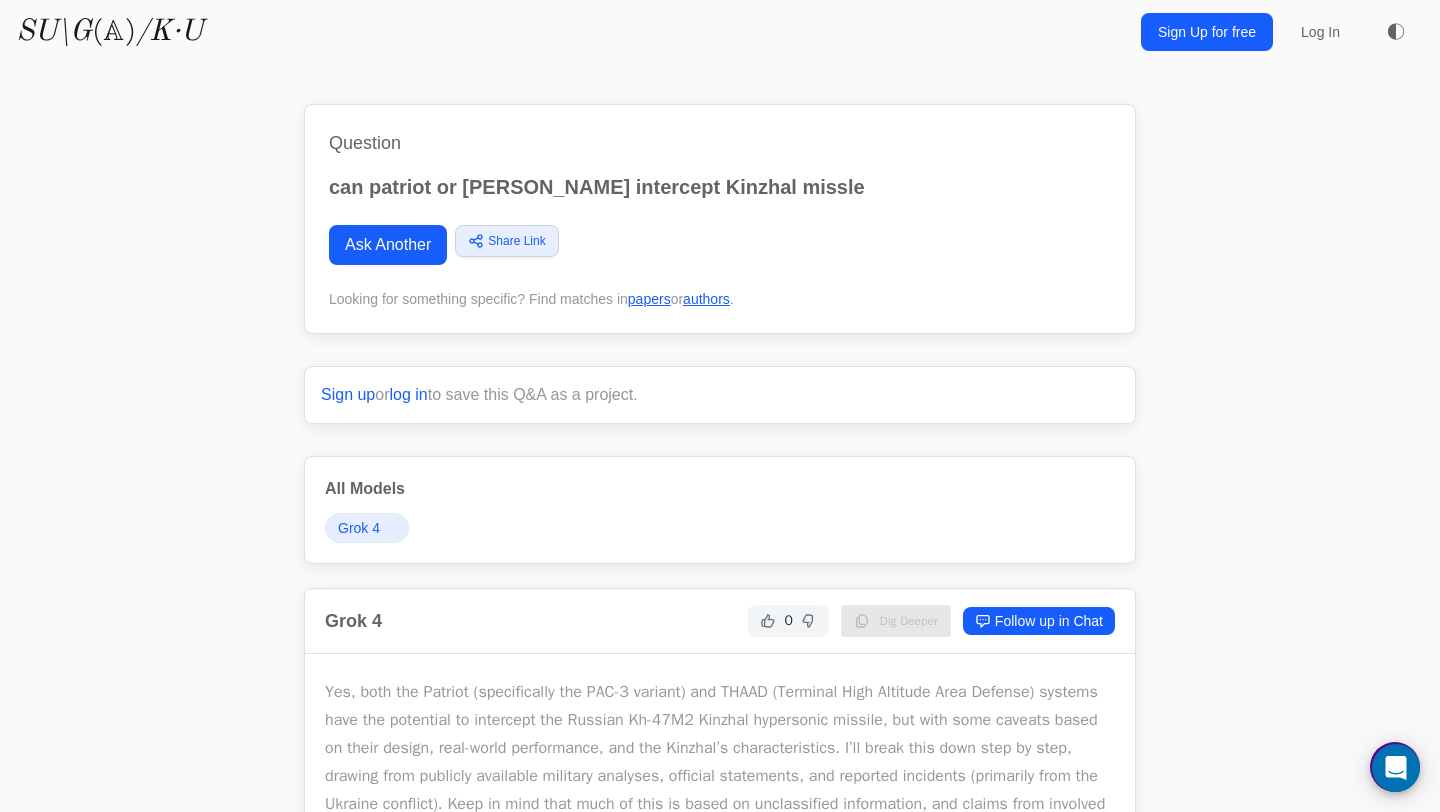 click on "/K·U" at bounding box center (169, 32) 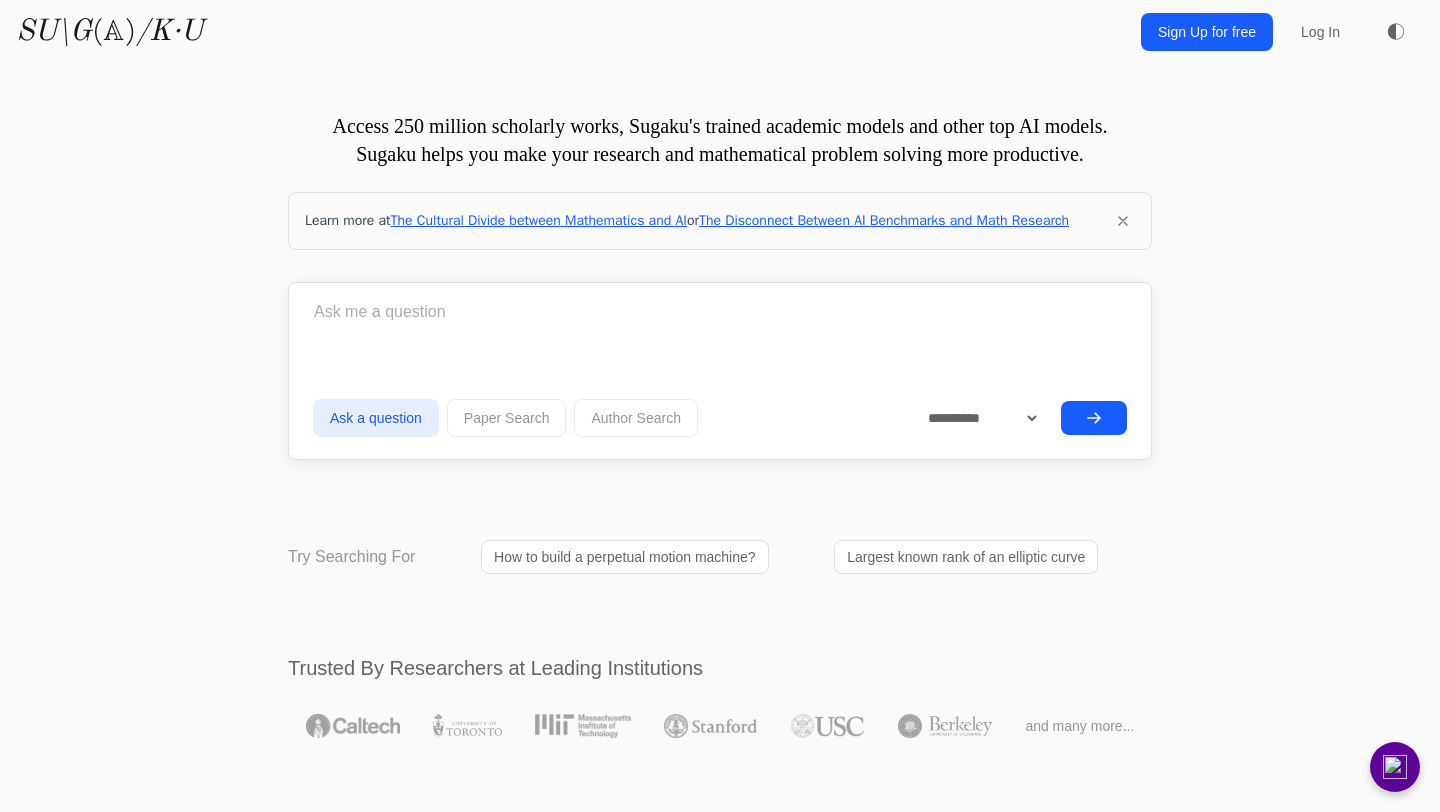 scroll, scrollTop: 0, scrollLeft: 0, axis: both 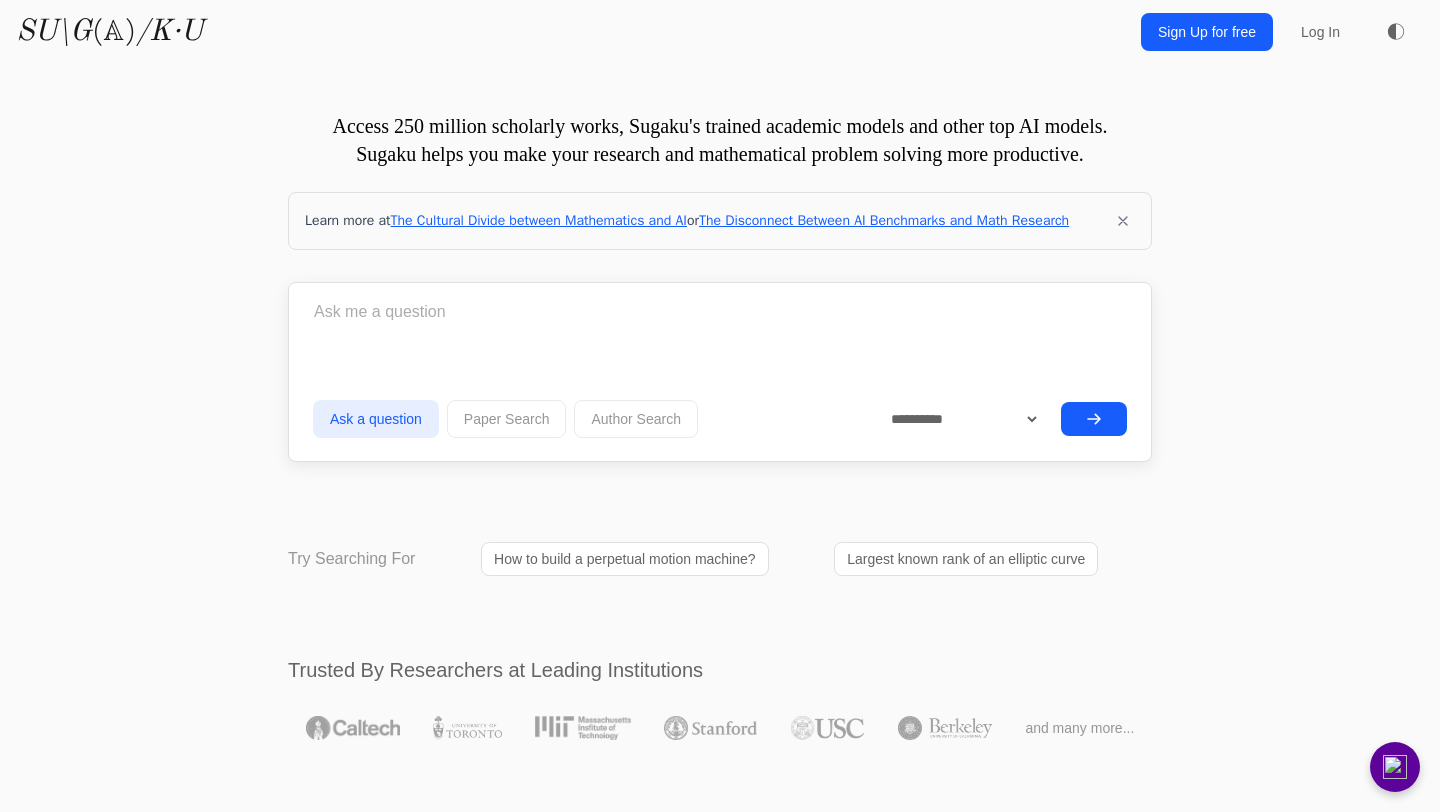 click at bounding box center (720, 312) 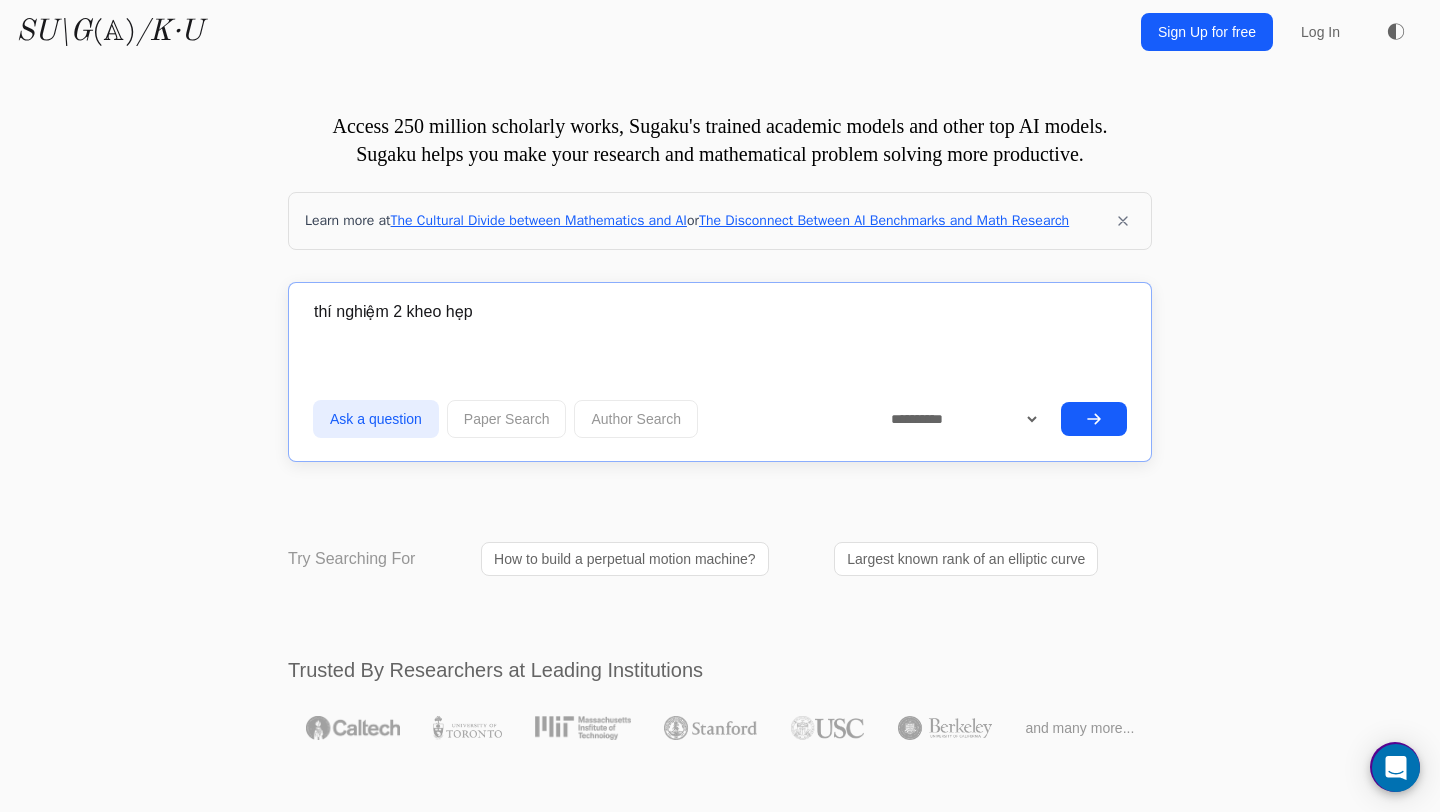 click on "thí nghiệm 2 kheo hẹp" at bounding box center (720, 312) 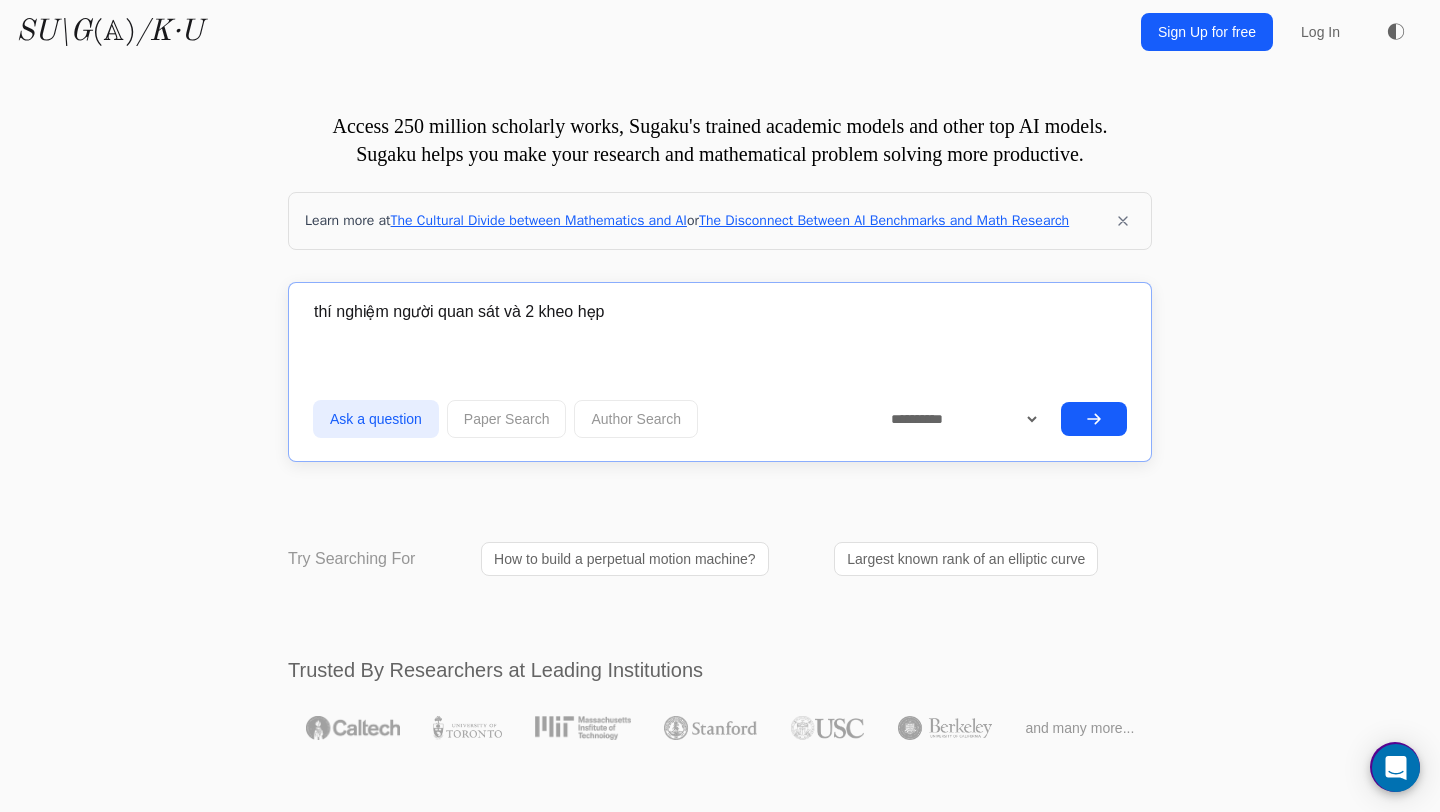 click on "thí nghiệm người quan sát và 2 kheo hẹp" at bounding box center [720, 312] 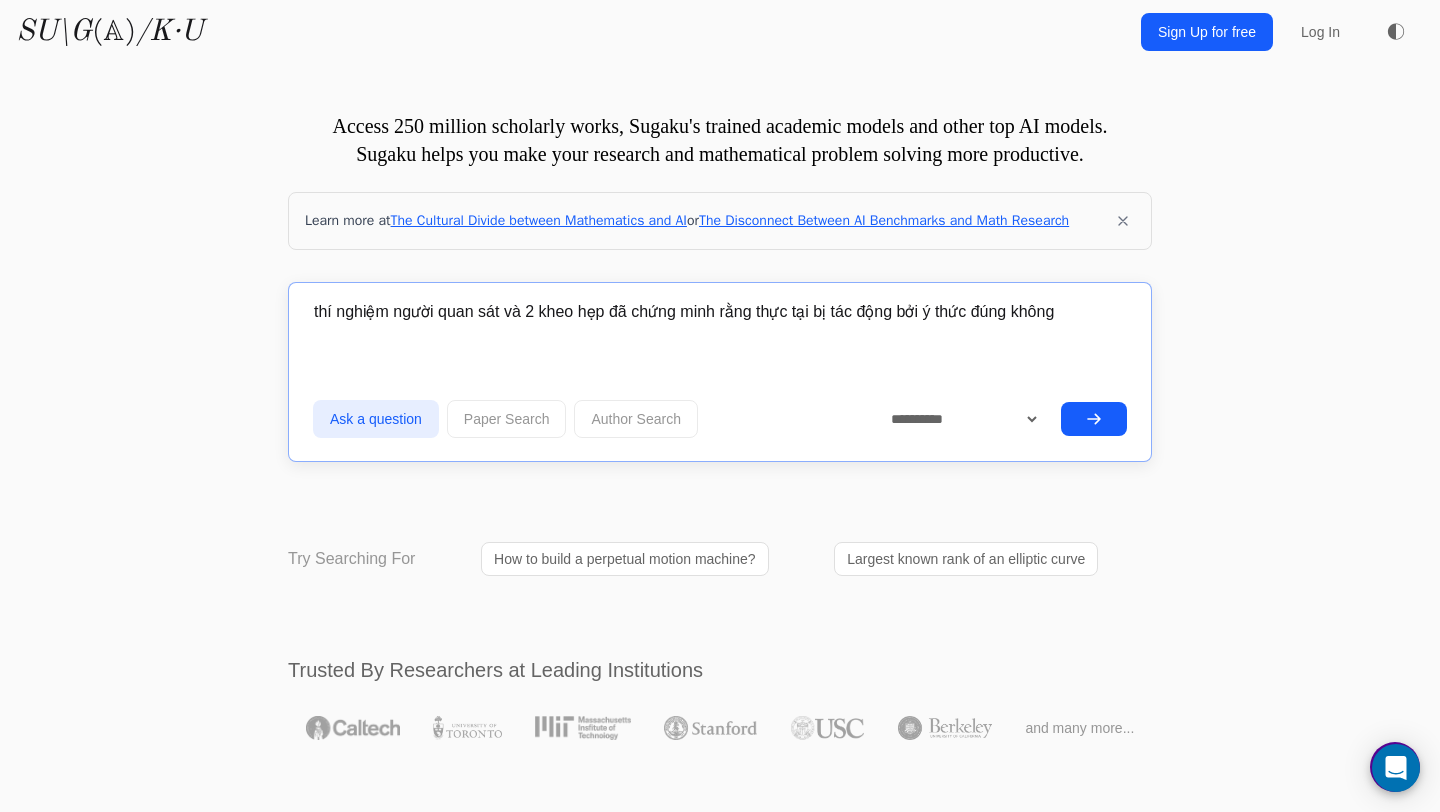 type on "thí nghiệm người quan sát và 2 kheo hẹp đã chứng minh rằng thực tại bị tác động bởi ý thức đúng không" 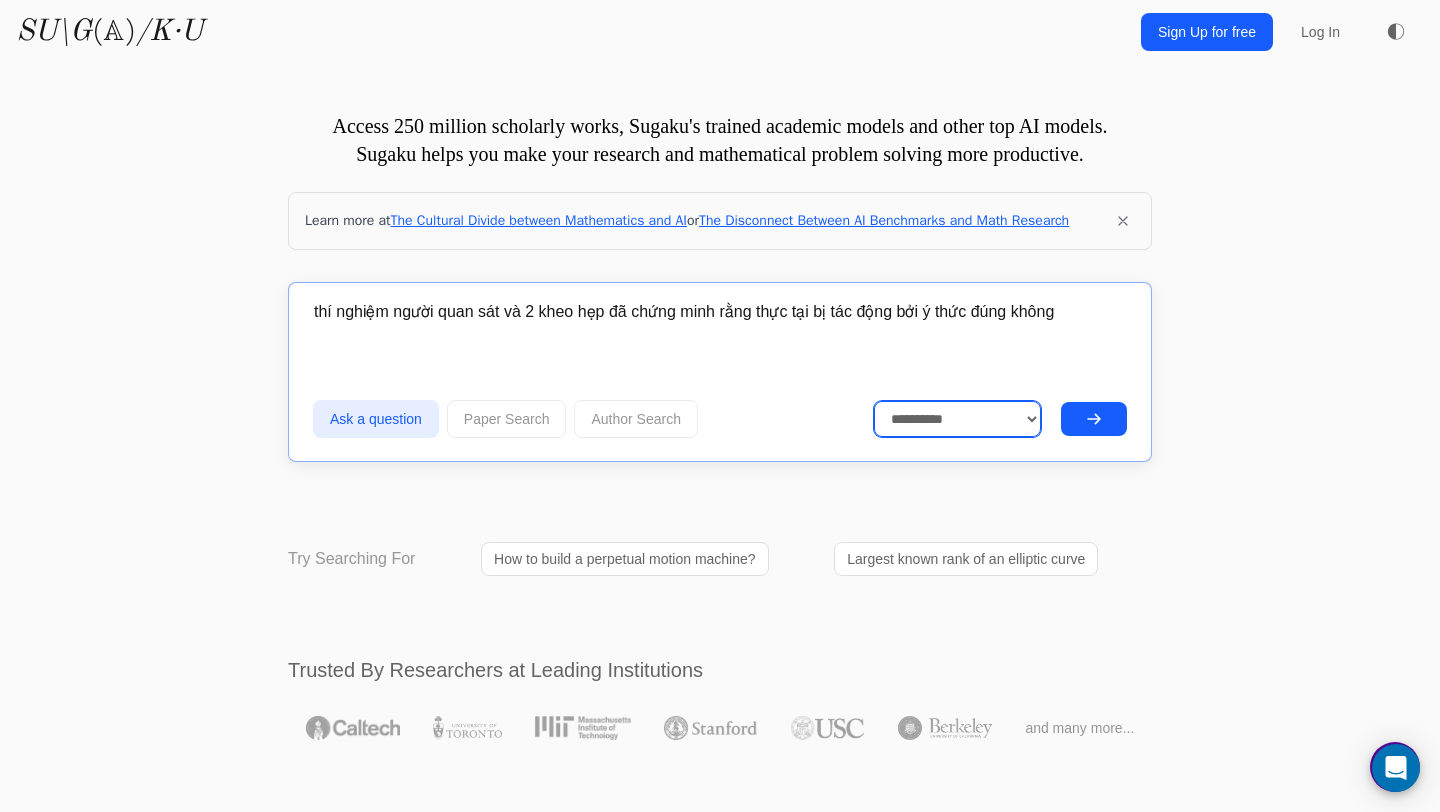 click on "**********" at bounding box center [958, 419] 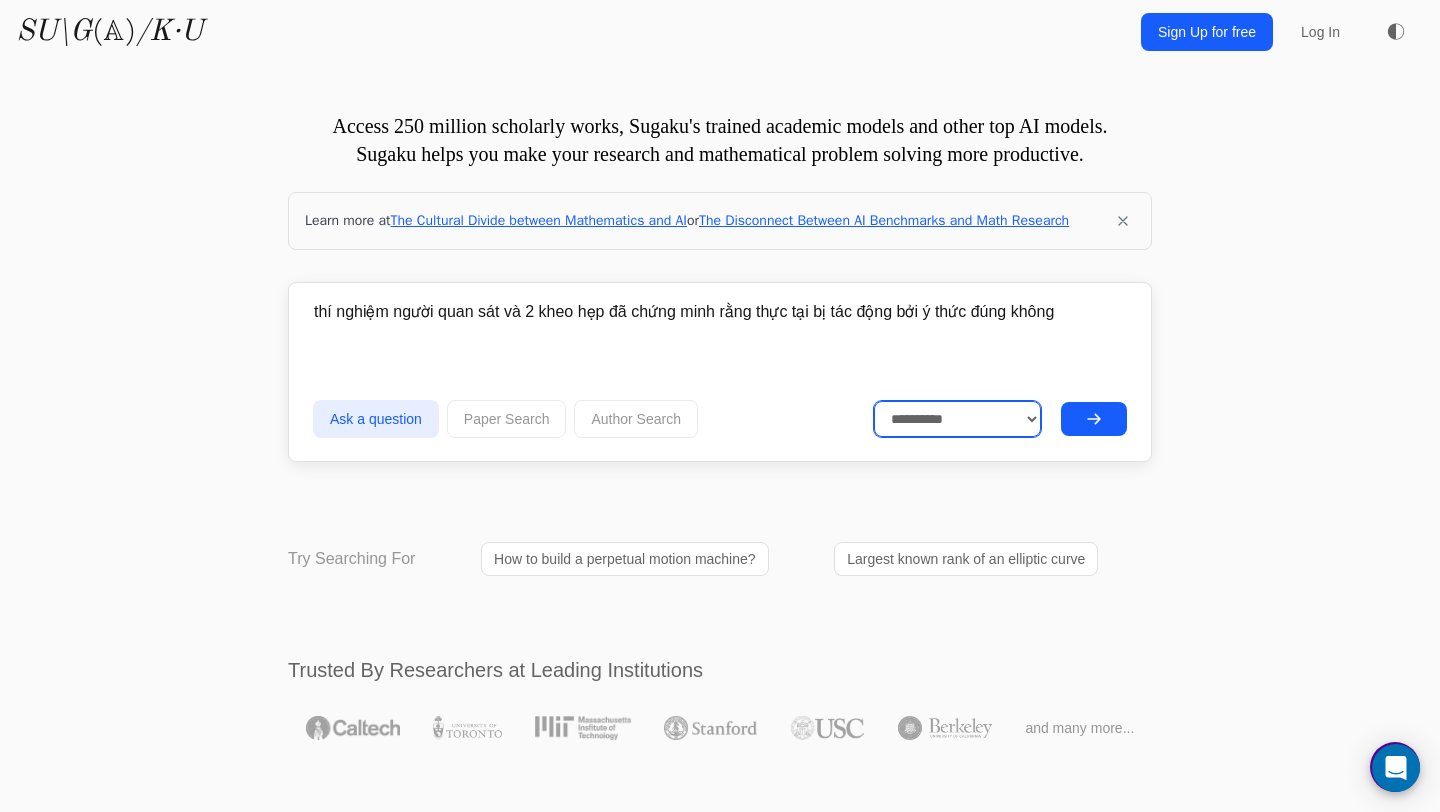 select on "******" 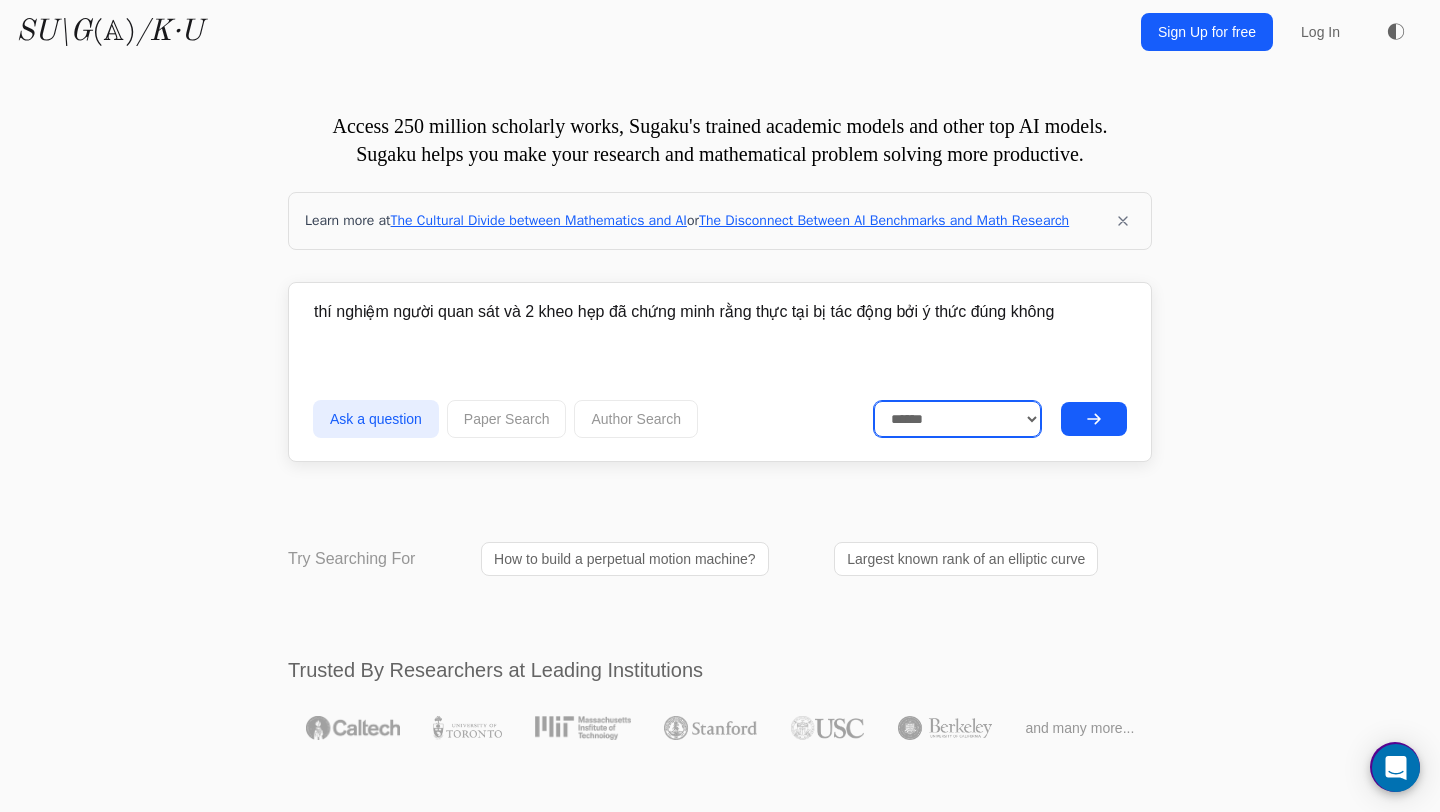 click on "**********" at bounding box center [958, 419] 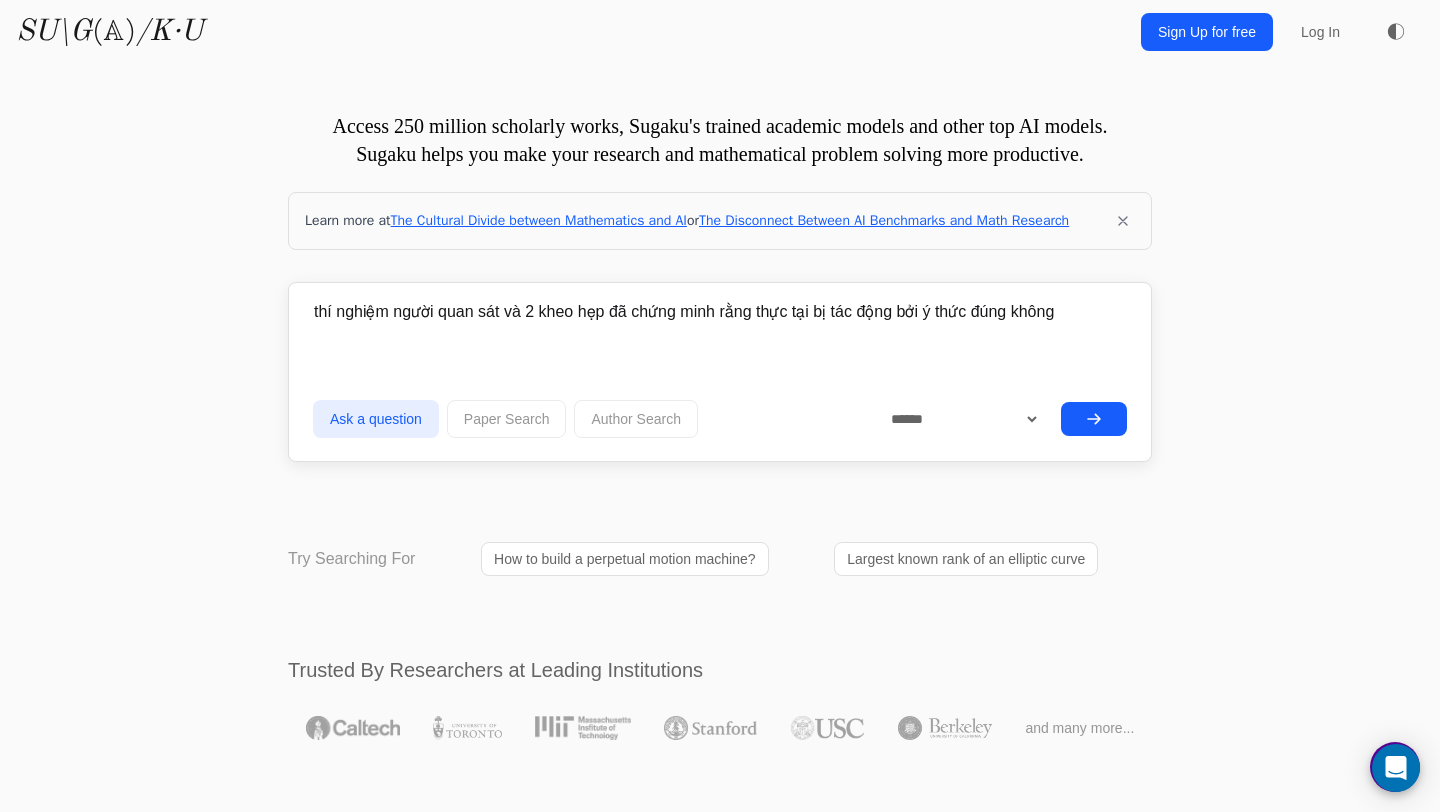 click at bounding box center [1094, 419] 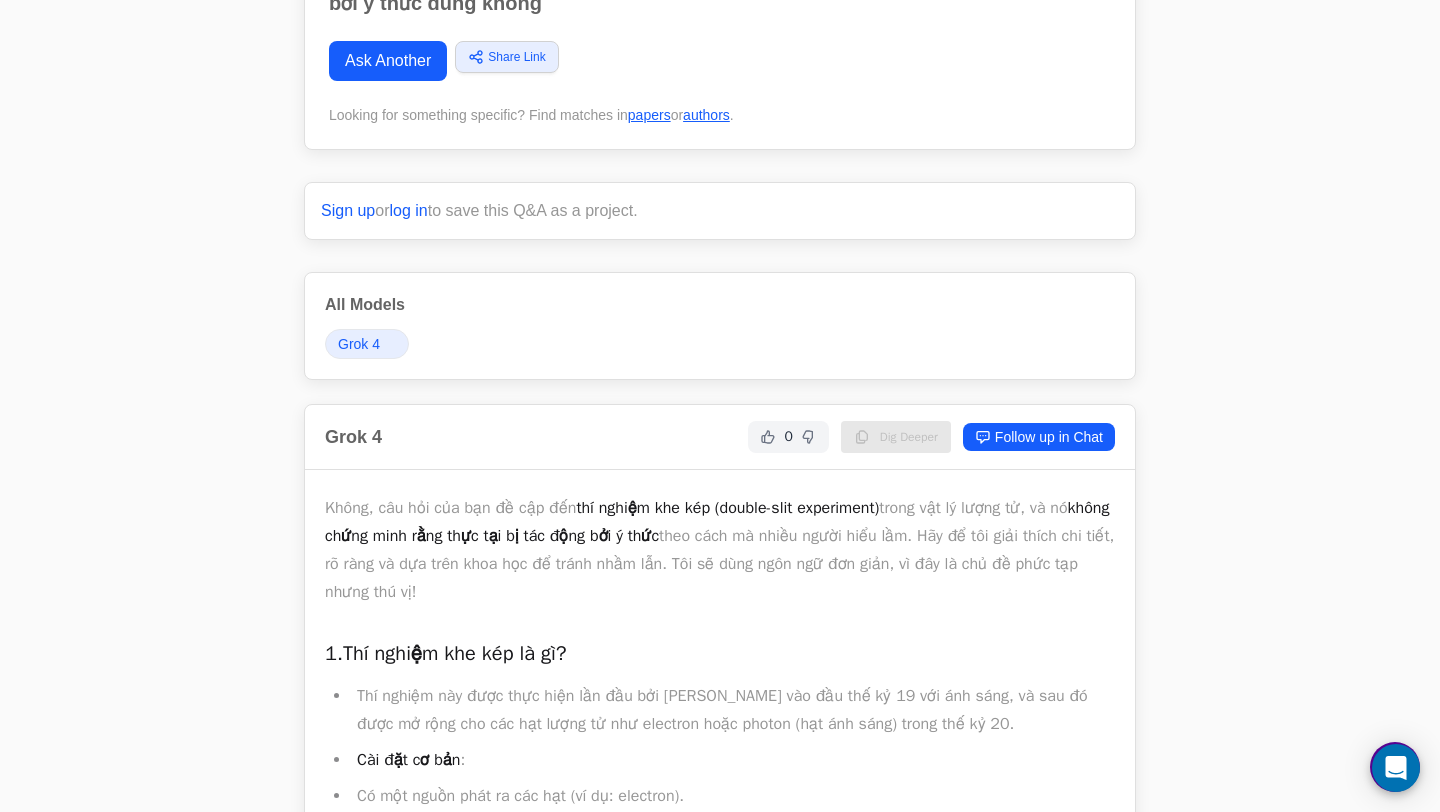 scroll, scrollTop: 0, scrollLeft: 0, axis: both 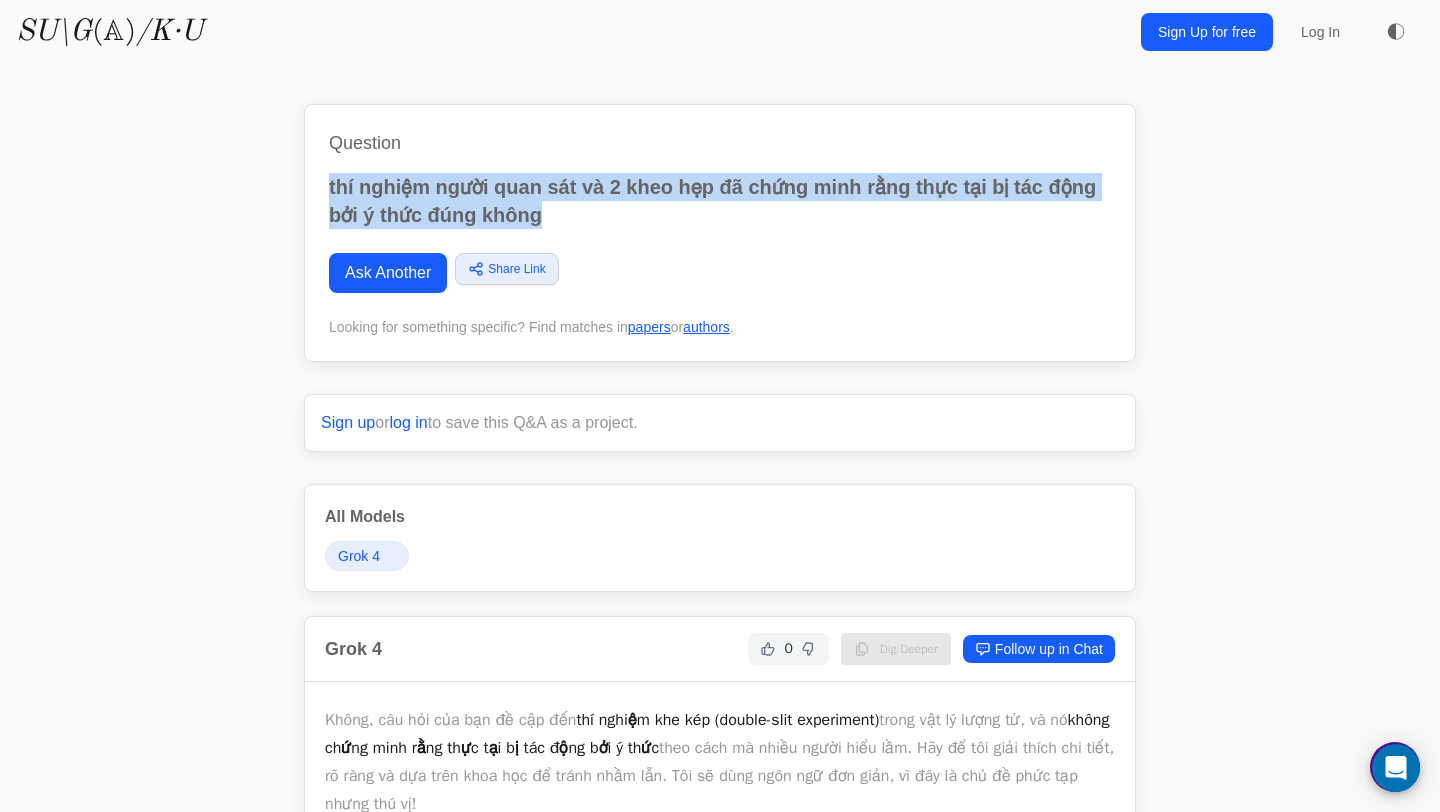 drag, startPoint x: 621, startPoint y: 216, endPoint x: 327, endPoint y: 187, distance: 295.42682 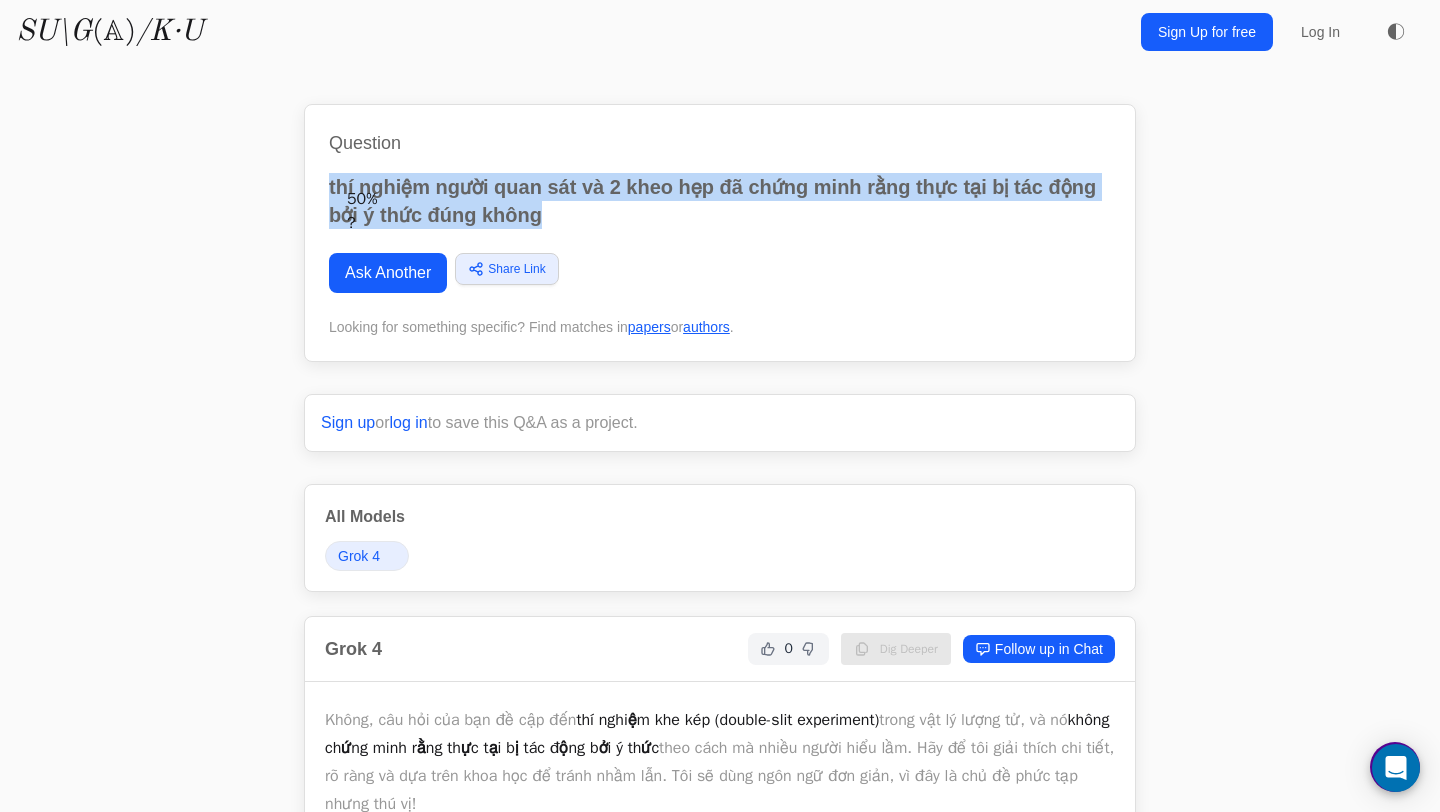 copy on "thí nghiệm người quan sát và 2 kheo hẹp đã chứng minh rằng thực tại bị tác động bởi ý thức đúng không" 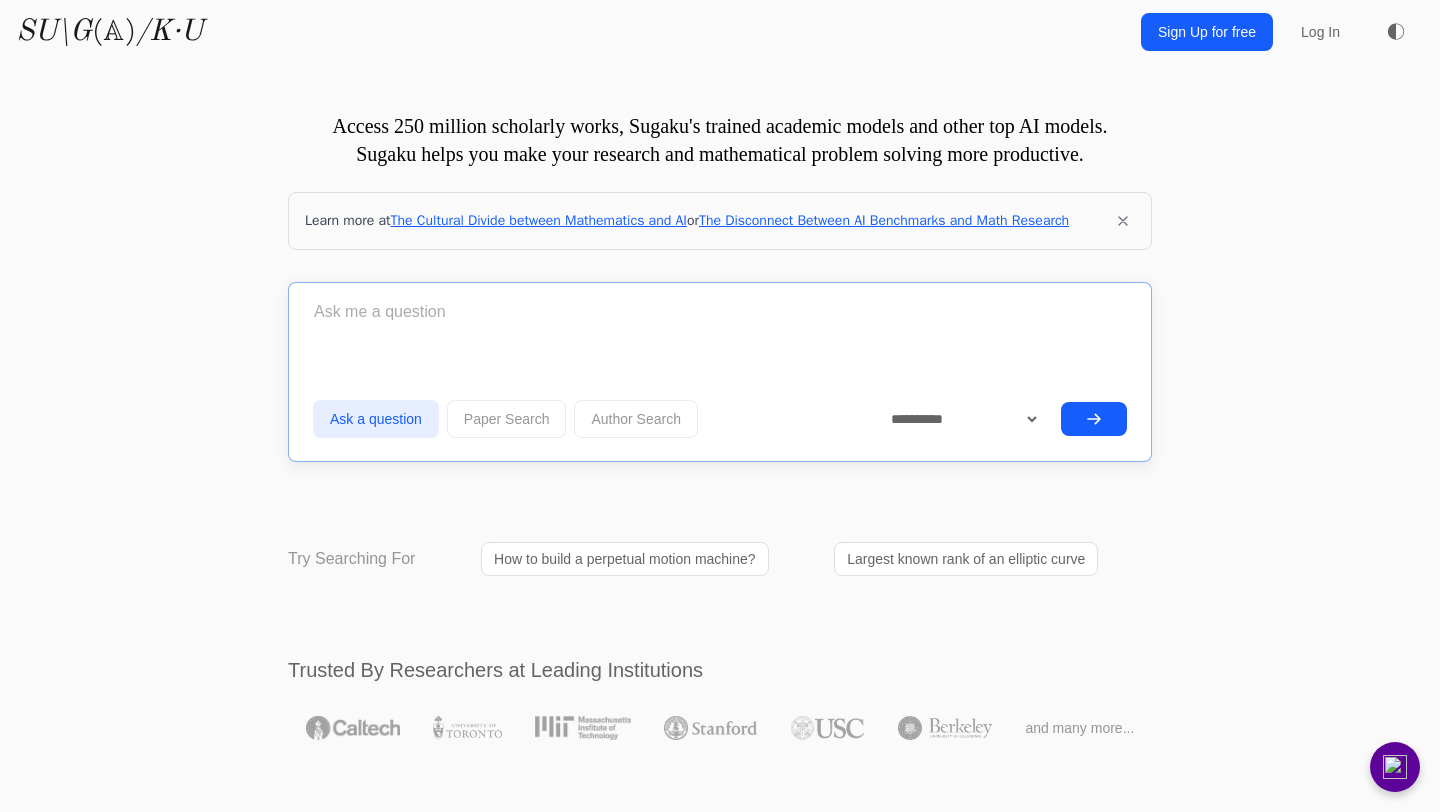 scroll, scrollTop: 0, scrollLeft: 0, axis: both 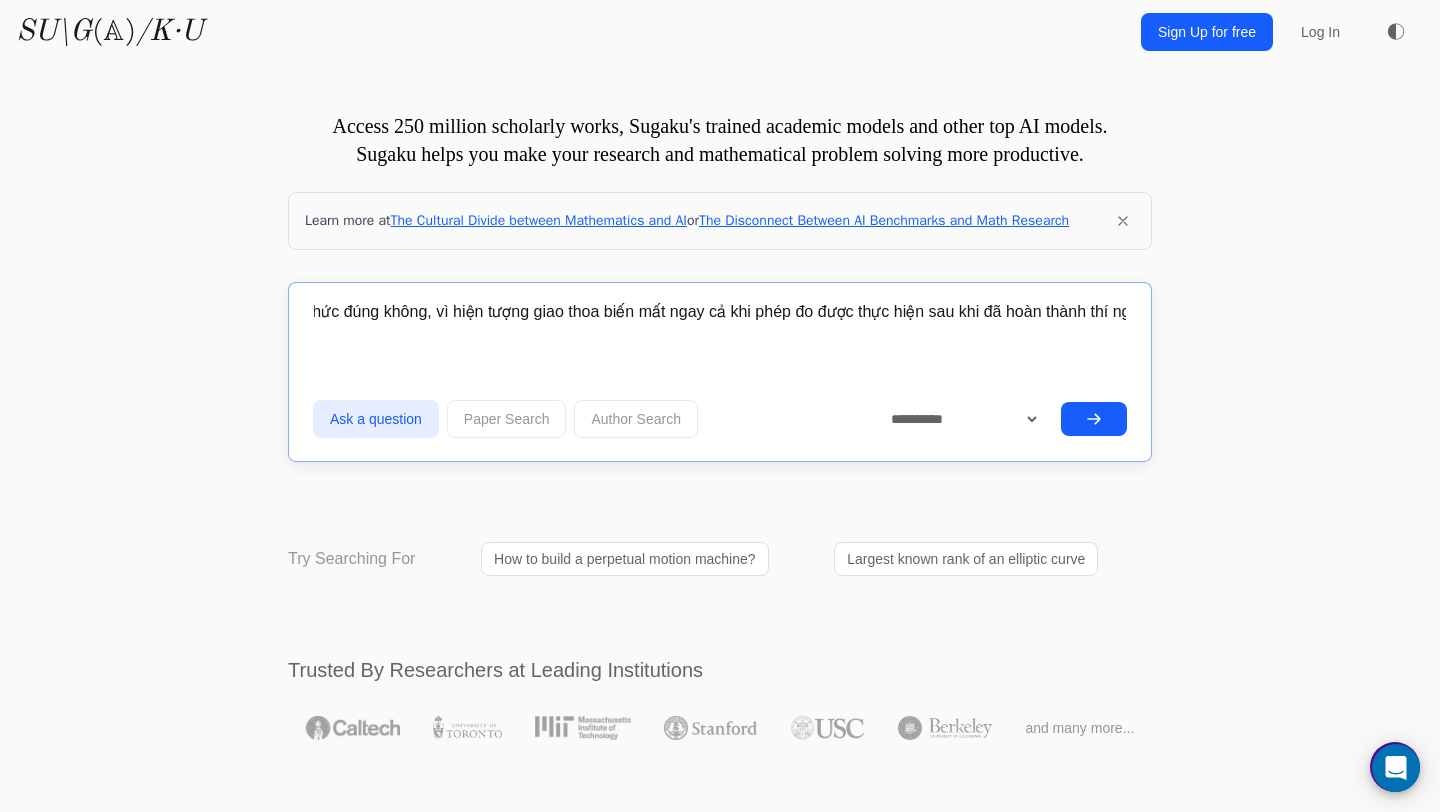type on "thí nghiệm người quan sát và 2 kheo hẹp đã chứng minh rằng thực tại bị tác động bởi ý thức đúng không, vì hiện tượng giao thoa biến mất ngay cả khi phép đo được thực hiện sau khi đã hoàn thành thí nghiệm" 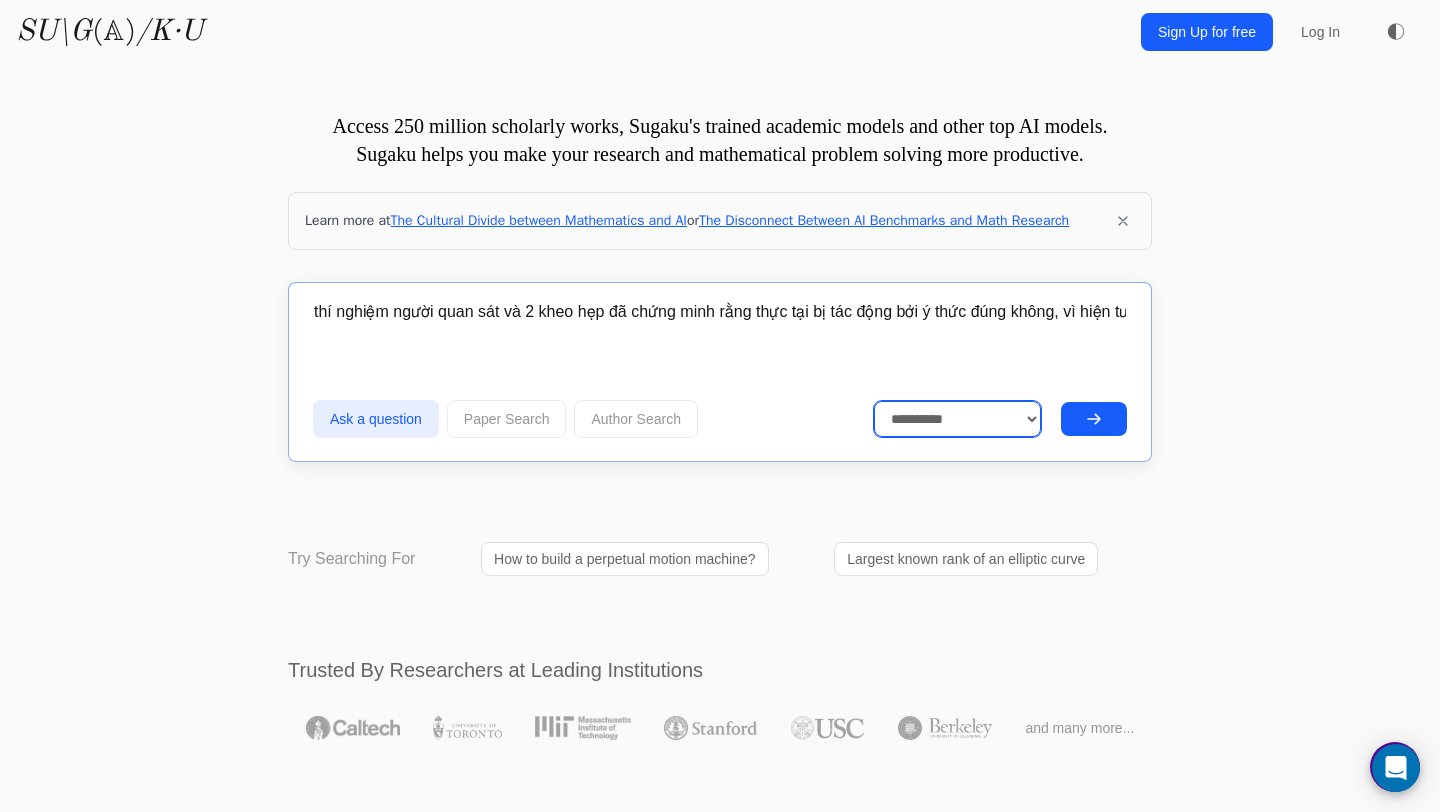 click on "**********" at bounding box center [958, 419] 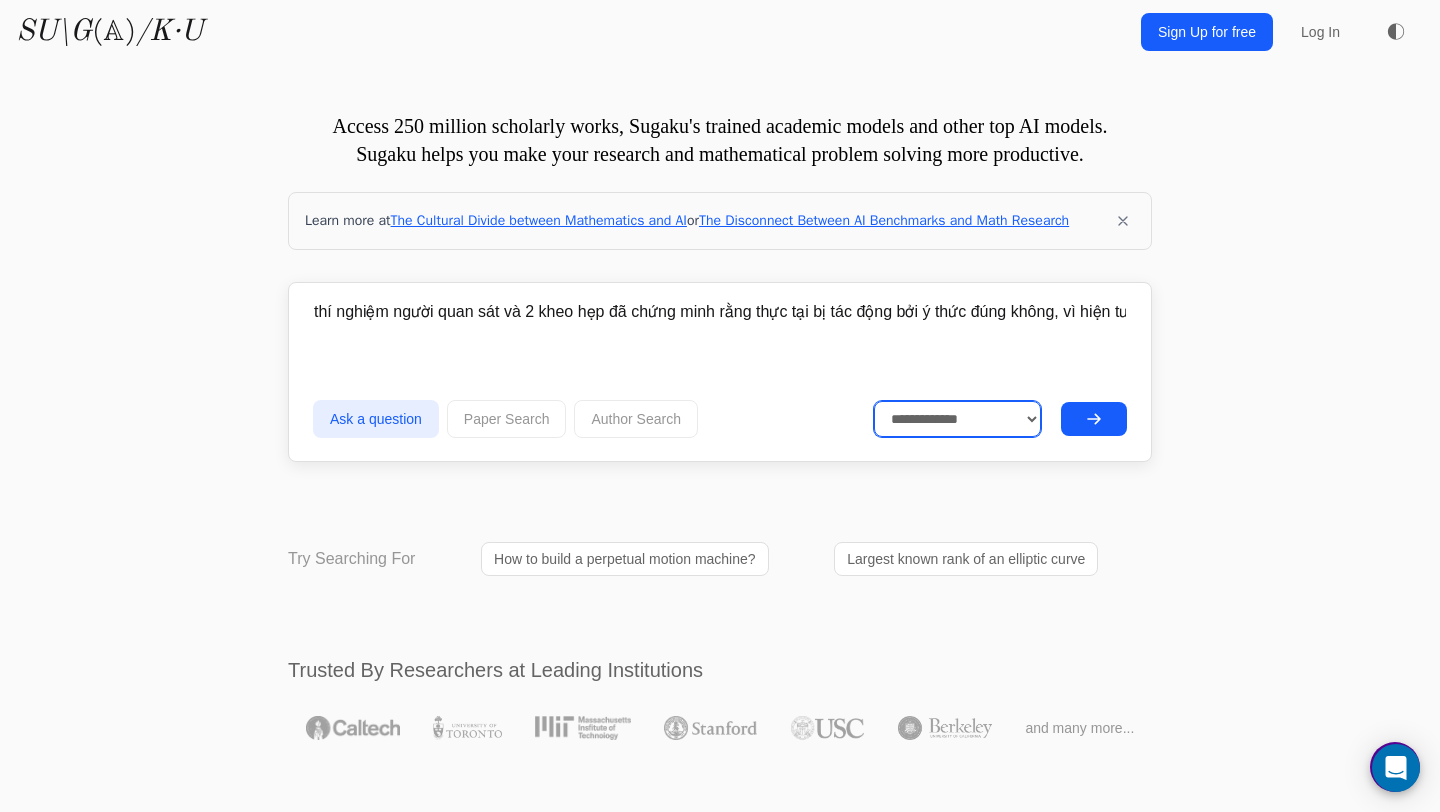 click on "**********" at bounding box center (958, 419) 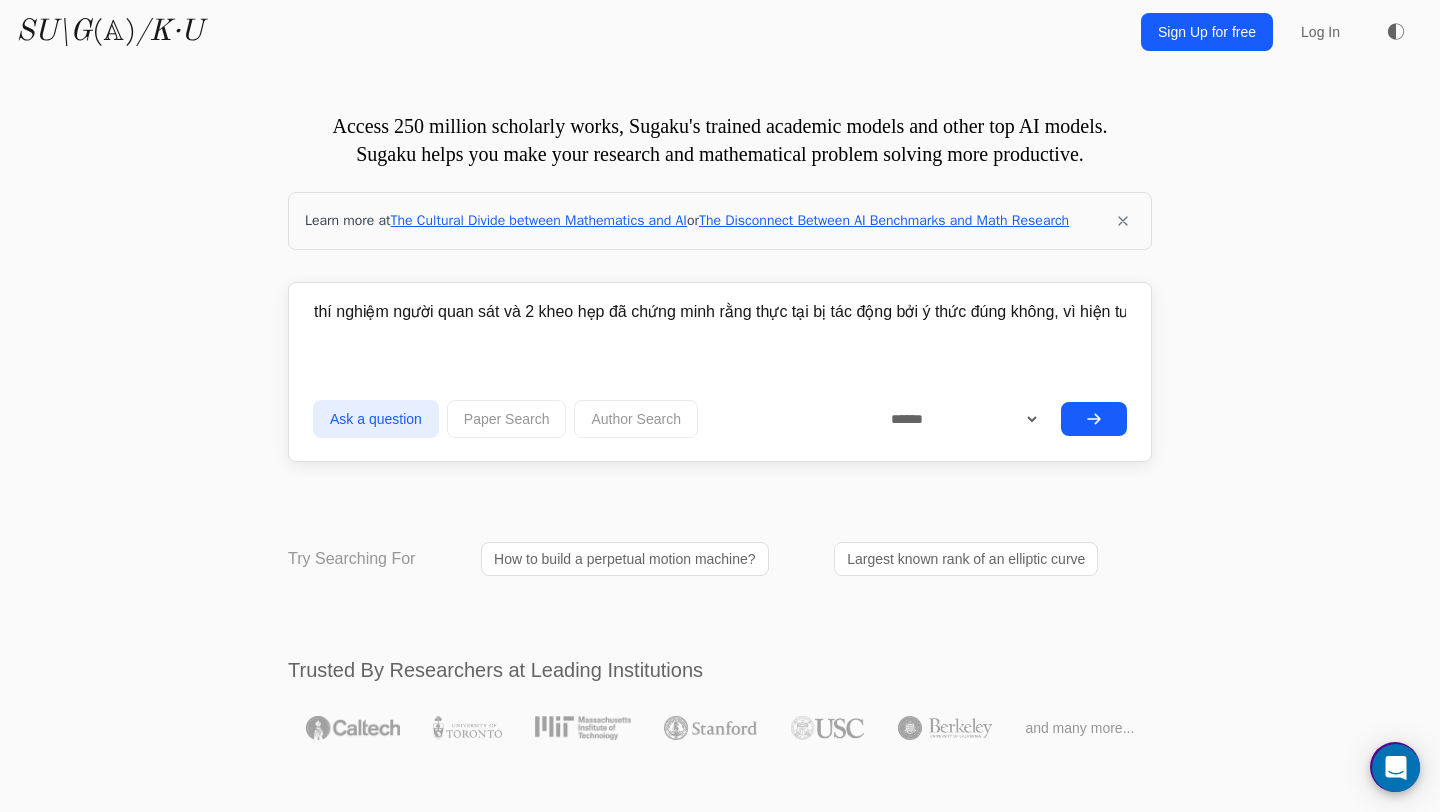click at bounding box center [1094, 419] 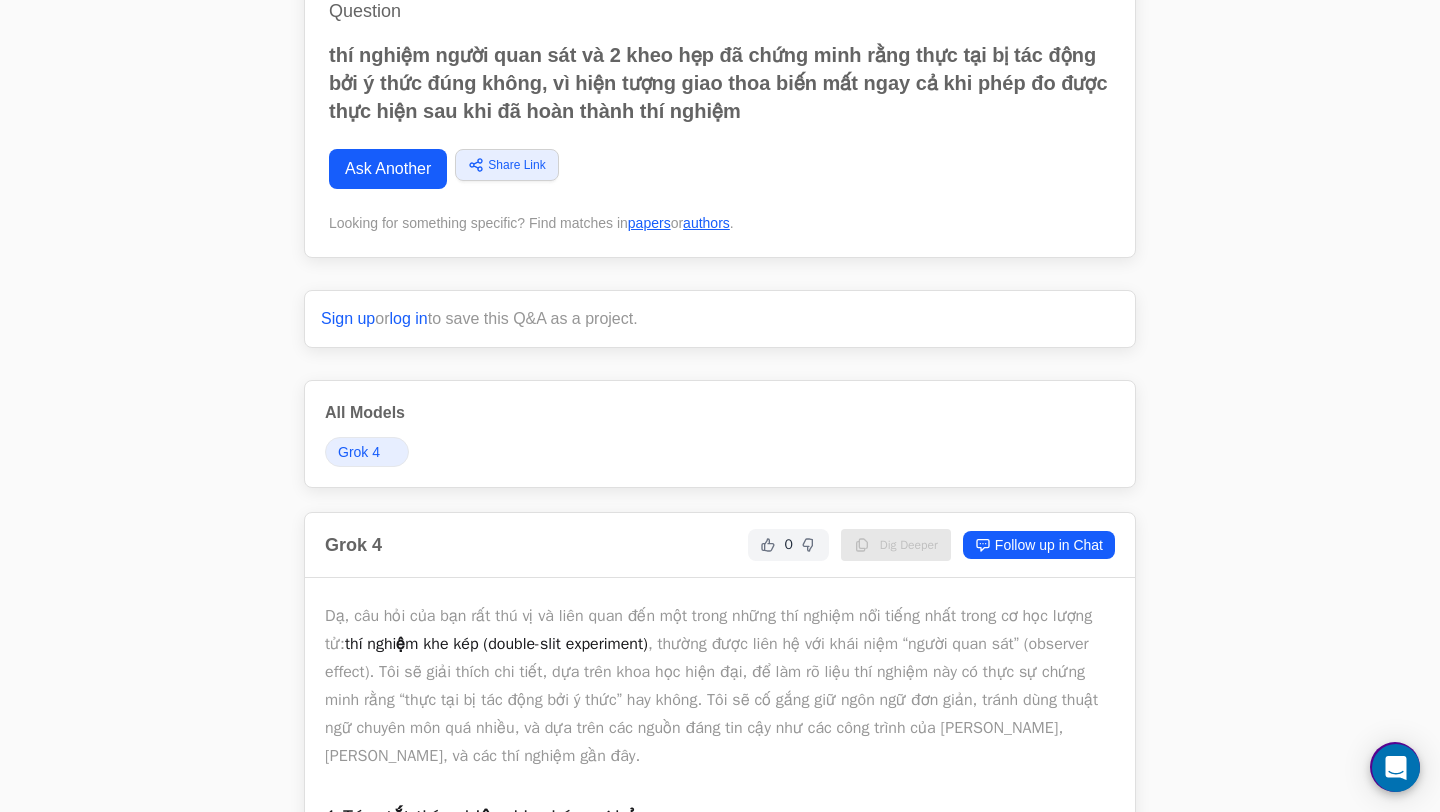 scroll, scrollTop: 0, scrollLeft: 0, axis: both 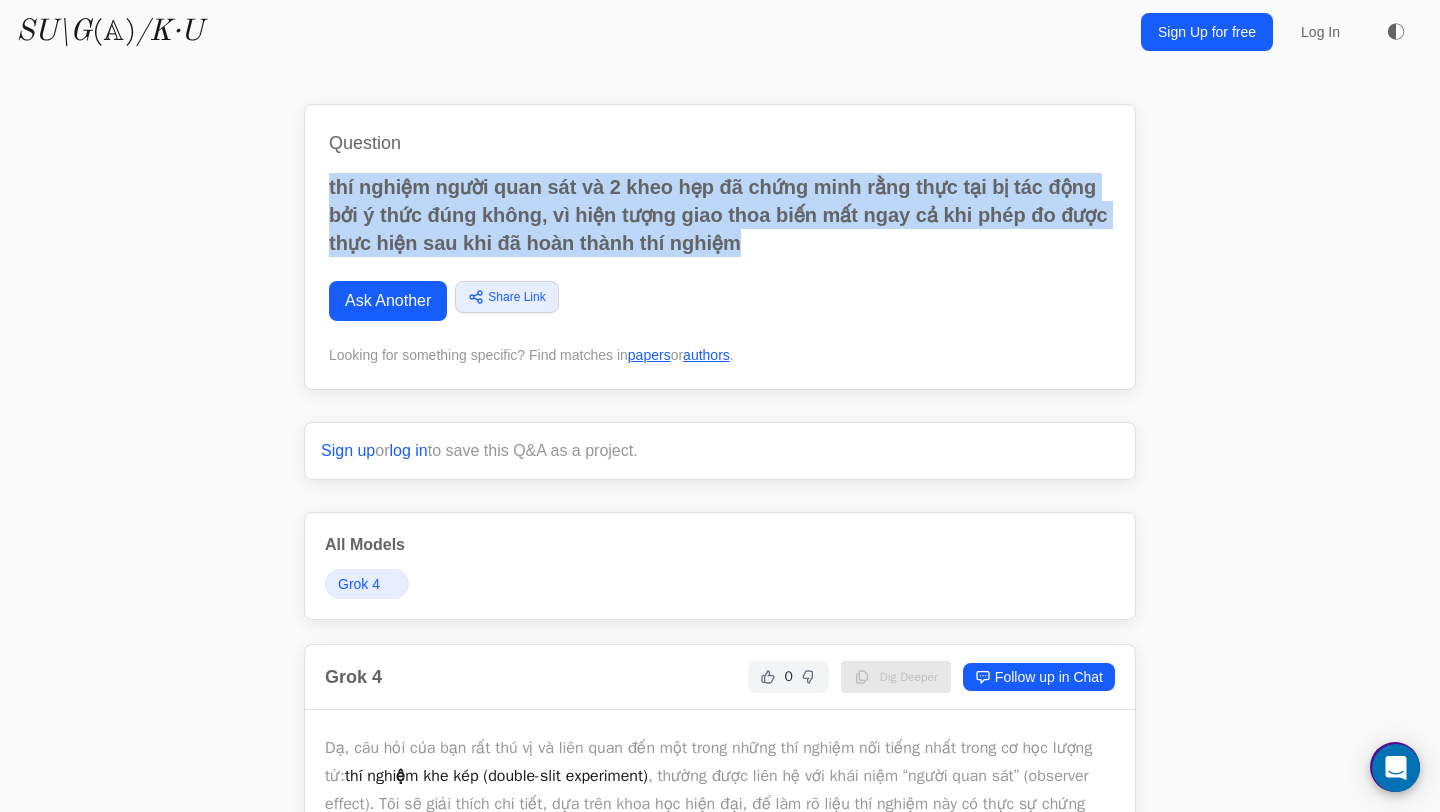 drag, startPoint x: 329, startPoint y: 186, endPoint x: 858, endPoint y: 225, distance: 530.43567 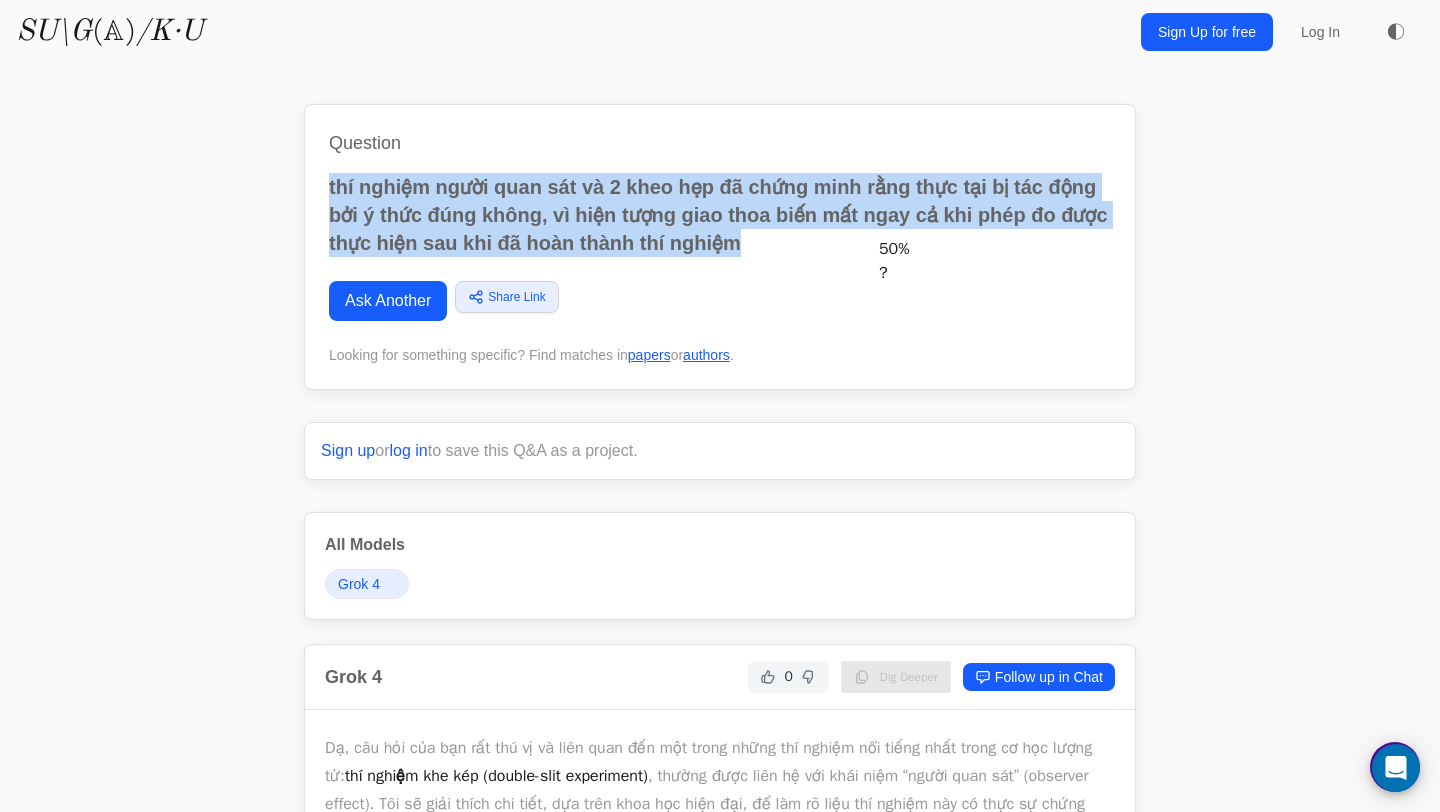 copy on "thí nghiệm người quan sát và 2 kheo hẹp đã chứng minh rằng thực tại bị tác động bởi ý thức đúng không, vì hiện tượng giao thoa biến mất ngay cả khi phép đo được thực hiện sau khi đã hoàn thành thí nghiệm" 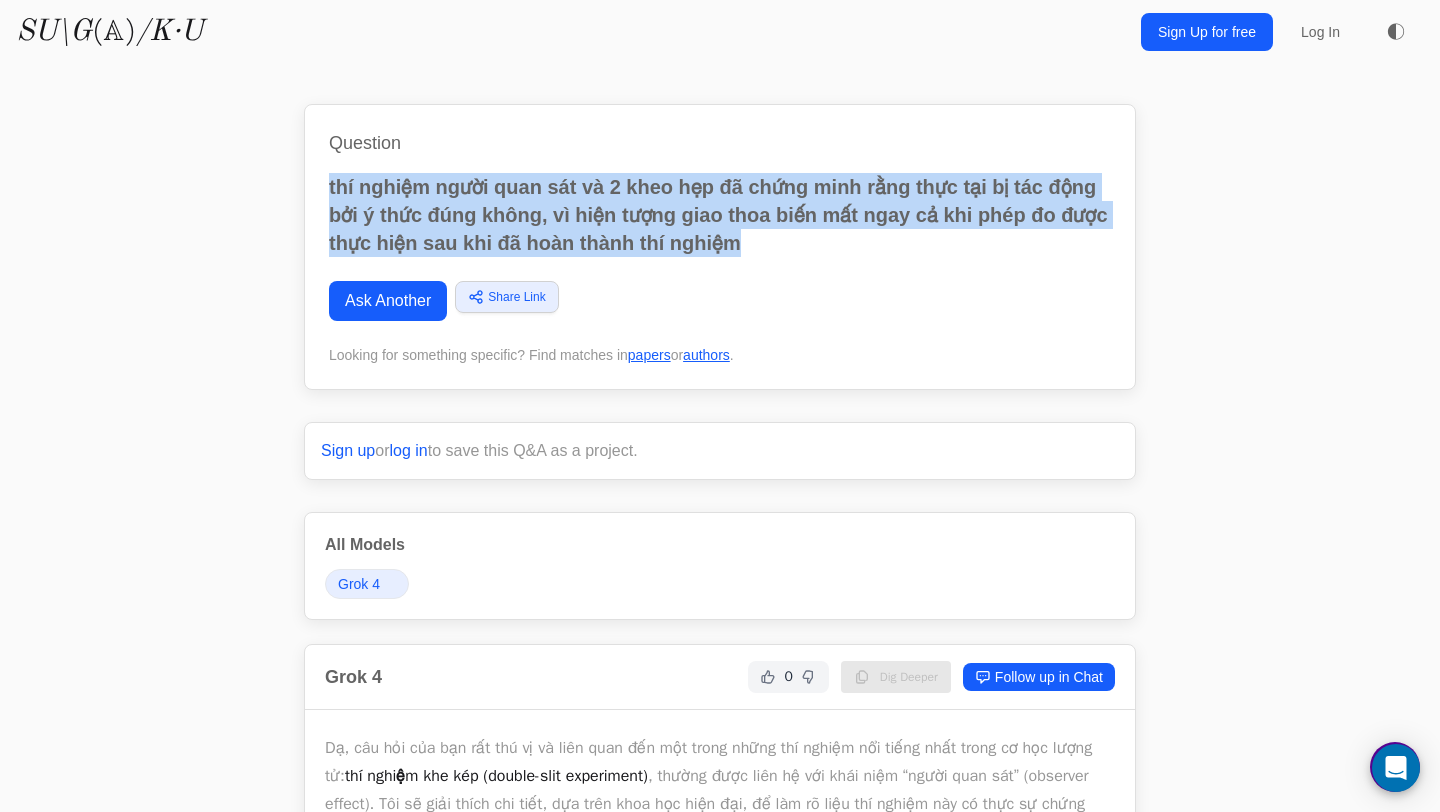 click on "SU\G (𝔸) /K·U" at bounding box center [109, 32] 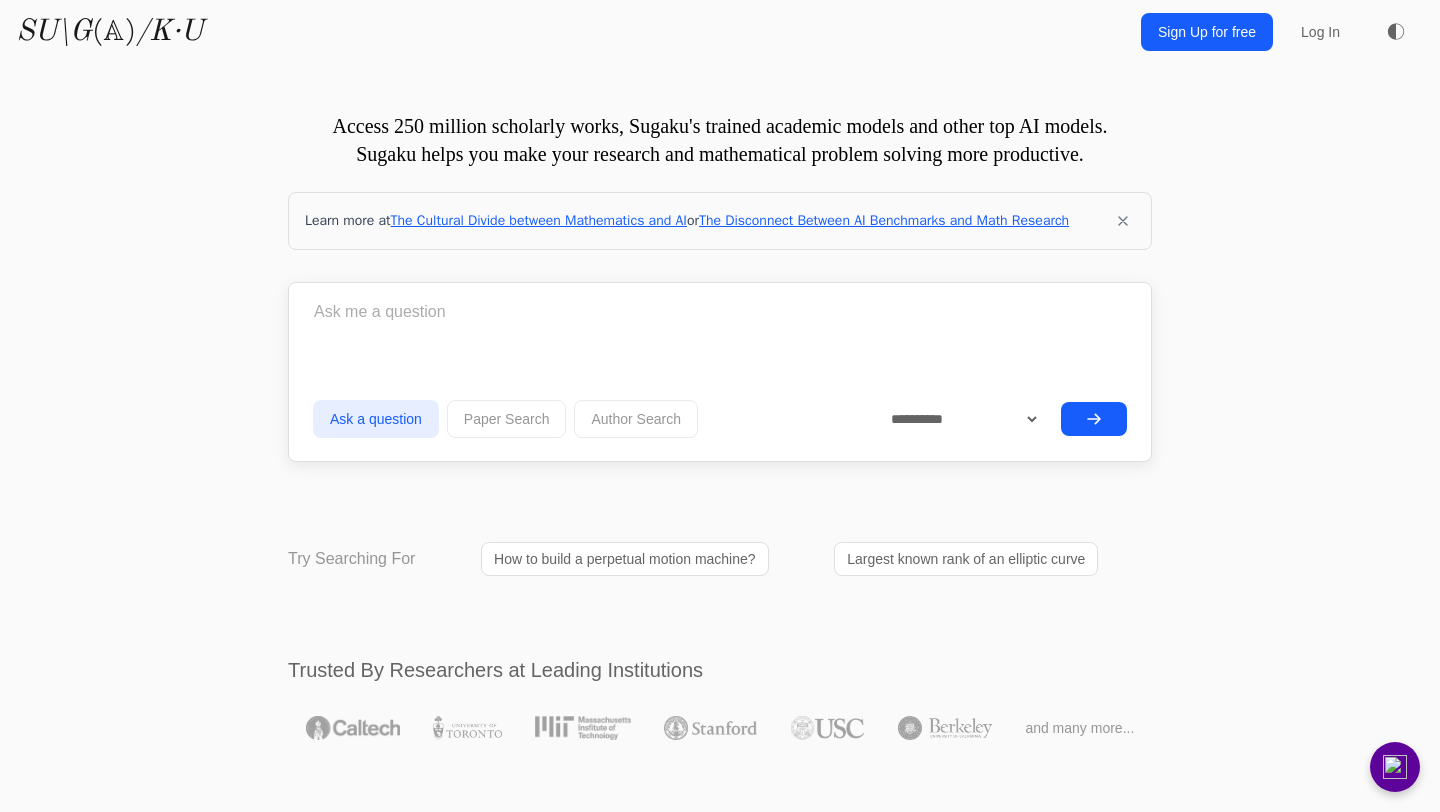 scroll, scrollTop: 0, scrollLeft: 0, axis: both 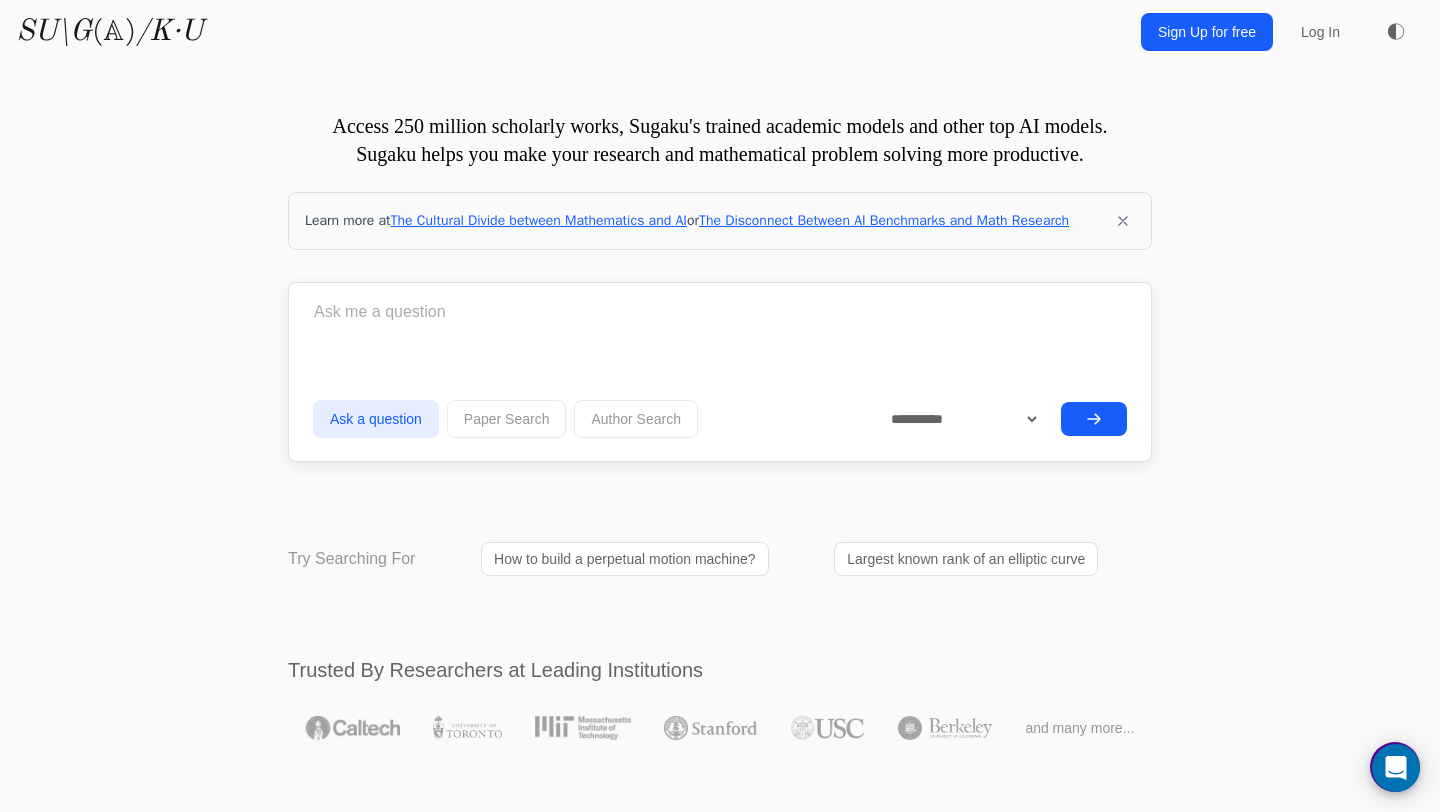 click at bounding box center (720, 312) 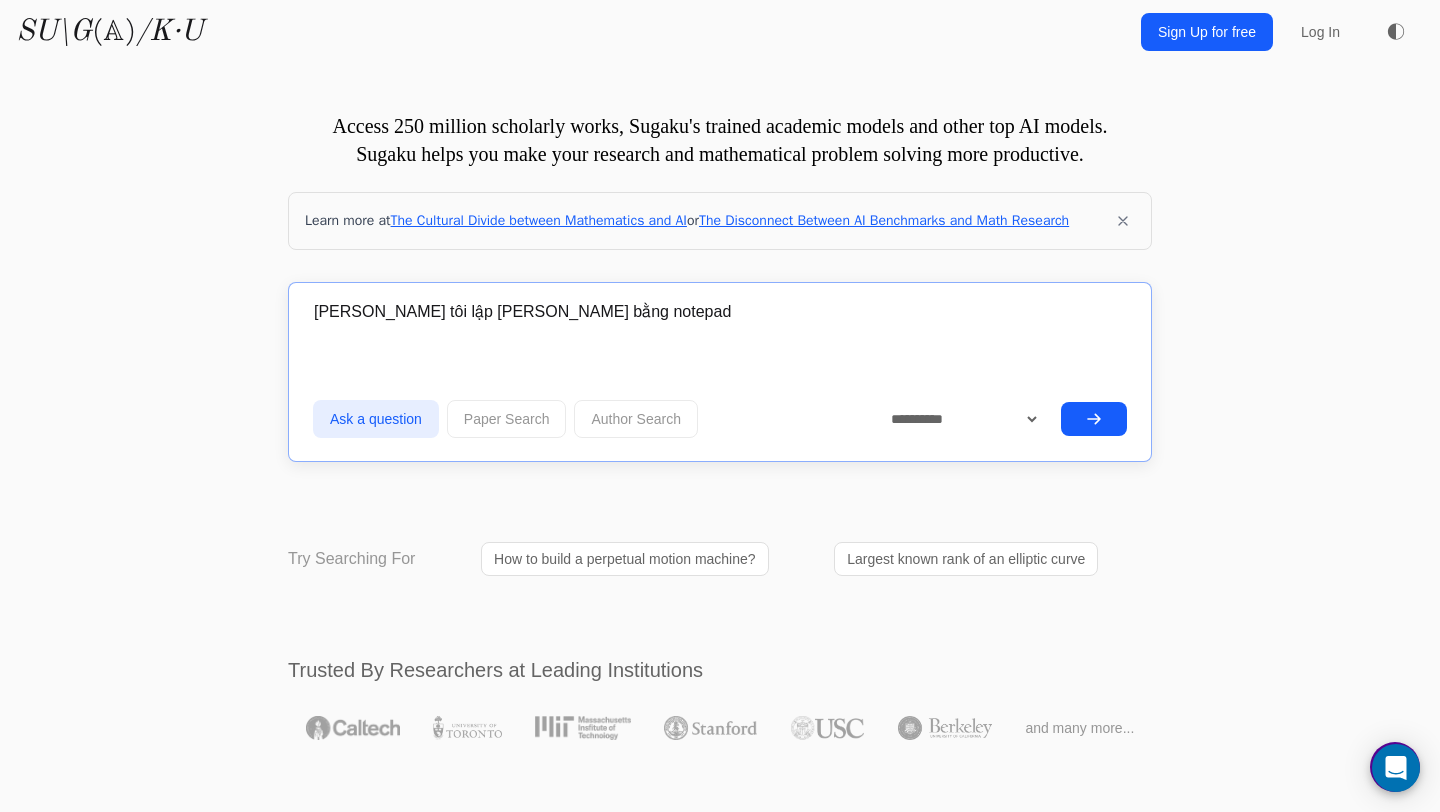 click on "hướng dẫn tôi lập trình bằng notepad" at bounding box center [720, 312] 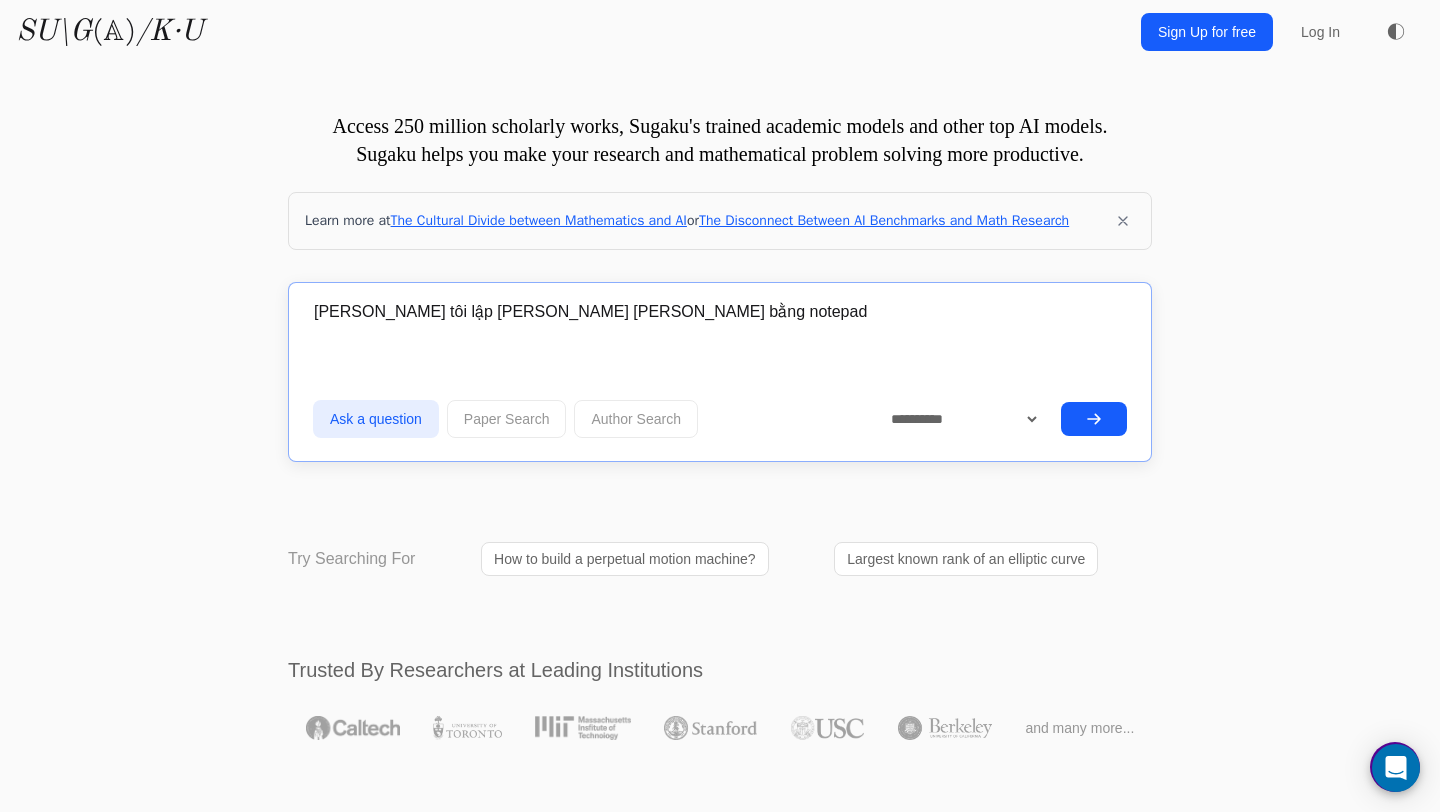 type on "hướng dẫn tôi lập trình ứng dụng bằng notepad" 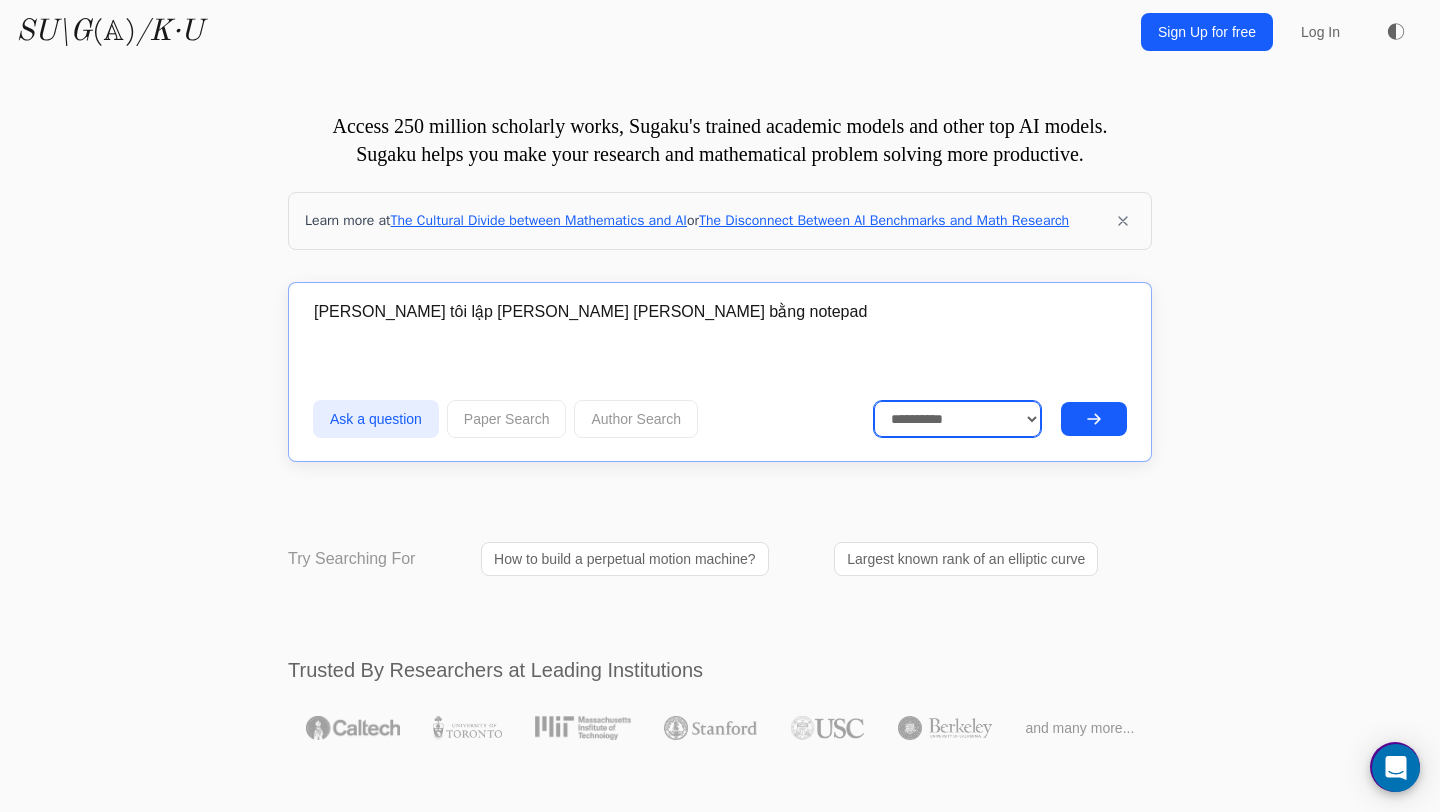 click on "**********" at bounding box center (958, 419) 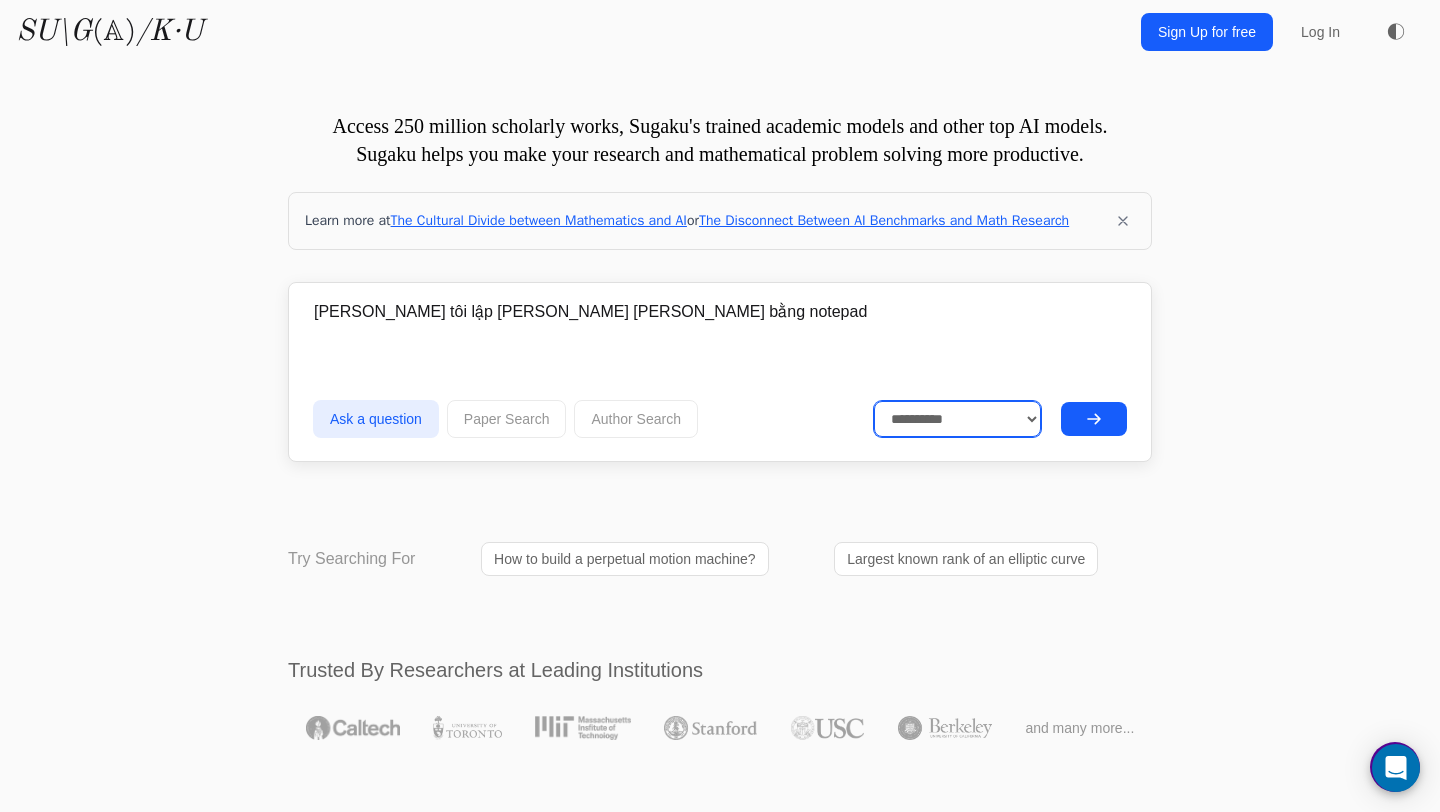 select on "******" 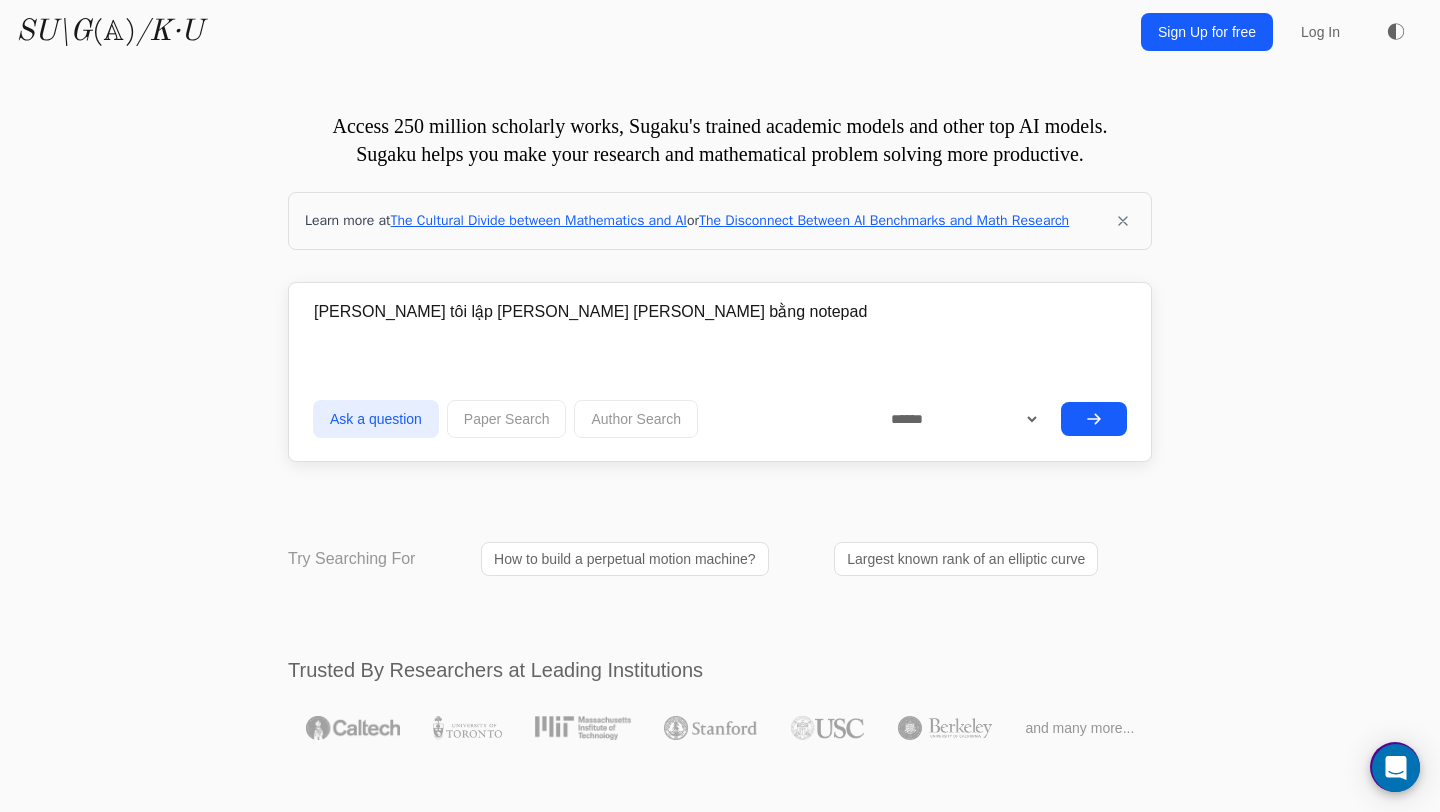 click at bounding box center (1094, 419) 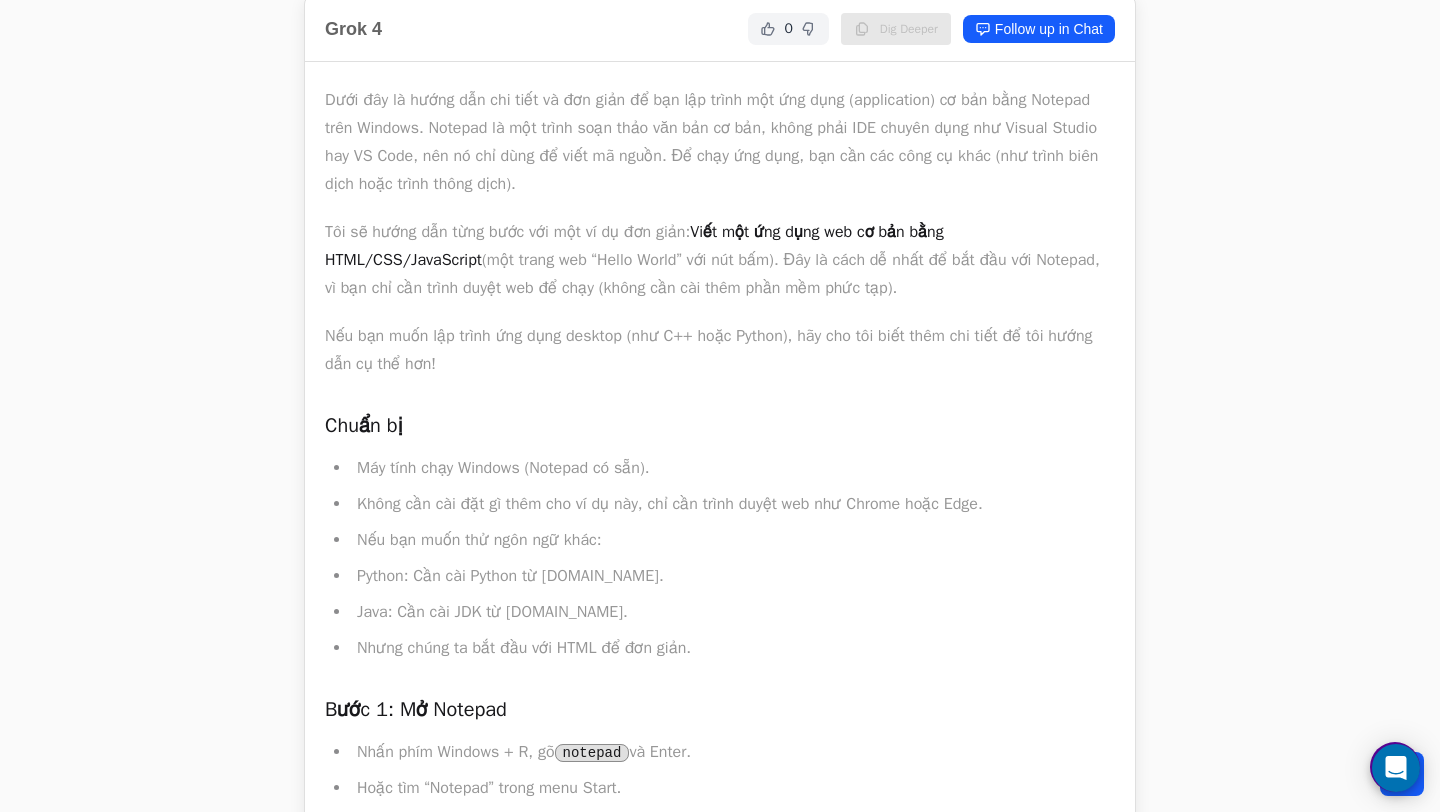 scroll, scrollTop: 594, scrollLeft: 0, axis: vertical 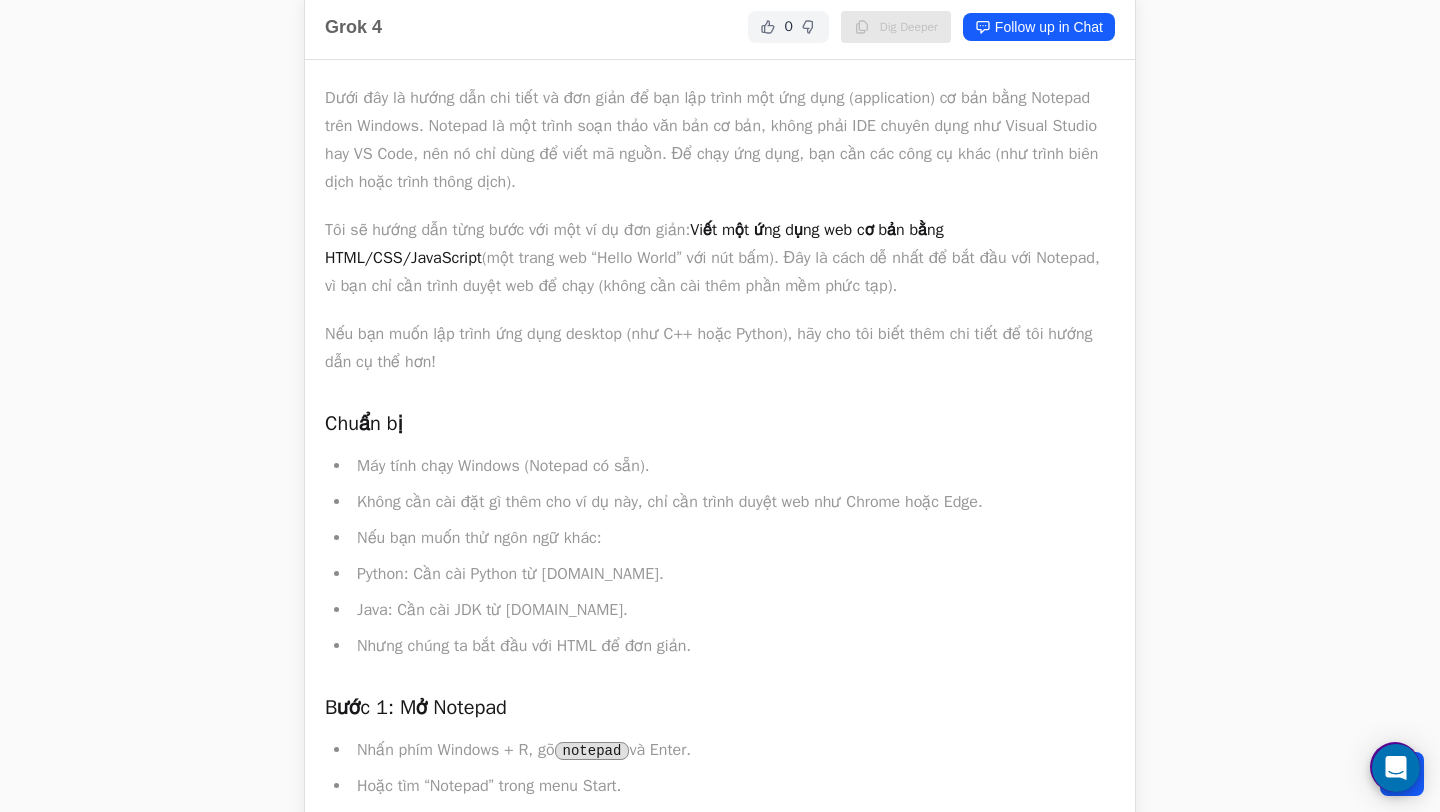 click on "Dưới đây là hướng dẫn chi tiết và đơn giản để bạn lập trình một ứng dụng (application) cơ bản bằng Notepad trên Windows. Notepad là một trình soạn thảo văn bản cơ bản, không phải IDE chuyên dụng như Visual Studio hay VS Code, nên nó chỉ dùng để viết mã nguồn. Để chạy ứng dụng, bạn cần các công cụ khác (như trình biên dịch hoặc trình thông dịch).
Tôi sẽ hướng dẫn từng bước với một ví dụ đơn giản:  Viết một ứng dụng web cơ bản bằng HTML/CSS/JavaScript  (một trang web “Hello World” với nút bấm). Đây là cách dễ nhất để bắt đầu với Notepad, vì bạn chỉ cần trình duyệt web để chạy (không cần cài thêm phần mềm phức tạp).
Nếu bạn muốn lập trình ứng dụng desktop (như C++ hoặc Python), hãy cho tôi biết thêm chi tiết để tôi hướng dẫn cụ thể hơn!
Chuẩn bị" at bounding box center [720, 1834] 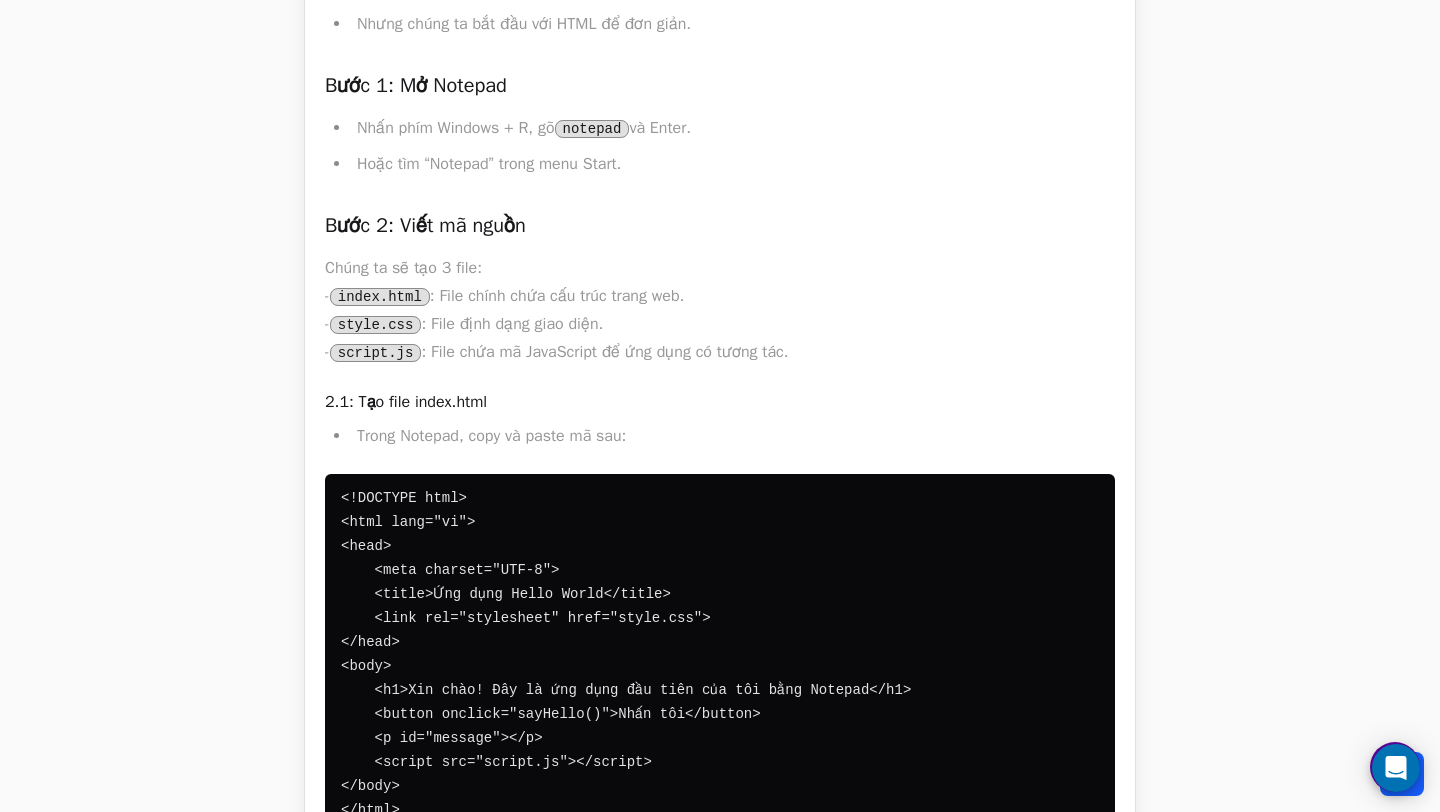 scroll, scrollTop: 0, scrollLeft: 0, axis: both 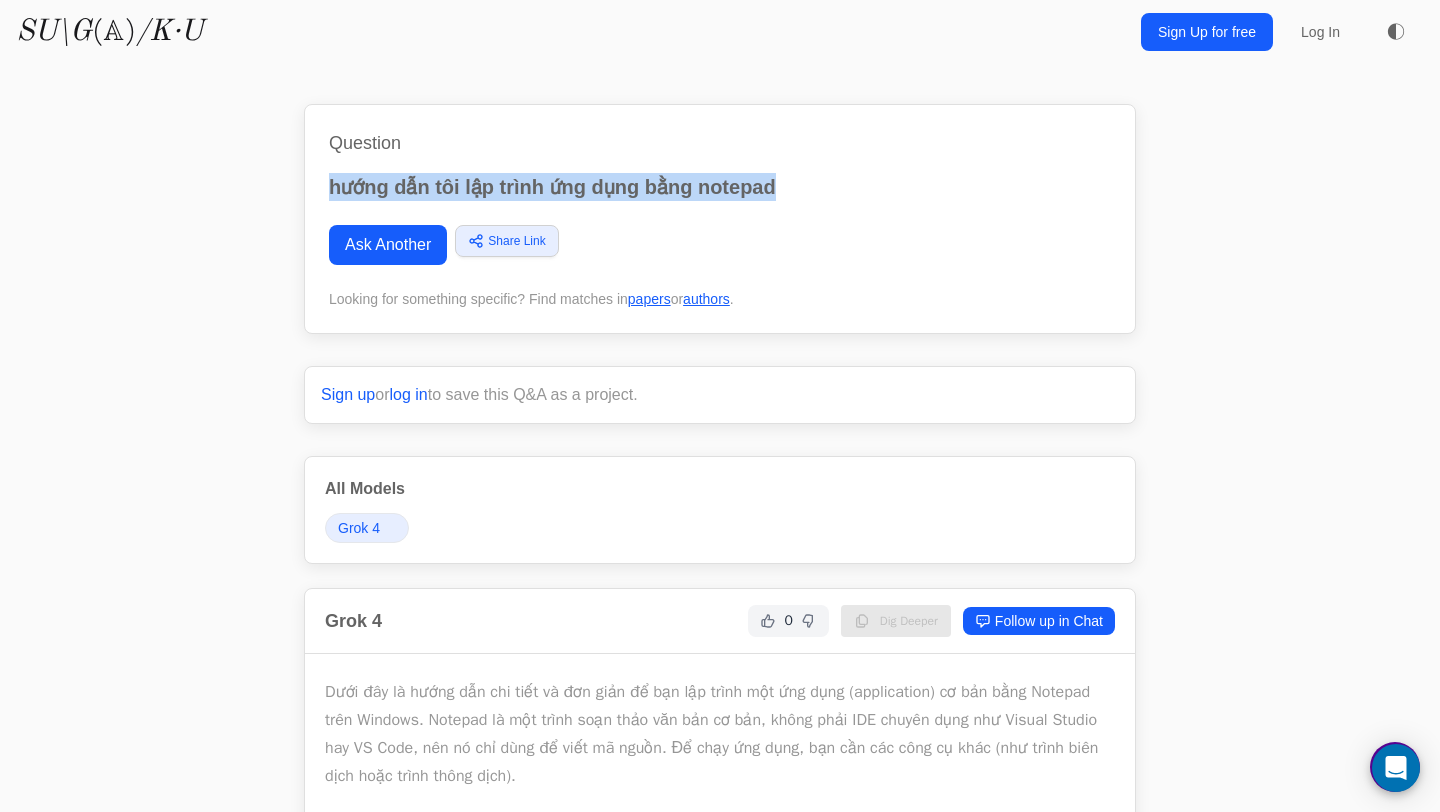 drag, startPoint x: 799, startPoint y: 183, endPoint x: 291, endPoint y: 170, distance: 508.16632 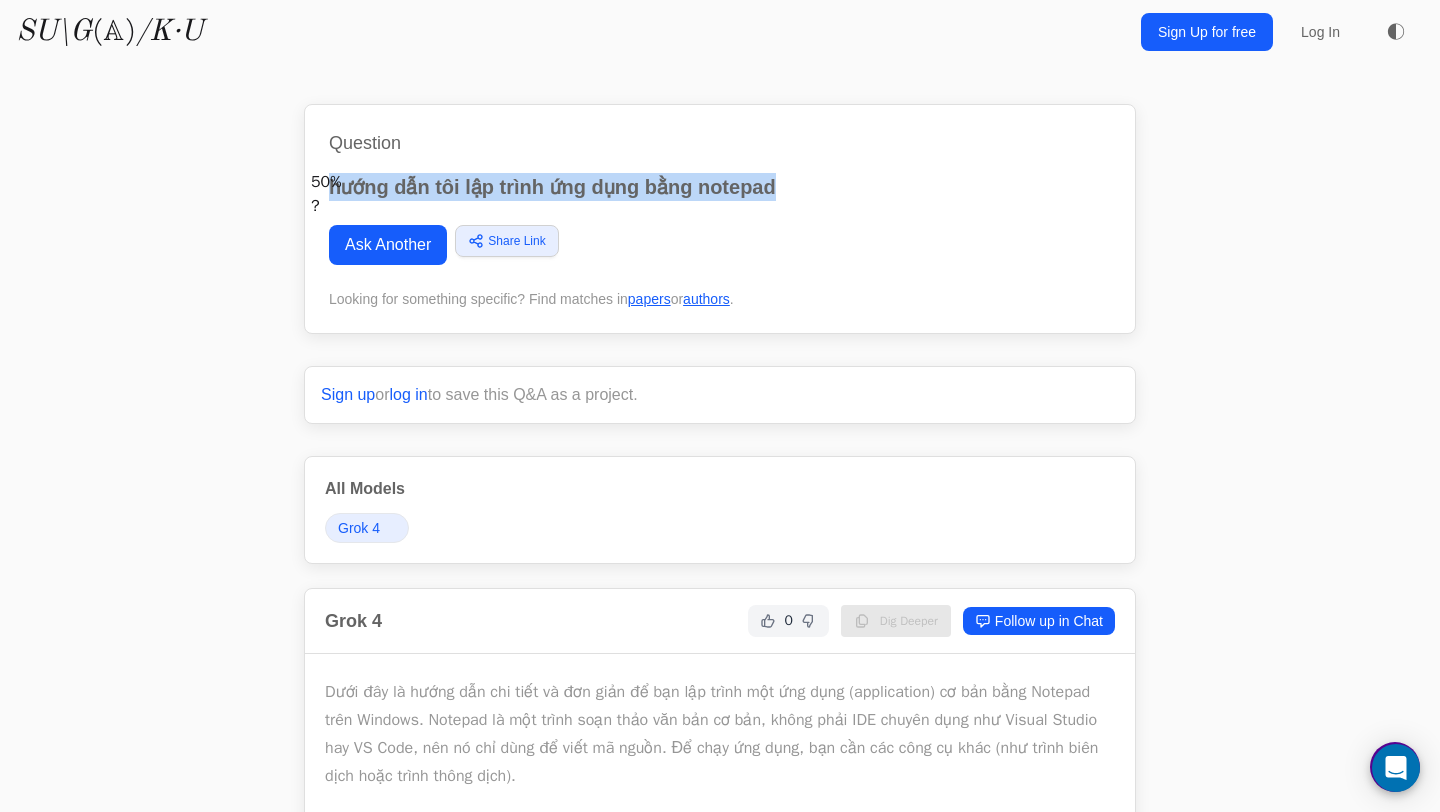 copy on "hướng dẫn tôi lập trình ứng dụng bằng notepad" 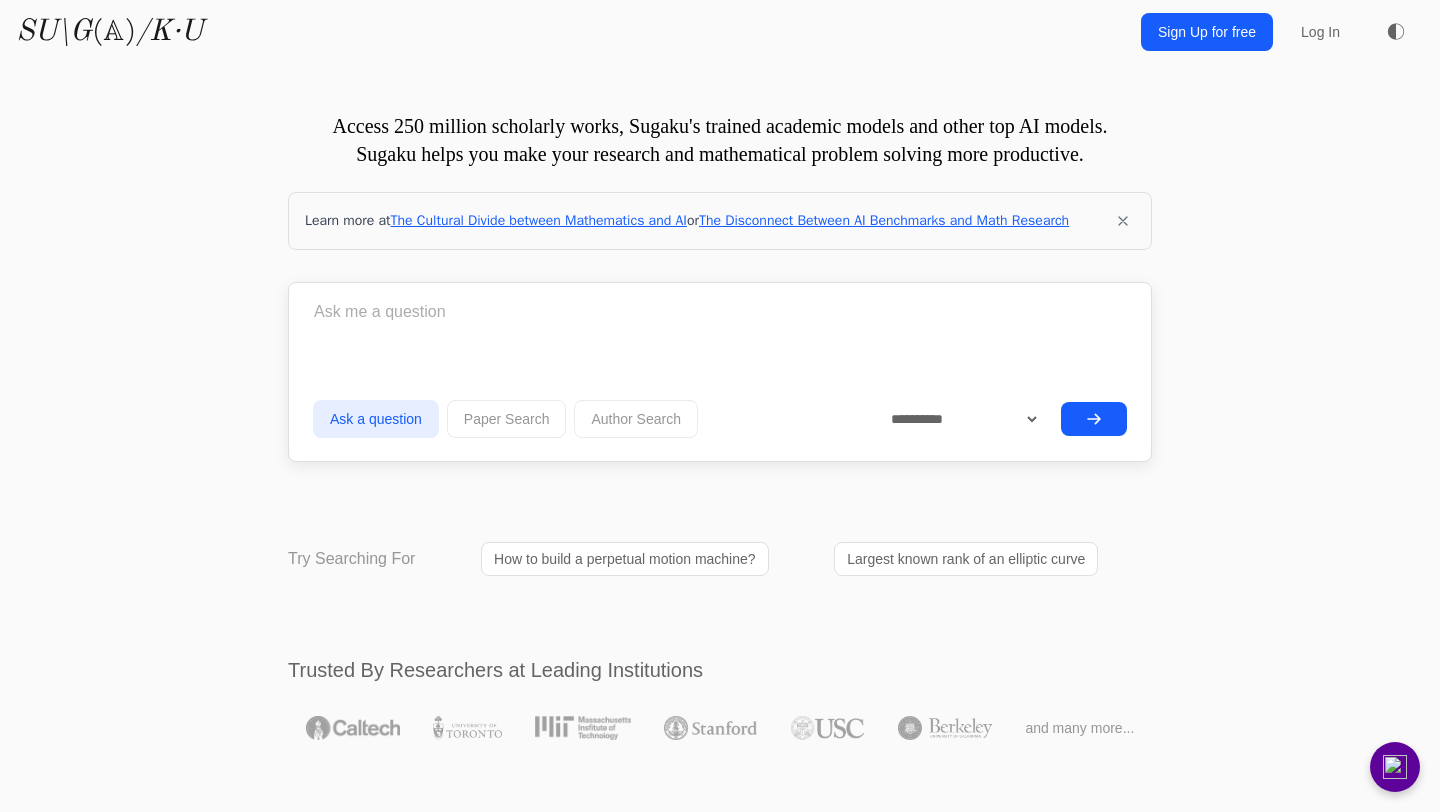 scroll, scrollTop: 0, scrollLeft: 0, axis: both 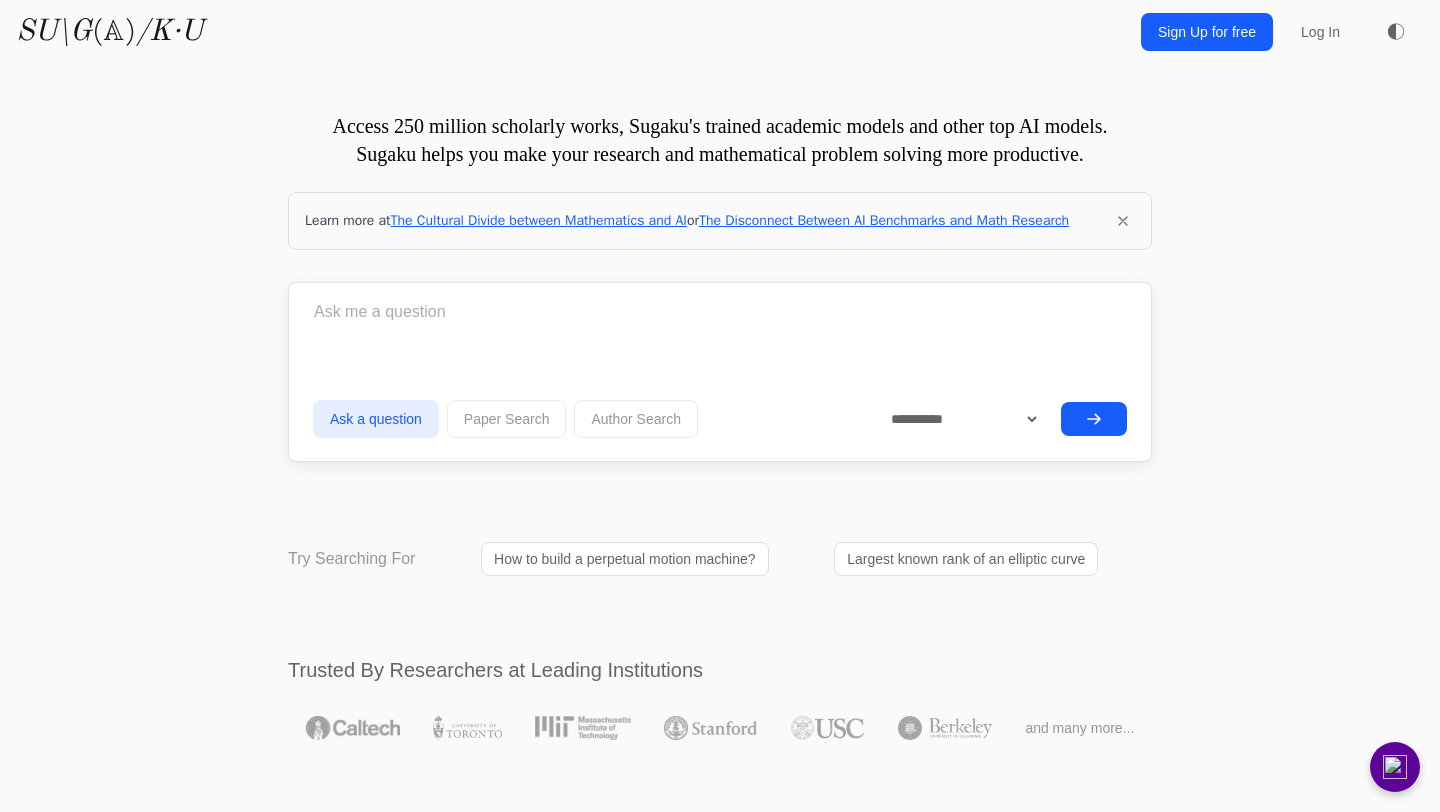click at bounding box center (720, 312) 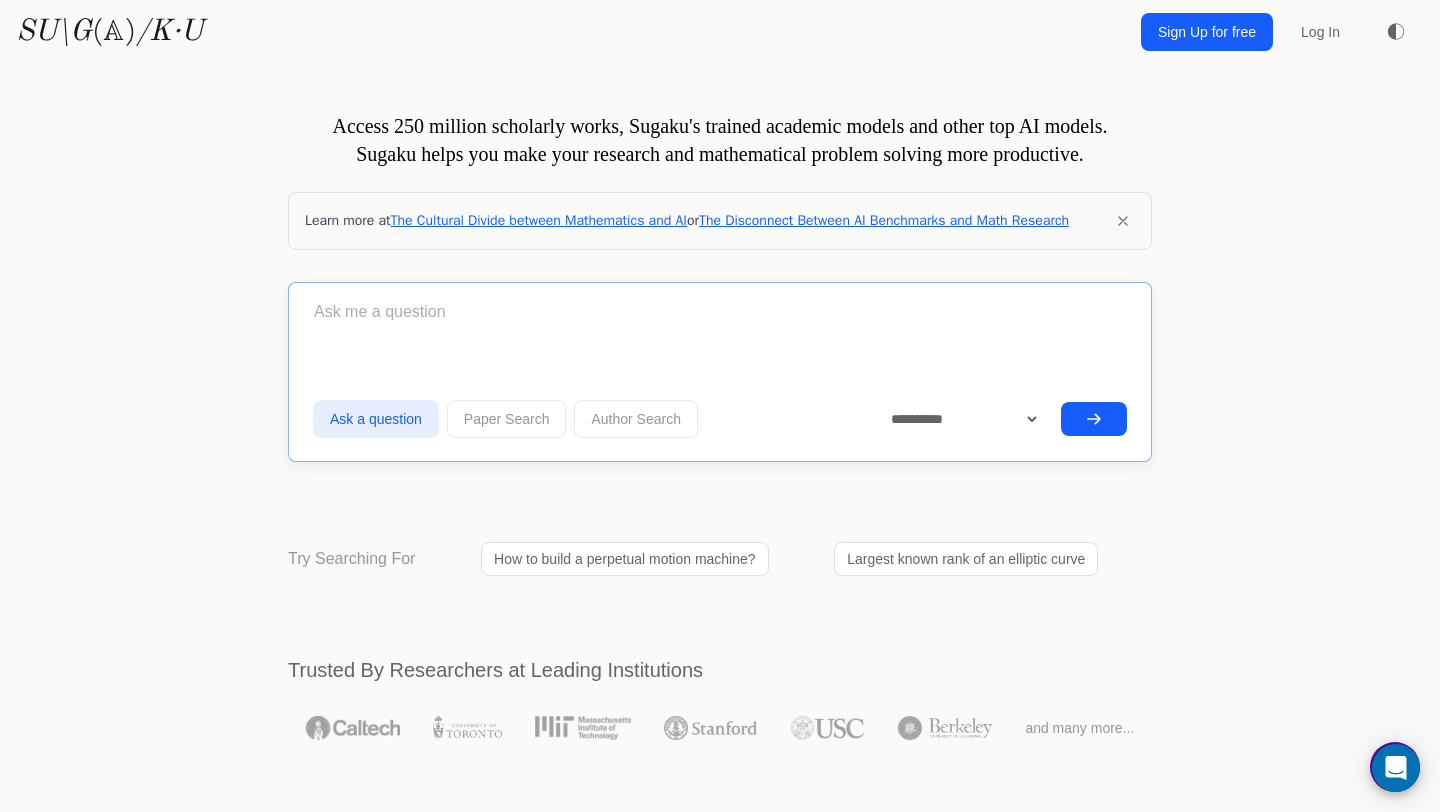 paste on "hướng dẫn tôi lập trình ứng dụng bằng notepad" 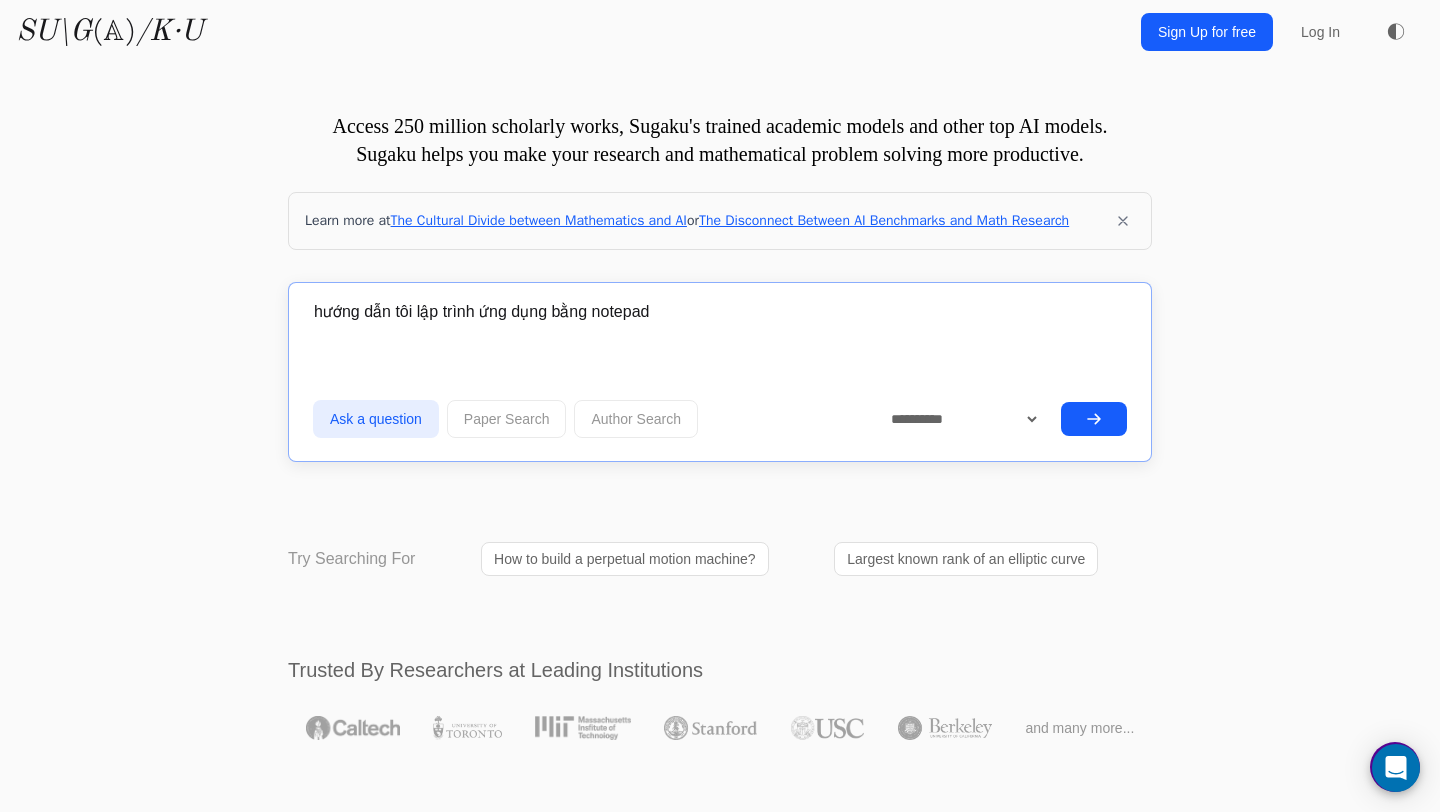 click on "hướng dẫn tôi lập trình ứng dụng bằng notepad" at bounding box center [720, 312] 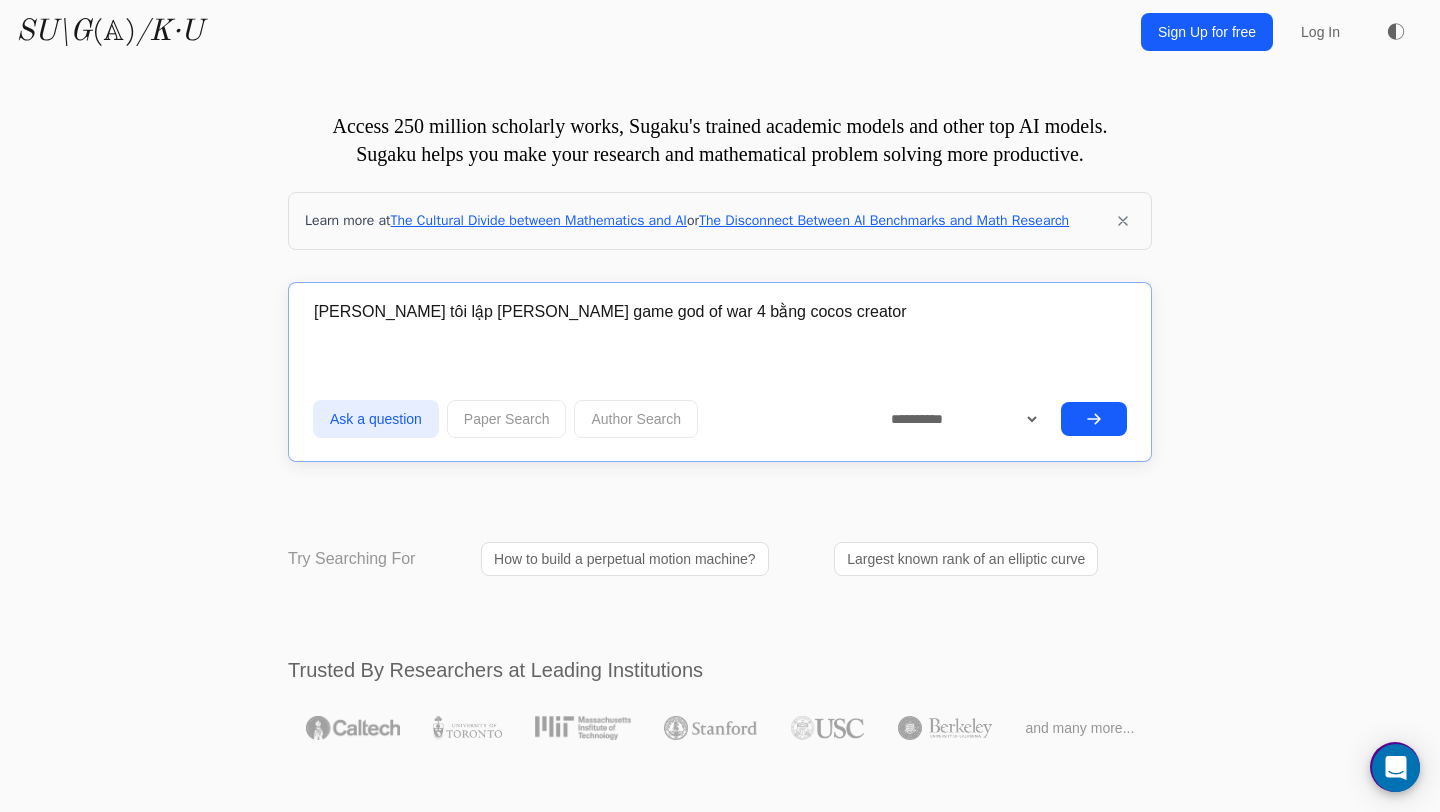 type on "hướng dẫn tôi lập trình game god of war 4 bằng cocos creator" 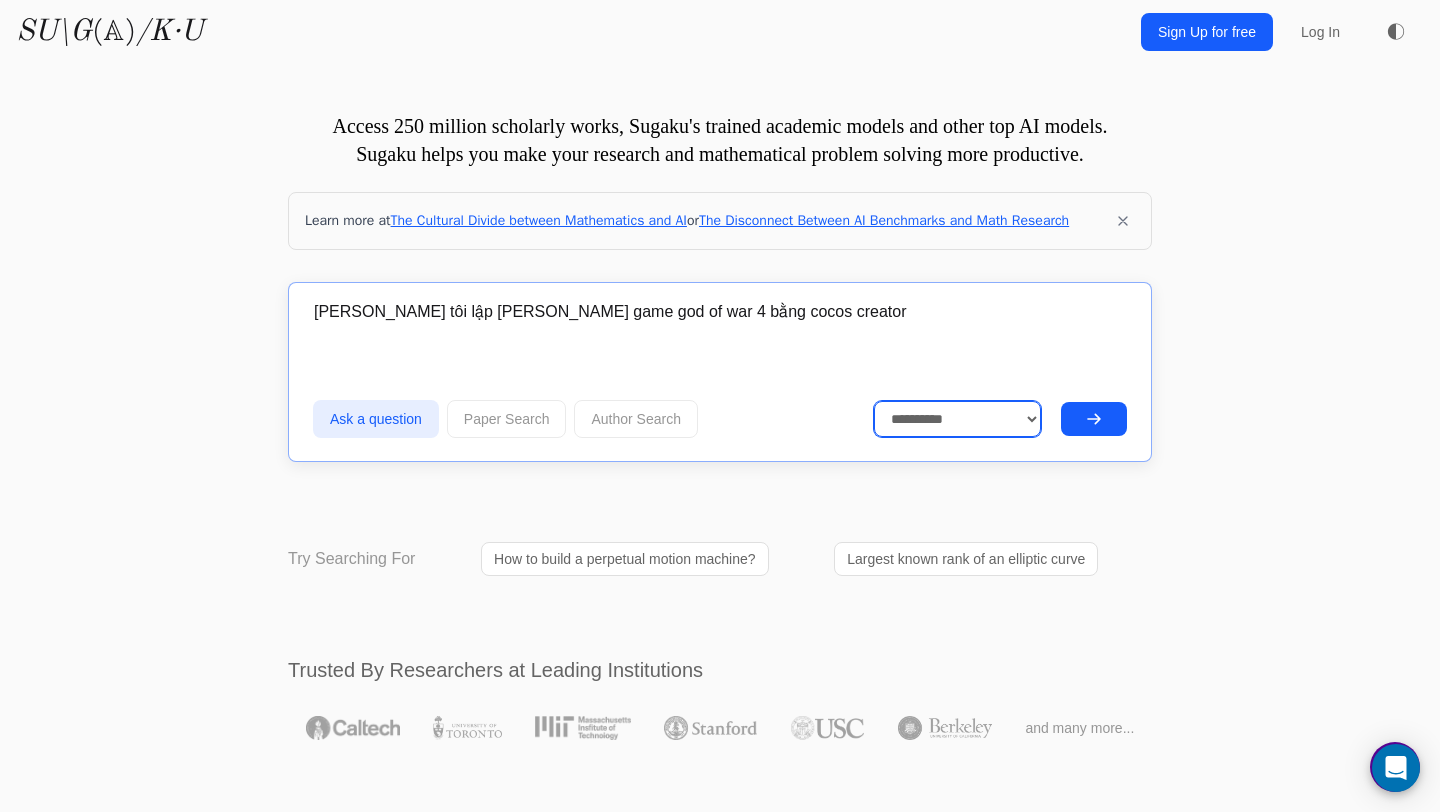 click on "**********" at bounding box center (958, 419) 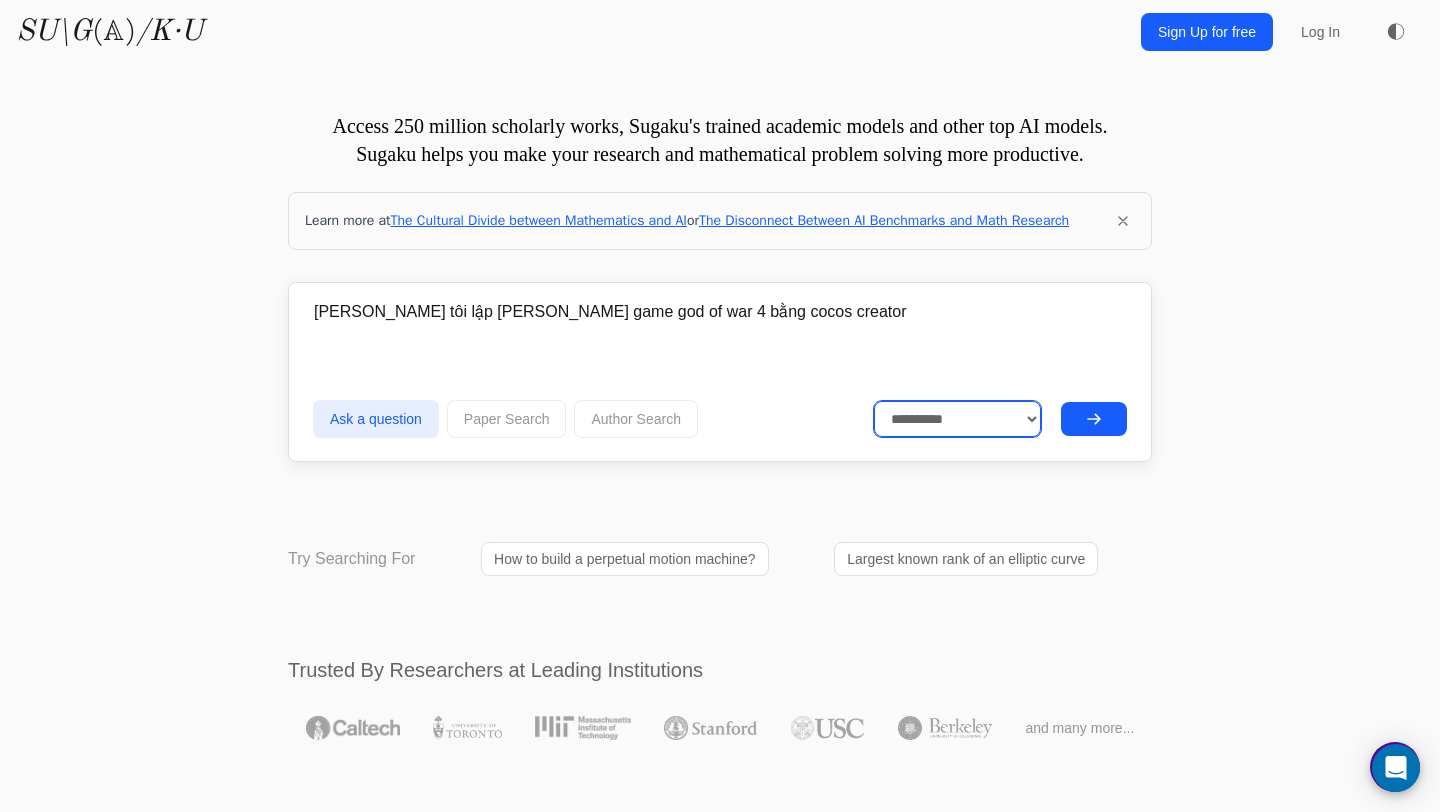 select on "******" 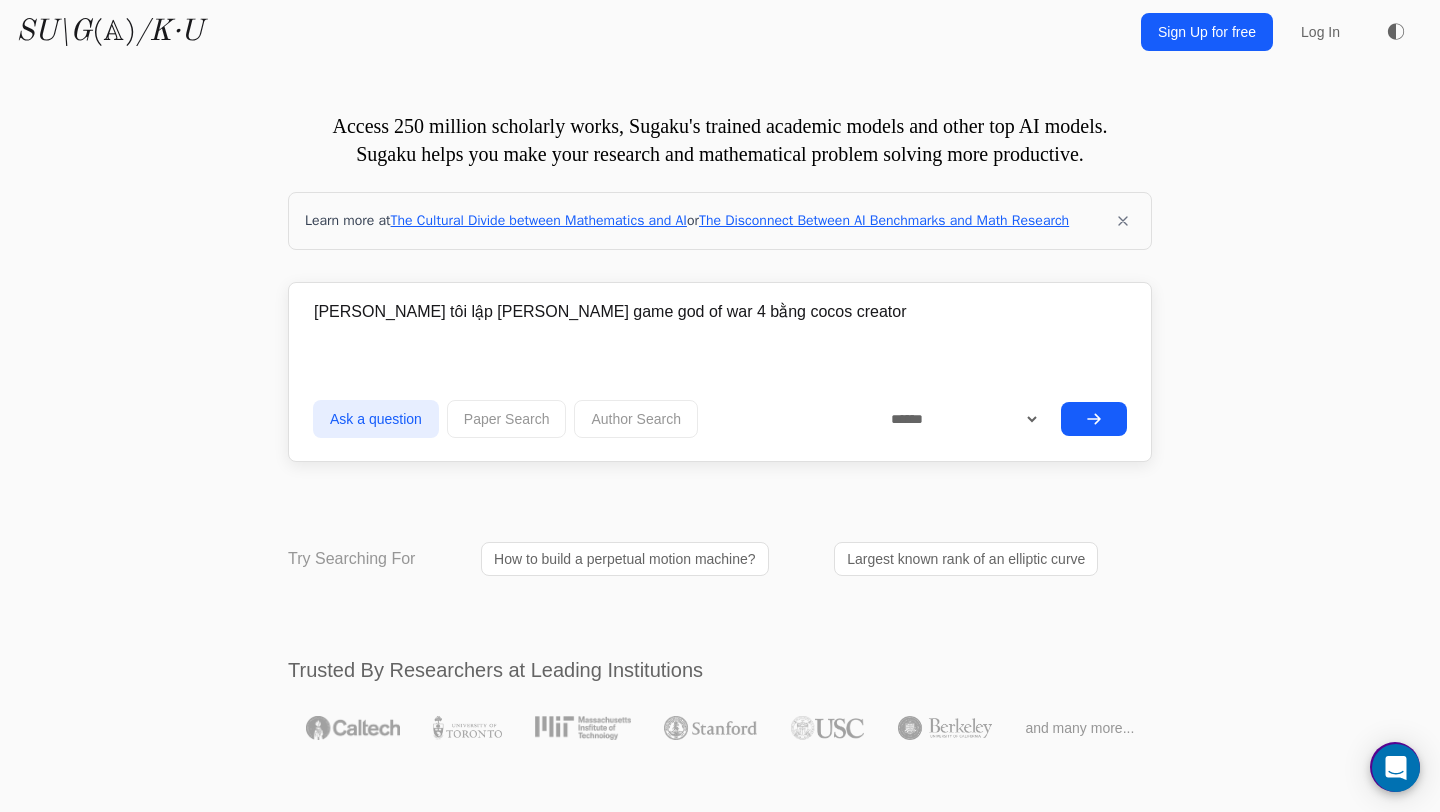 click at bounding box center [1094, 419] 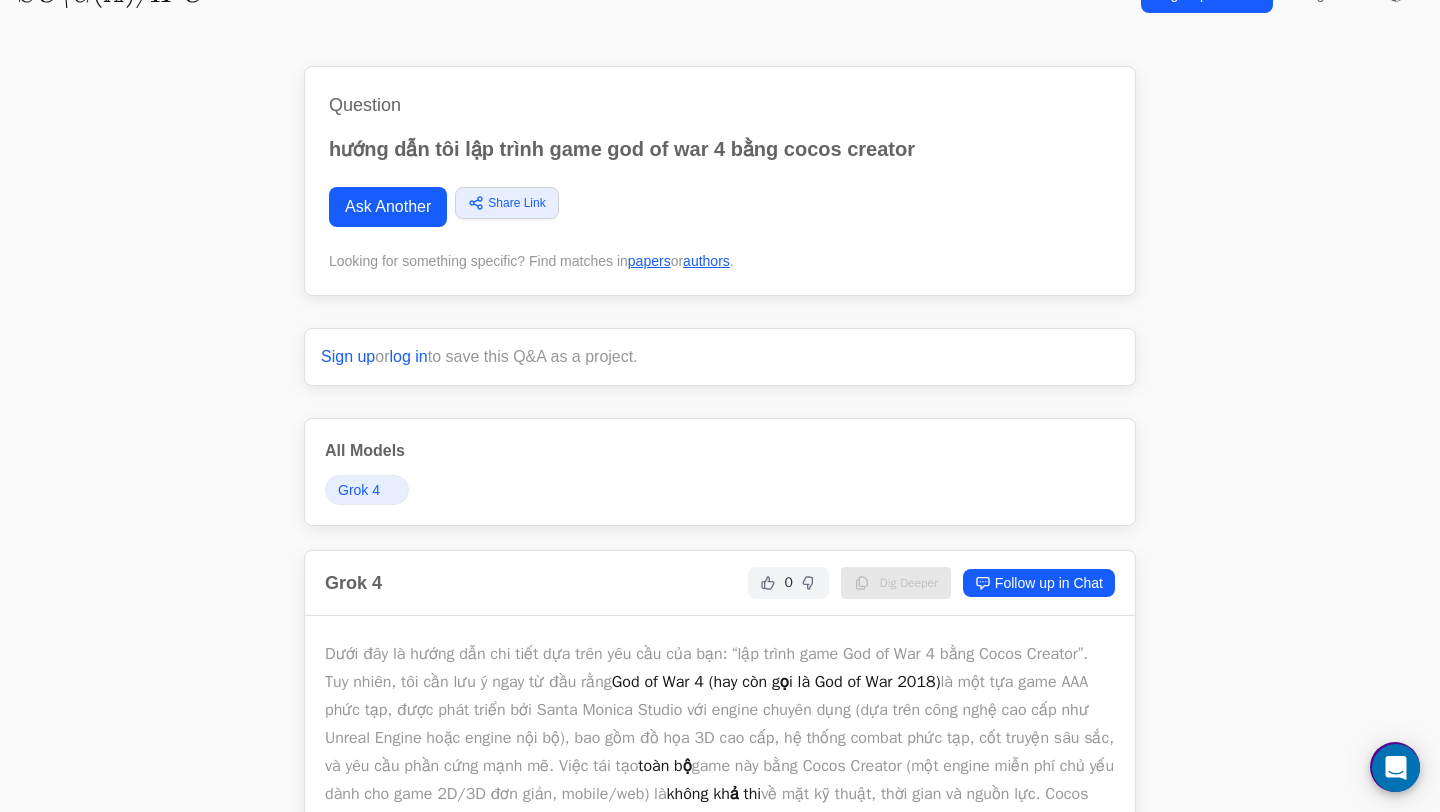 scroll, scrollTop: 0, scrollLeft: 0, axis: both 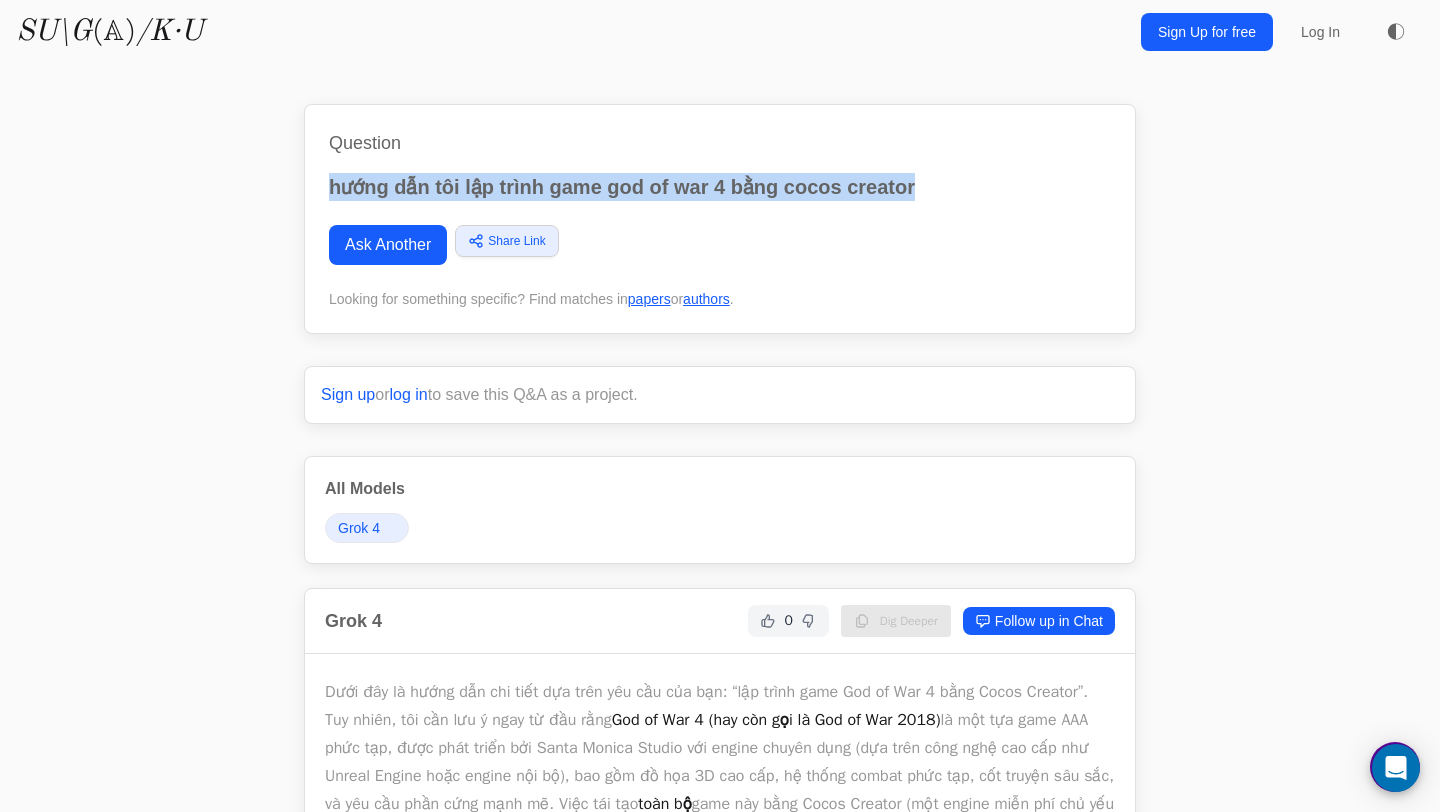 drag, startPoint x: 926, startPoint y: 191, endPoint x: 332, endPoint y: 187, distance: 594.0135 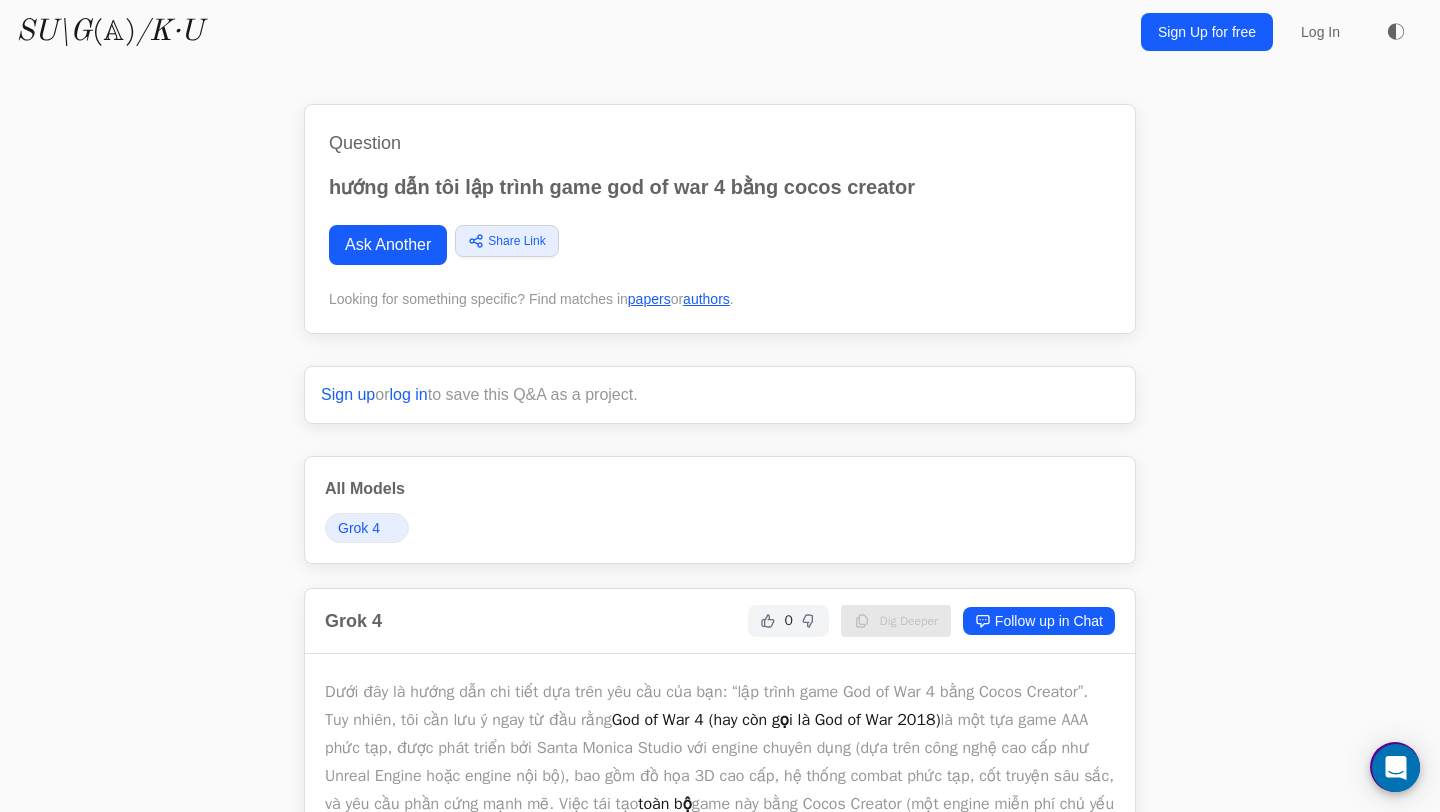 click on "SU\G (𝔸) /K·U" at bounding box center [109, 32] 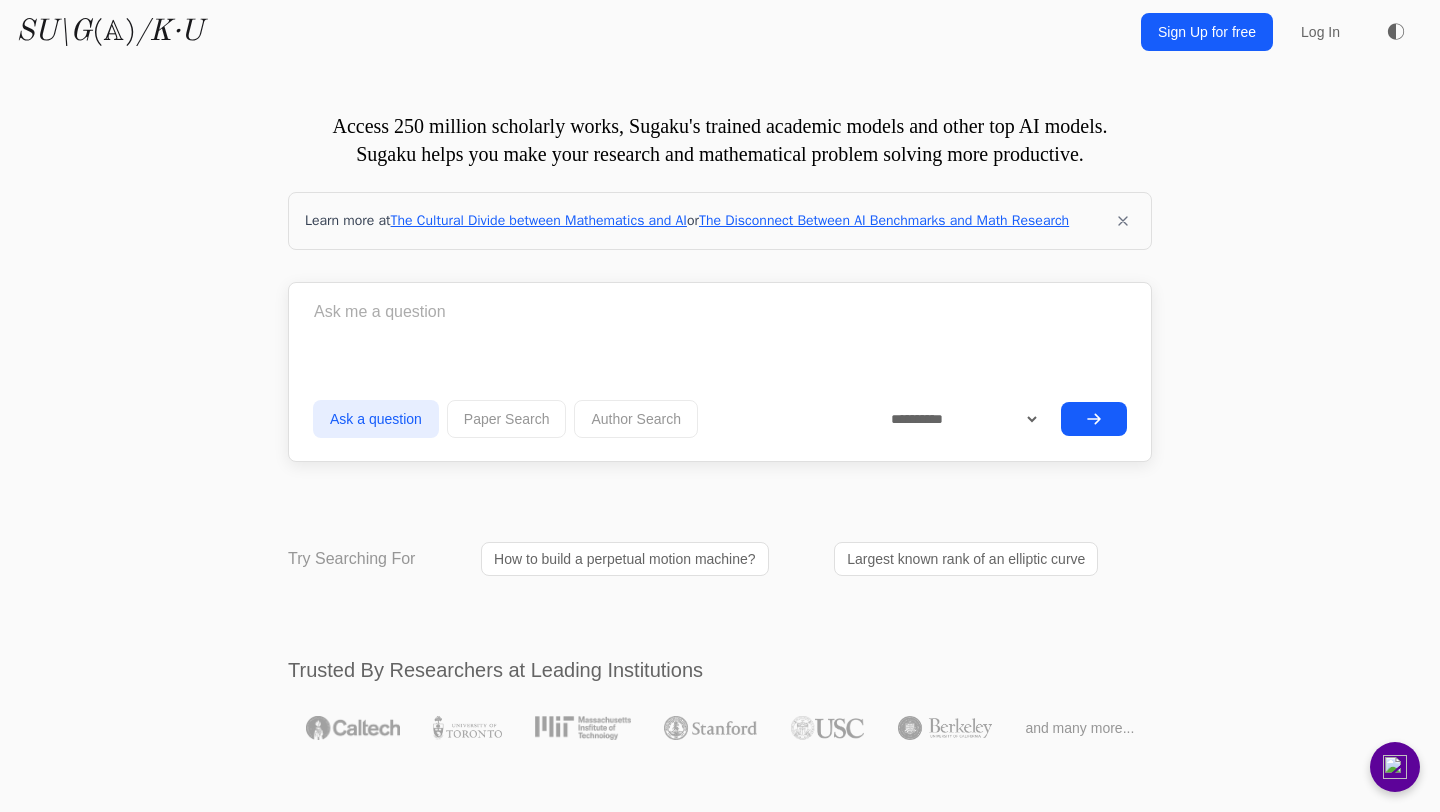 scroll, scrollTop: 0, scrollLeft: 0, axis: both 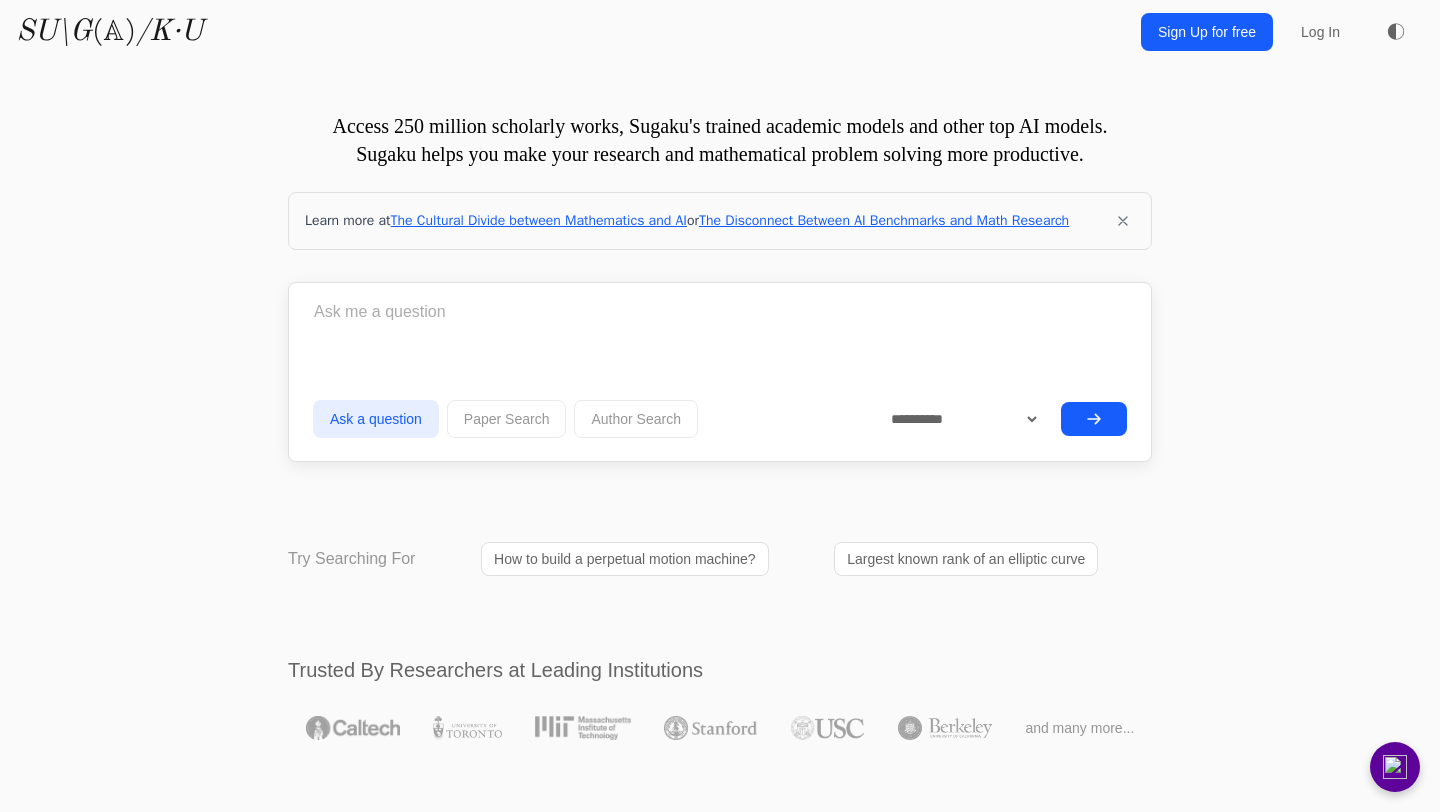 click at bounding box center [720, 312] 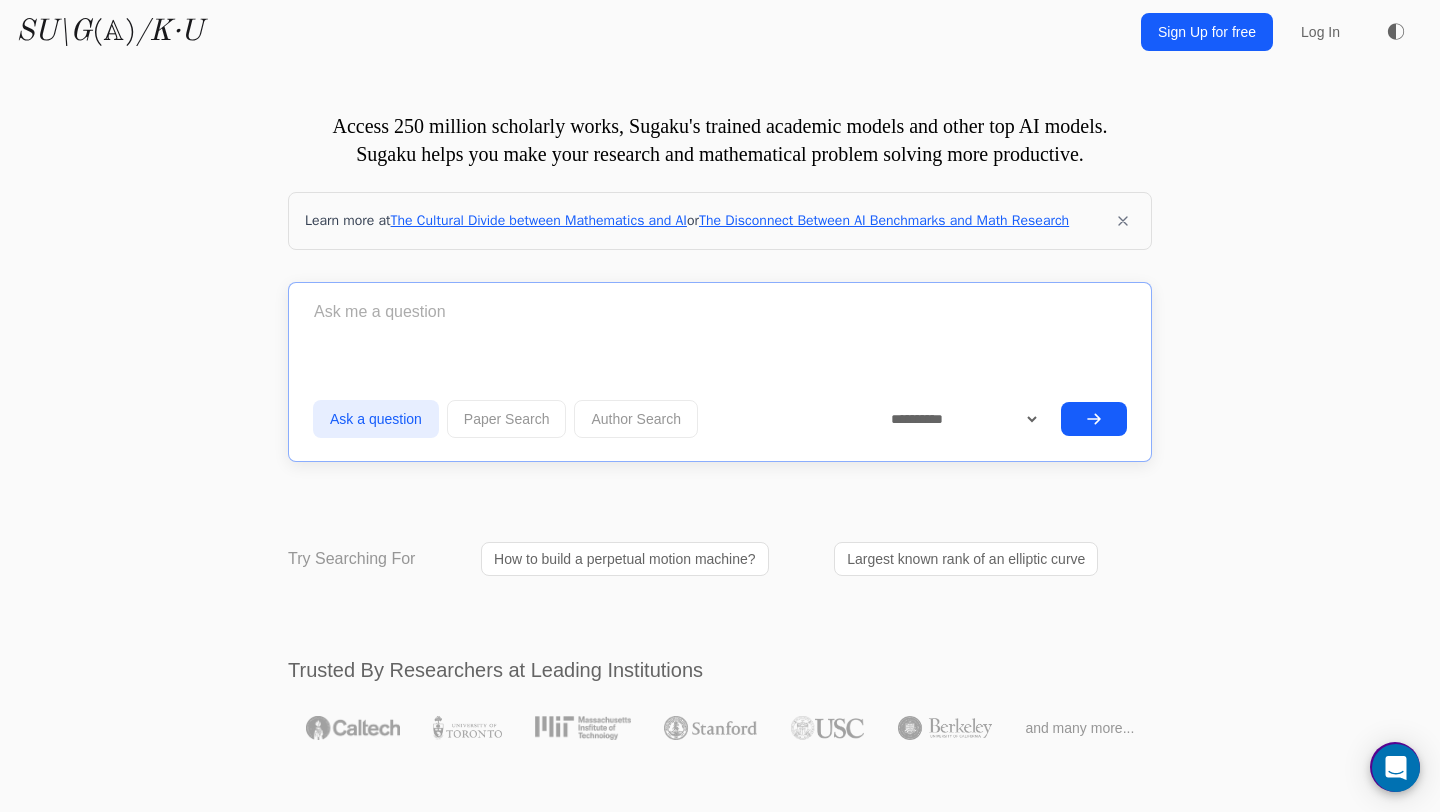 paste on "hướng dẫn tôi lập trình ứng dụng bằng notepad" 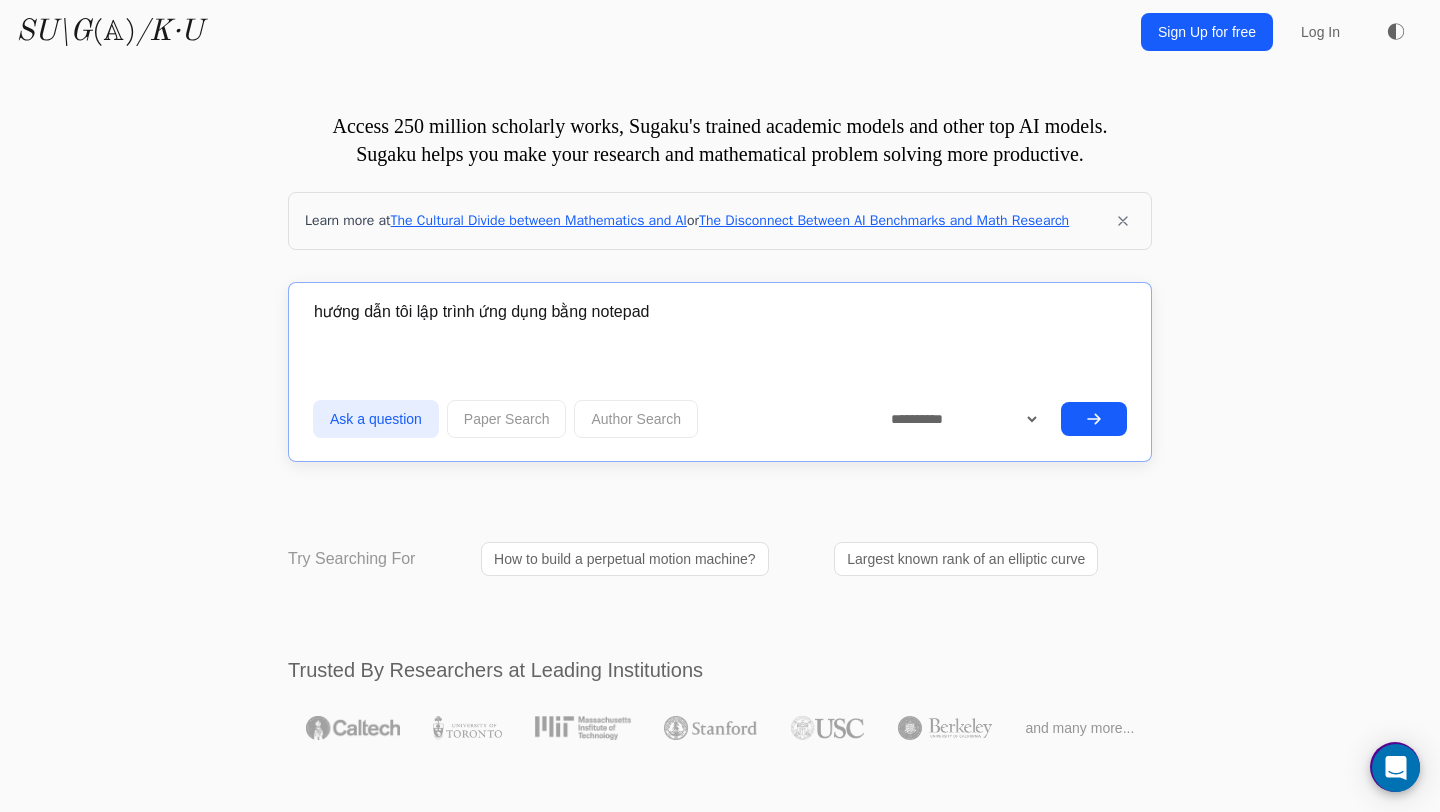 click on "hướng dẫn tôi lập trình ứng dụng bằng notepad" at bounding box center [720, 312] 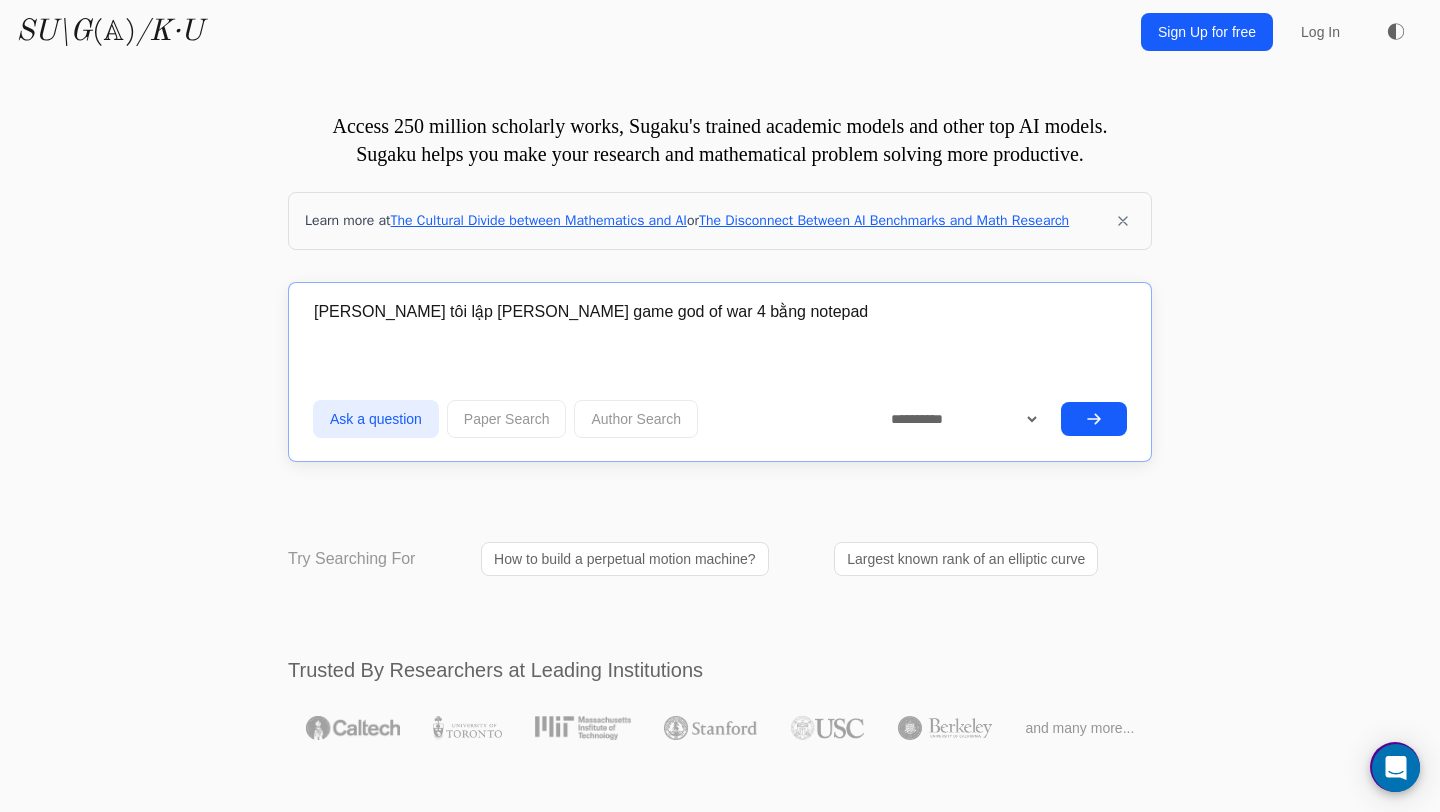 click on "hướng dẫn tôi lập trình game god of war 4 bằng notepad" at bounding box center (720, 312) 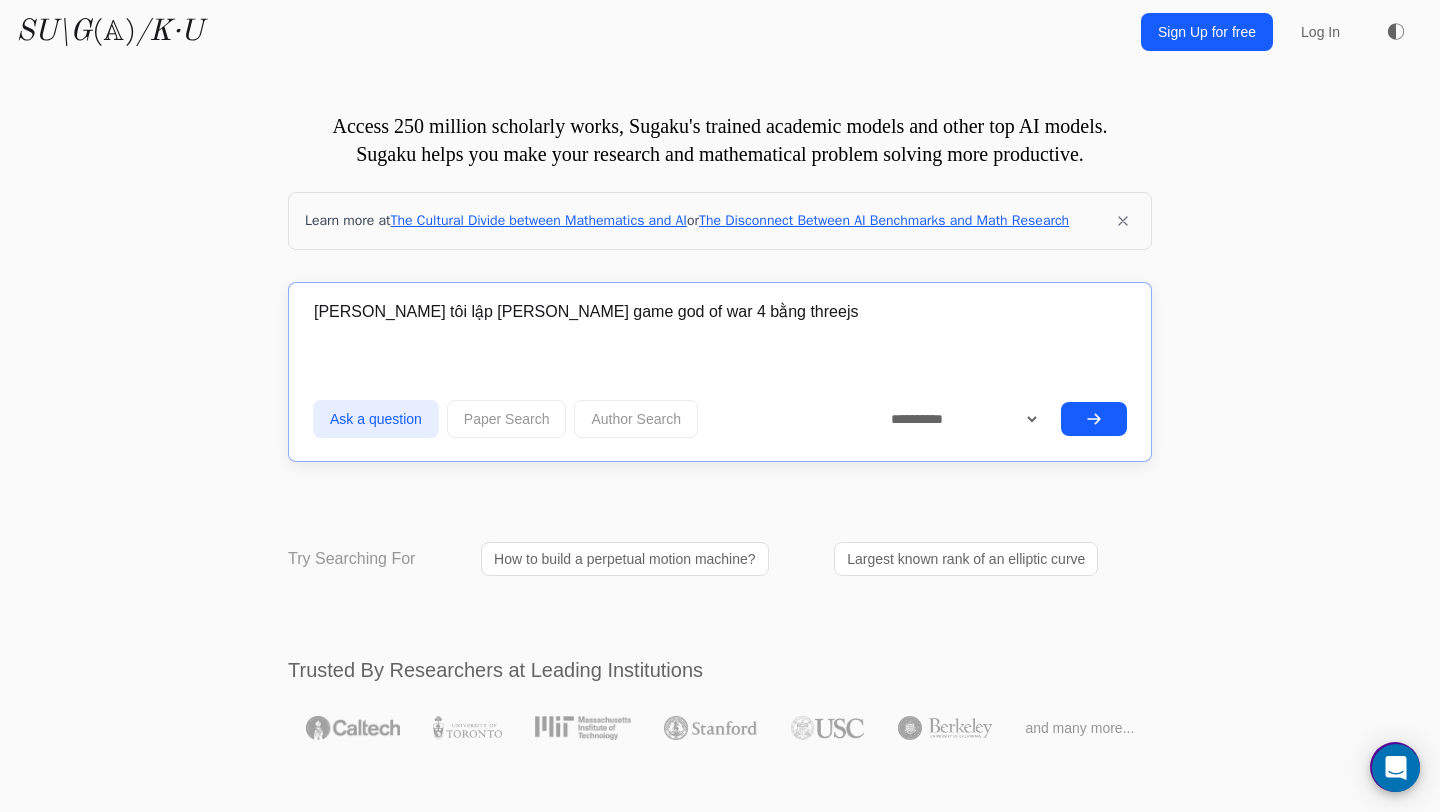 type on "hướng dẫn tôi lập trình game god of war 4 bằng threejs" 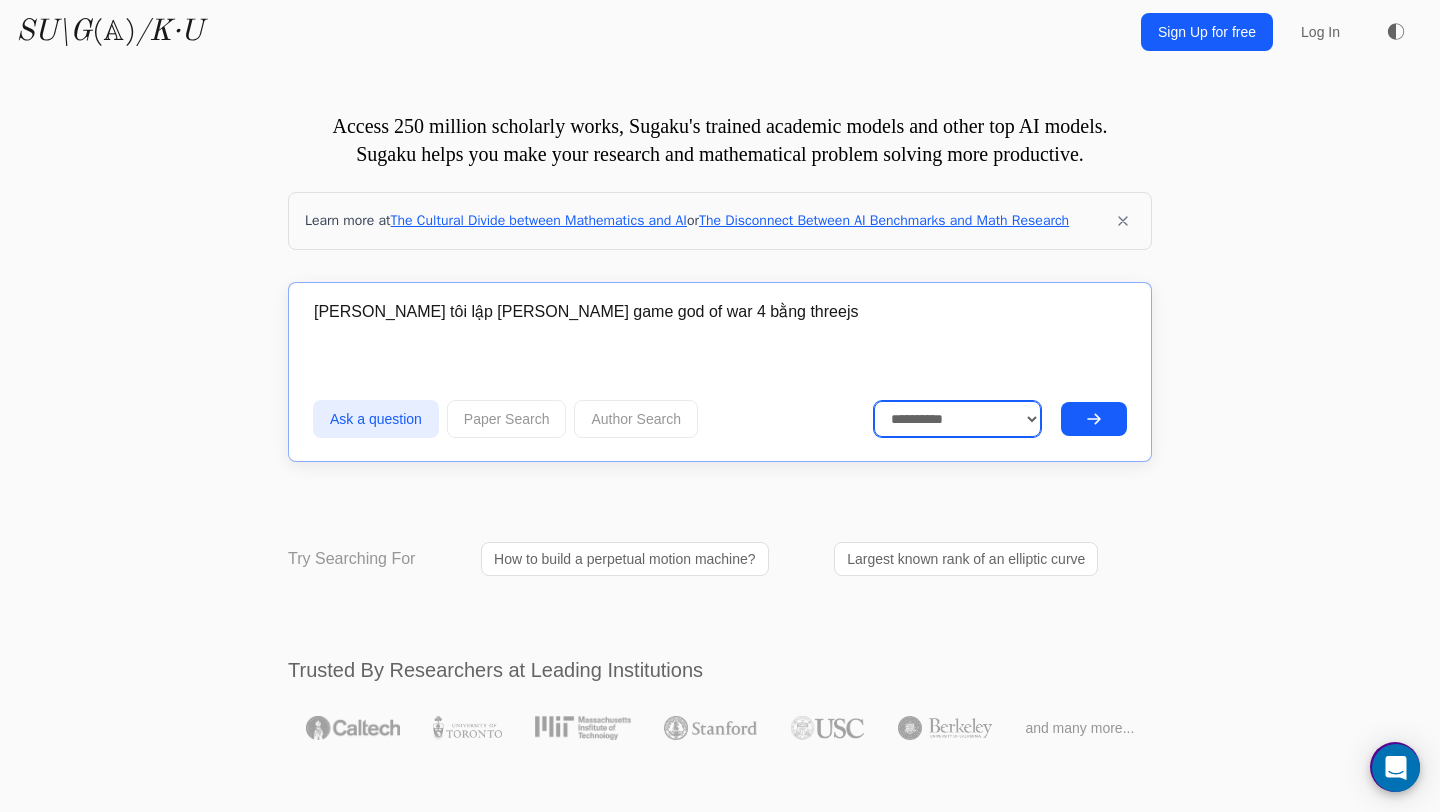 click on "**********" at bounding box center (958, 419) 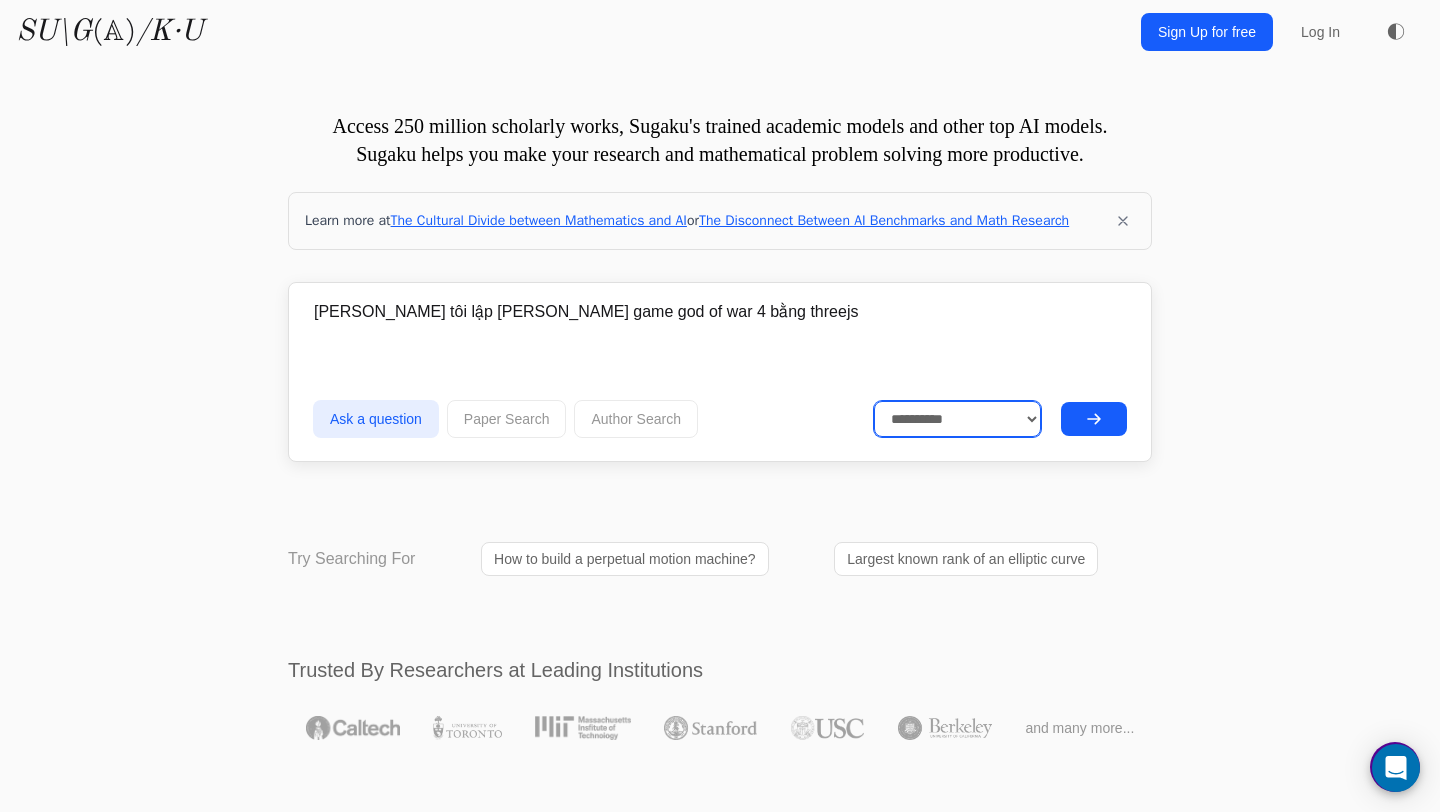 select on "******" 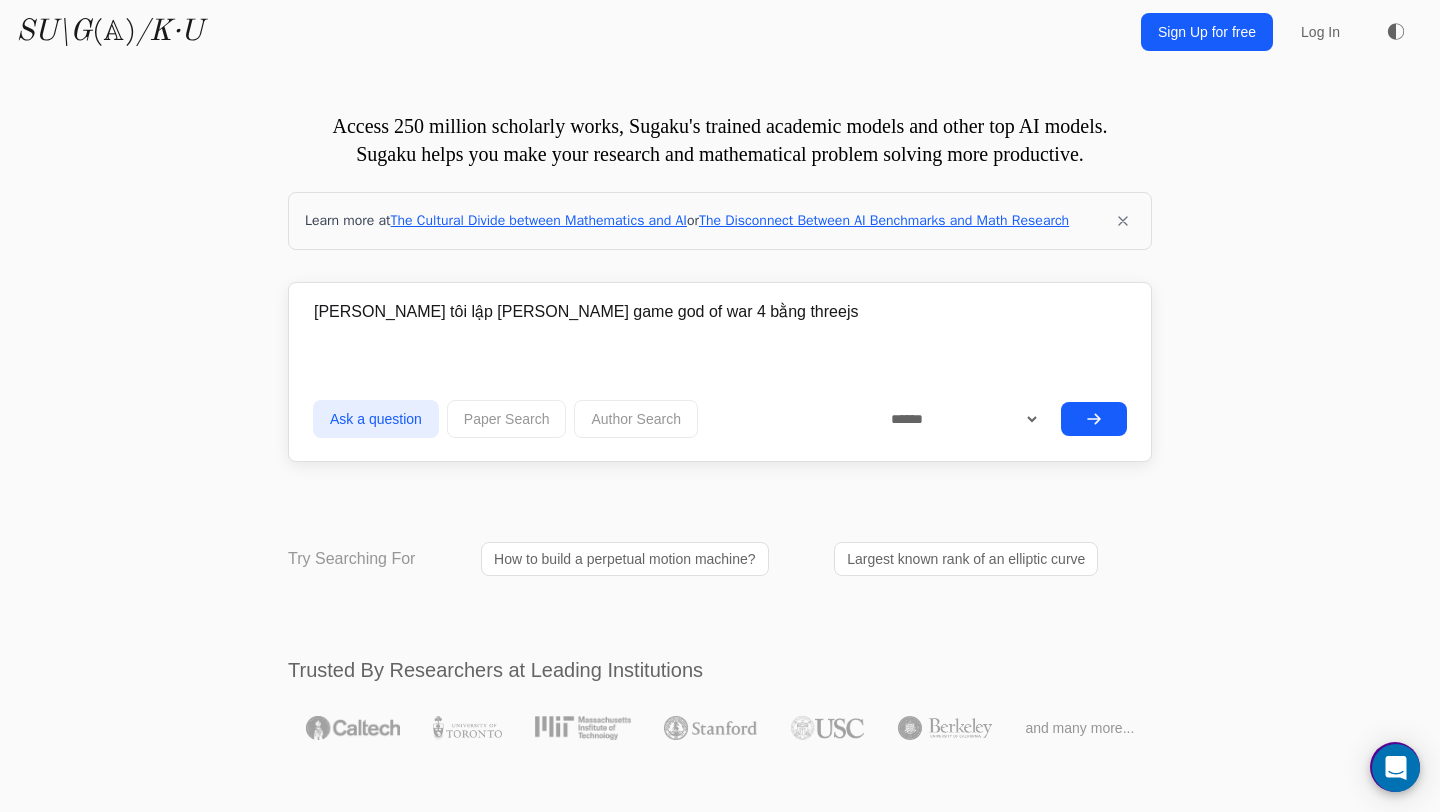 click on "hướng dẫn tôi lập trình game god of war 4 bằng threejs" at bounding box center (720, 312) 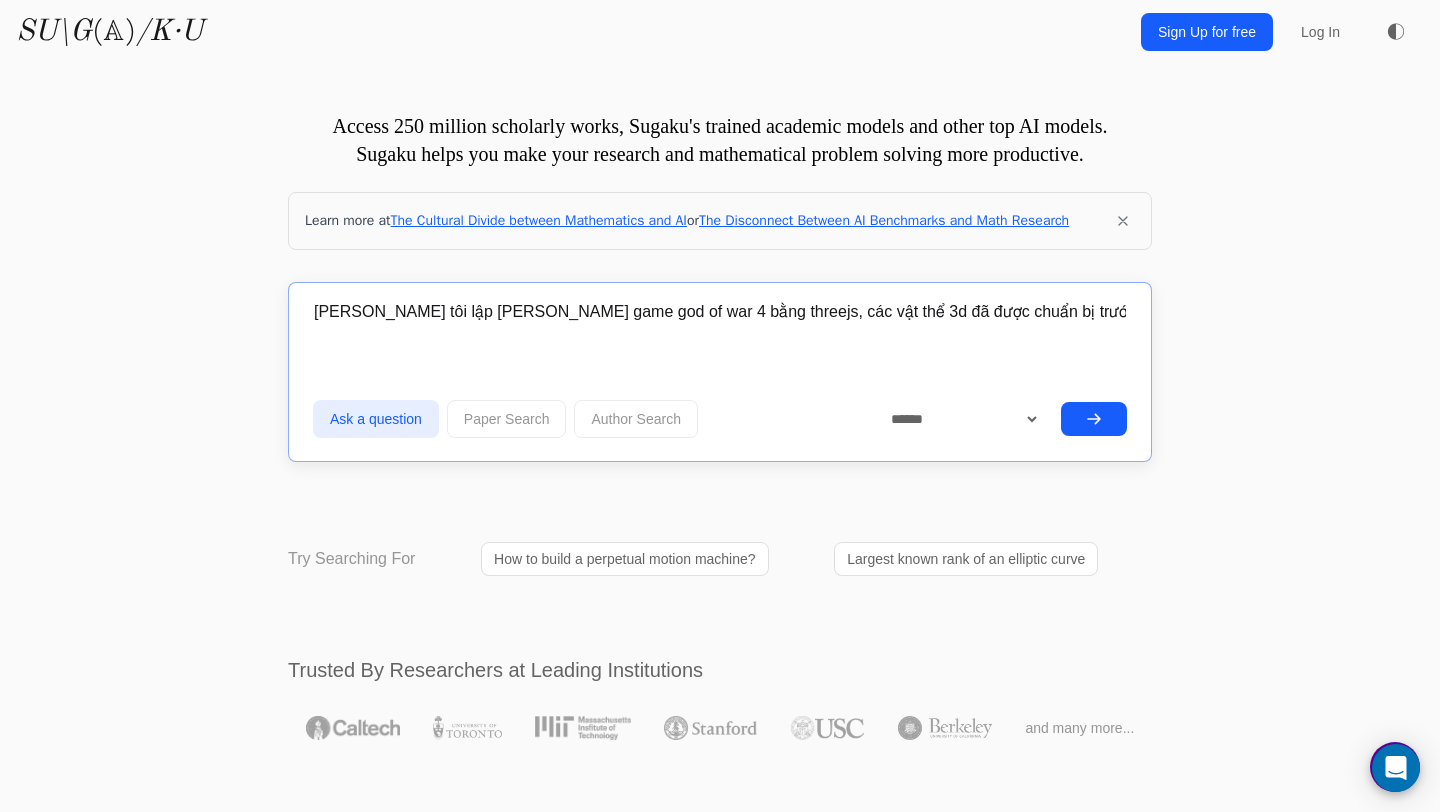type on "hướng dẫn tôi lập trình game god of war 4 bằng threejs, các vật thể 3d đã được chuẩn bị trước" 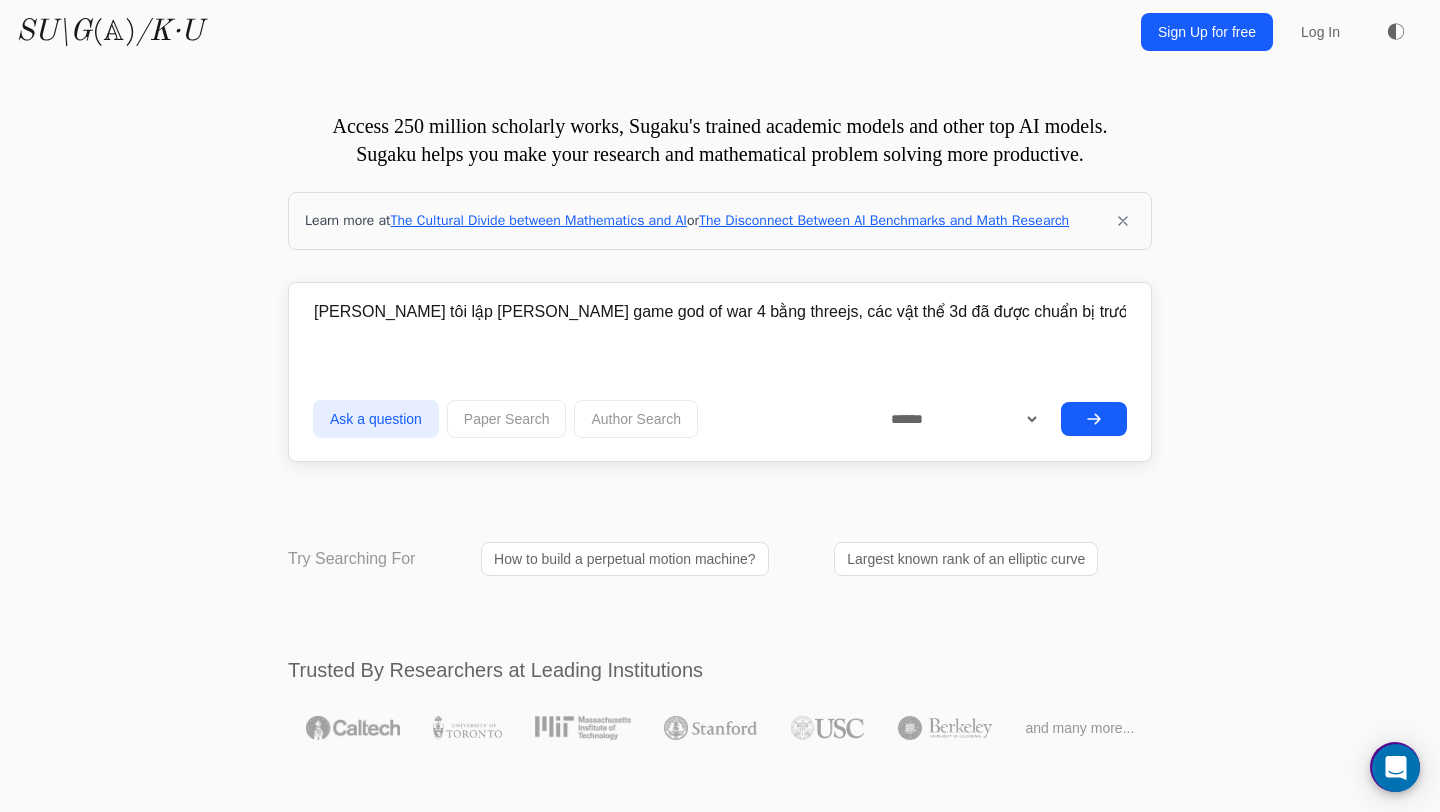 type 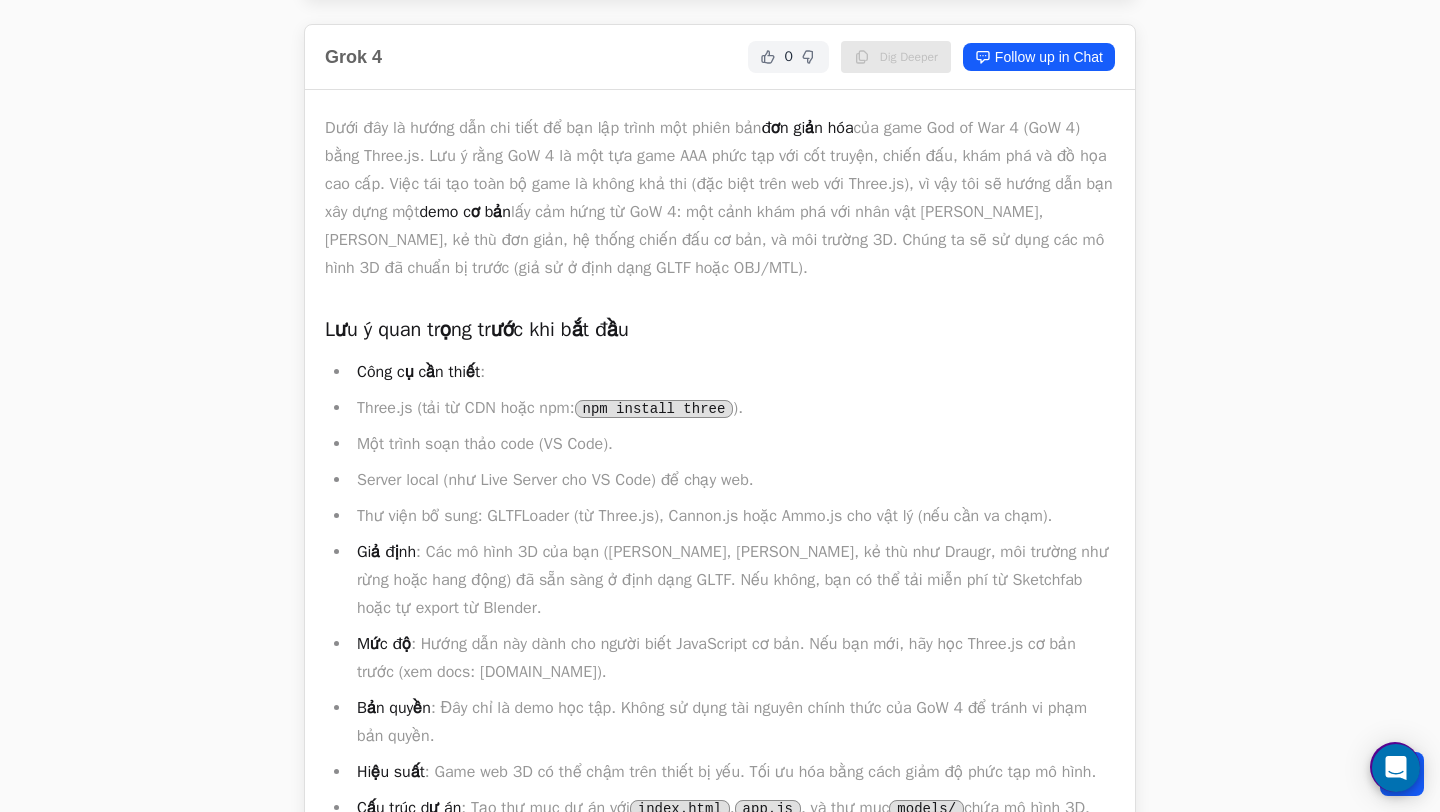 scroll, scrollTop: 598, scrollLeft: 0, axis: vertical 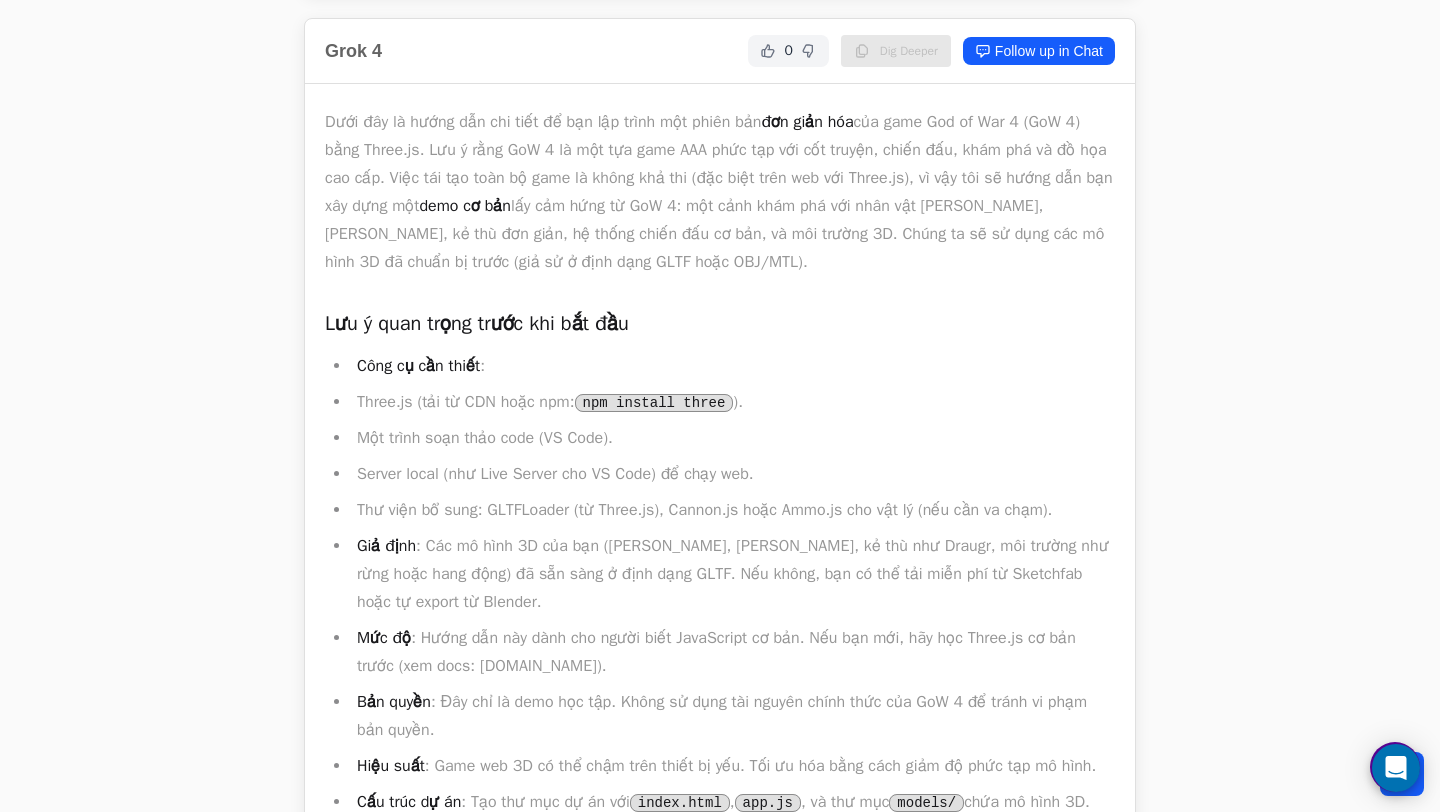 click on "Dưới đây là hướng dẫn chi tiết để bạn lập trình một phiên bản  đơn giản hóa  của game God of War 4 (GoW 4) bằng Three.js. Lưu ý rằng GoW 4 là một tựa game AAA phức tạp với cốt truyện, chiến đấu, khám phá và đồ họa cao cấp. Việc tái tạo toàn bộ game là không khả thi (đặc biệt trên web với Three.js), vì vậy tôi sẽ hướng dẫn bạn xây dựng một  demo cơ bản  lấy cảm hứng từ GoW 4: một cảnh khám phá với nhân vật [PERSON_NAME], [PERSON_NAME], kẻ thù đơn giản, hệ thống chiến đấu cơ bản, và môi trường 3D. Chúng ta sẽ sử dụng các mô hình 3D đã chuẩn bị trước (giả sử ở định dạng GLTF hoặc OBJ/MTL)." at bounding box center (720, 192) 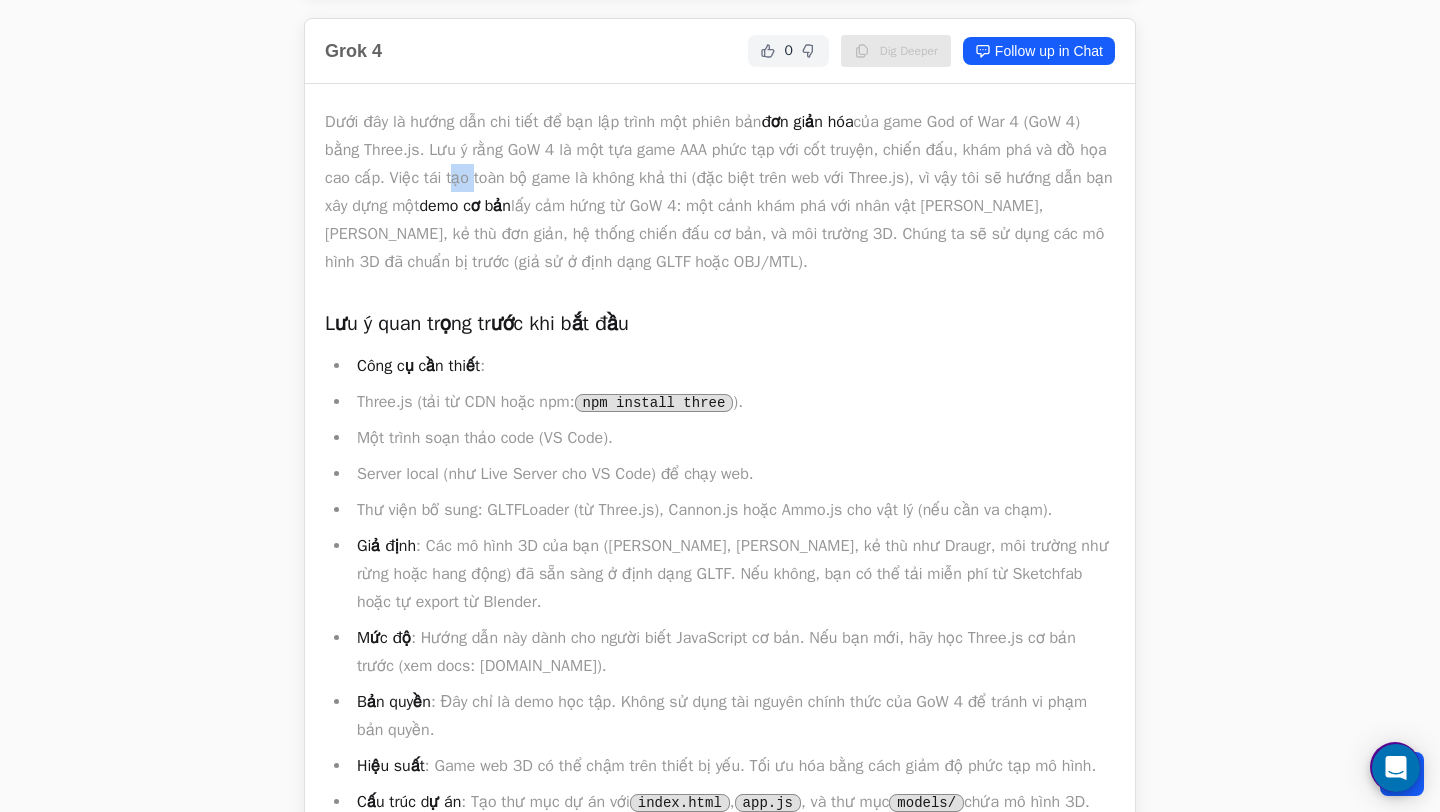 click on "Dưới đây là hướng dẫn chi tiết để bạn lập trình một phiên bản  đơn giản hóa  của game God of War 4 (GoW 4) bằng Three.js. Lưu ý rằng GoW 4 là một tựa game AAA phức tạp với cốt truyện, chiến đấu, khám phá và đồ họa cao cấp. Việc tái tạo toàn bộ game là không khả thi (đặc biệt trên web với Three.js), vì vậy tôi sẽ hướng dẫn bạn xây dựng một  demo cơ bản  lấy cảm hứng từ GoW 4: một cảnh khám phá với nhân vật [PERSON_NAME], [PERSON_NAME], kẻ thù đơn giản, hệ thống chiến đấu cơ bản, và môi trường 3D. Chúng ta sẽ sử dụng các mô hình 3D đã chuẩn bị trước (giả sử ở định dạng GLTF hoặc OBJ/MTL)." at bounding box center [720, 192] 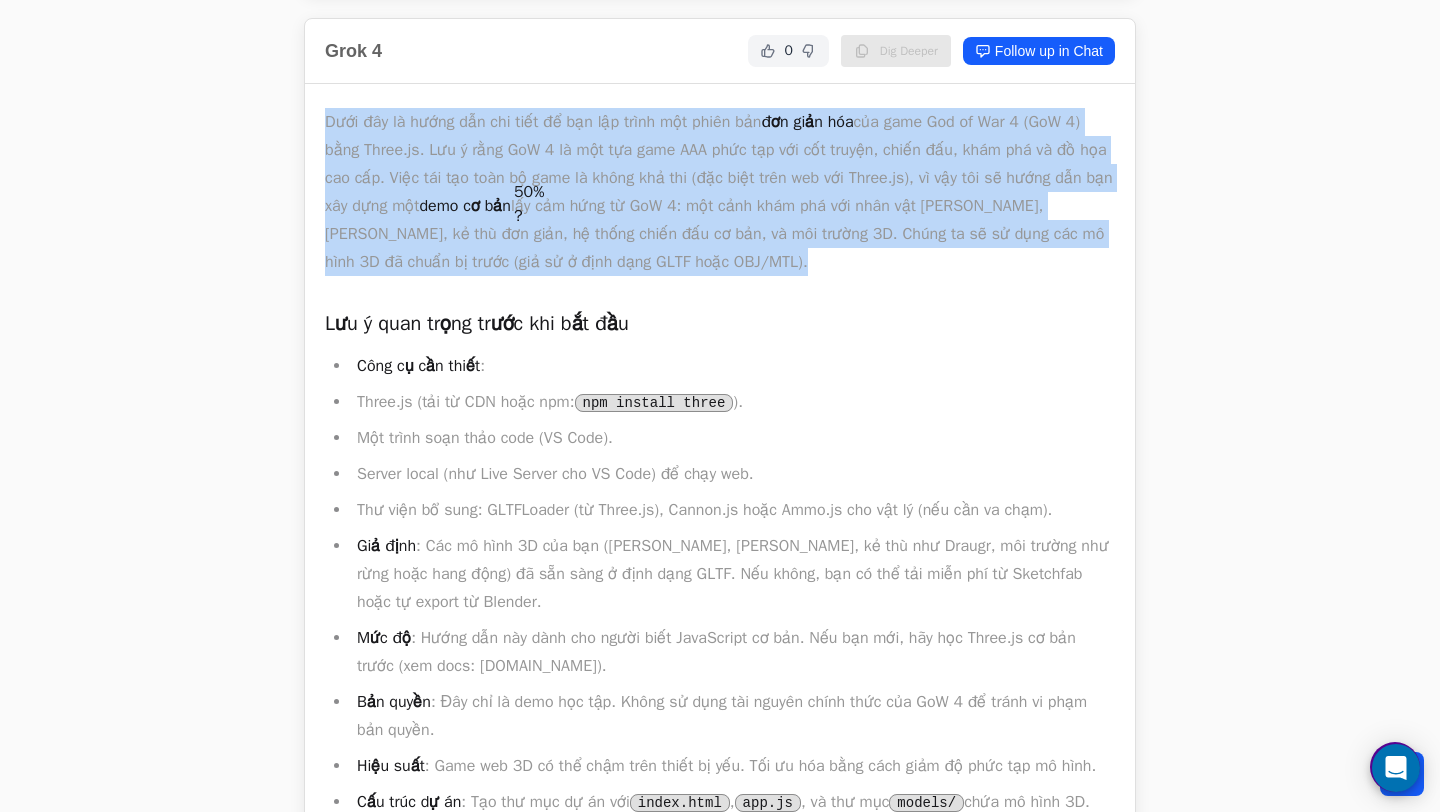 click on "Dưới đây là hướng dẫn chi tiết để bạn lập trình một phiên bản  đơn giản hóa  của game God of War 4 (GoW 4) bằng Three.js. Lưu ý rằng GoW 4 là một tựa game AAA phức tạp với cốt truyện, chiến đấu, khám phá và đồ họa cao cấp. Việc tái tạo toàn bộ game là không khả thi (đặc biệt trên web với Three.js), vì vậy tôi sẽ hướng dẫn bạn xây dựng một  demo cơ bản  lấy cảm hứng từ GoW 4: một cảnh khám phá với nhân vật [PERSON_NAME], [PERSON_NAME], kẻ thù đơn giản, hệ thống chiến đấu cơ bản, và môi trường 3D. Chúng ta sẽ sử dụng các mô hình 3D đã chuẩn bị trước (giả sử ở định dạng GLTF hoặc OBJ/MTL)." at bounding box center (720, 192) 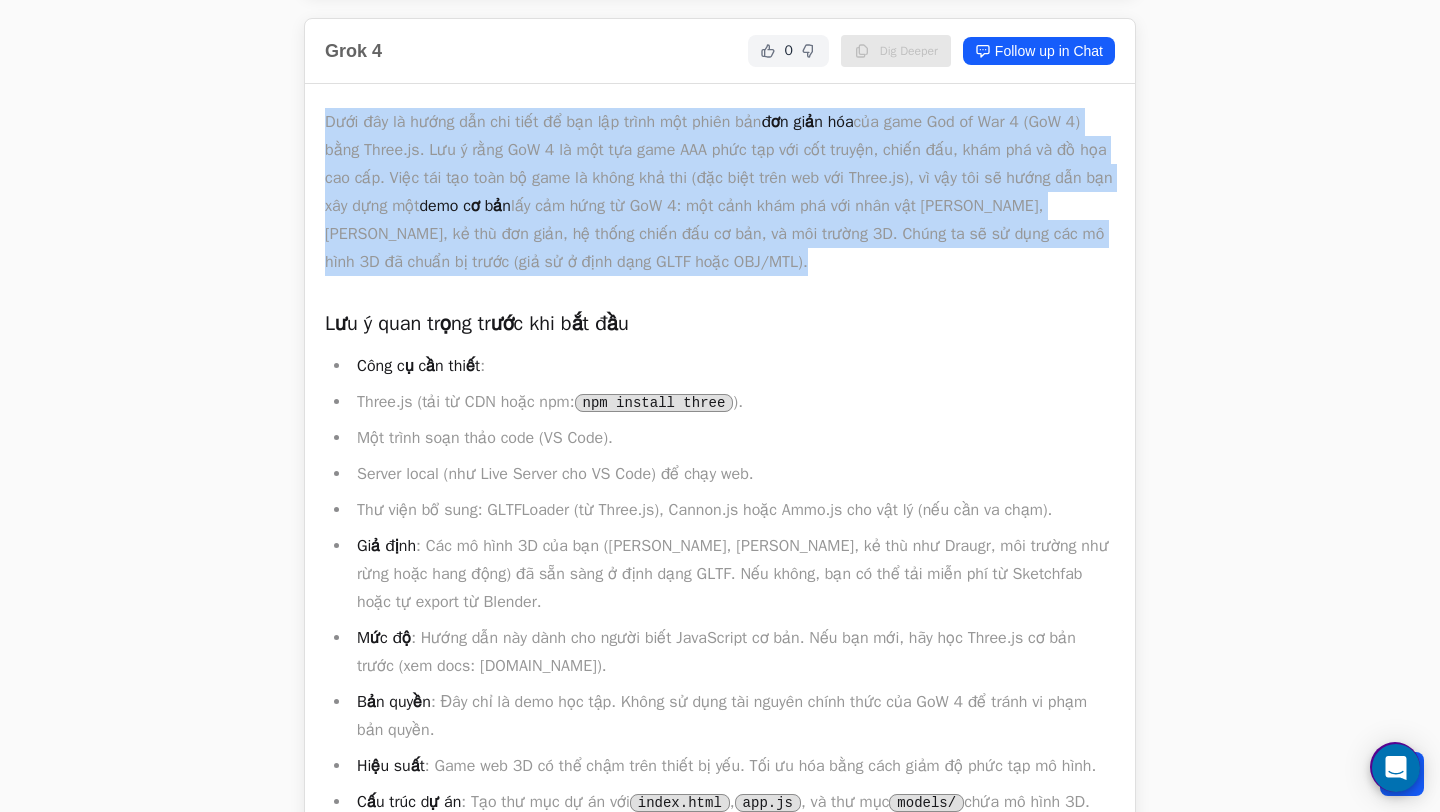 click on "Dưới đây là hướng dẫn chi tiết để bạn lập trình một phiên bản  đơn giản hóa  của game God of War 4 (GoW 4) bằng Three.js. Lưu ý rằng GoW 4 là một tựa game AAA phức tạp với cốt truyện, chiến đấu, khám phá và đồ họa cao cấp. Việc tái tạo toàn bộ game là không khả thi (đặc biệt trên web với Three.js), vì vậy tôi sẽ hướng dẫn bạn xây dựng một  demo cơ bản  lấy cảm hứng từ GoW 4: một cảnh khám phá với nhân vật Kratos, Atreus, kẻ thù đơn giản, hệ thống chiến đấu cơ bản, và môi trường 3D. Chúng ta sẽ sử dụng các mô hình 3D đã chuẩn bị trước (giả sử ở định dạng GLTF hoặc OBJ/MTL)." at bounding box center (720, 192) 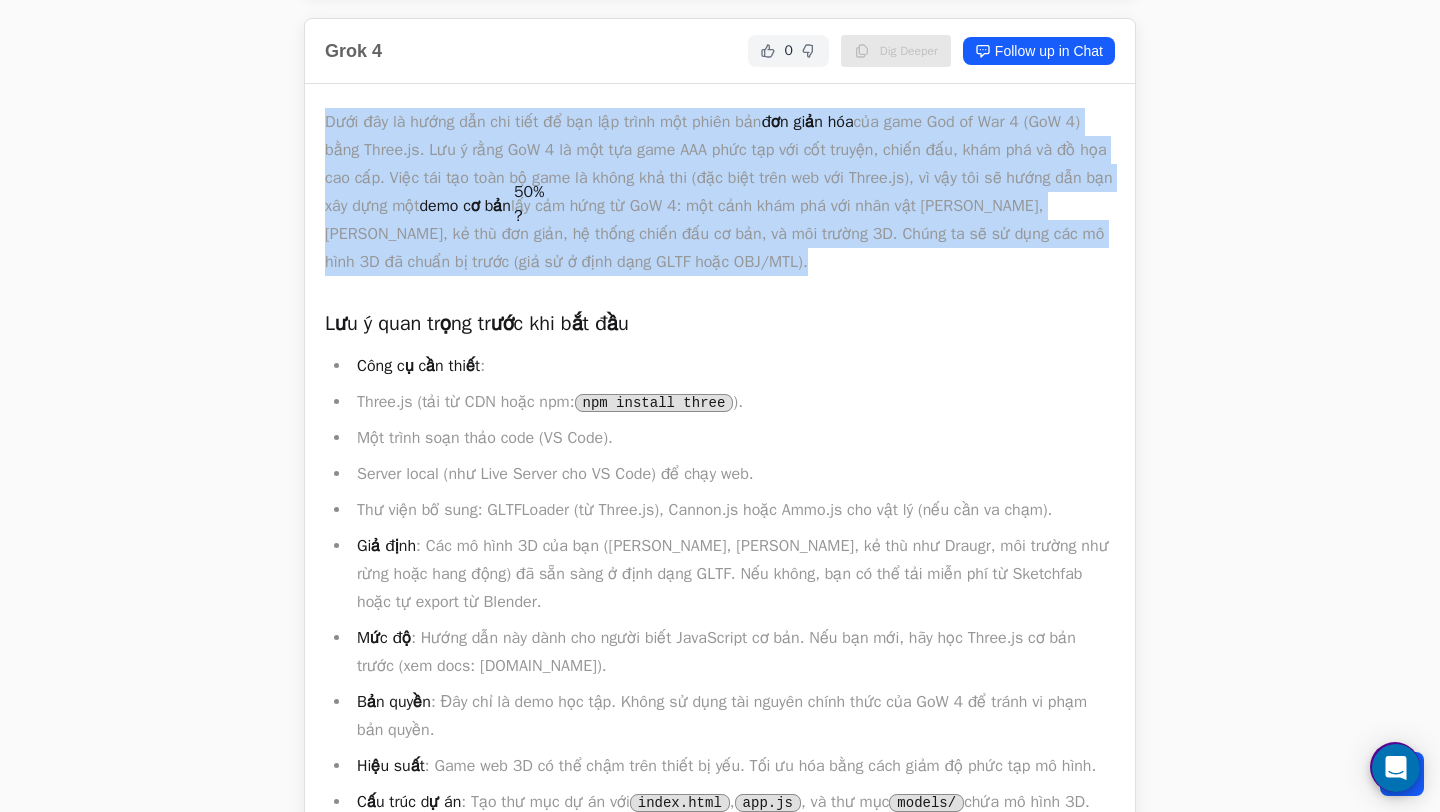 click on "Dưới đây là hướng dẫn chi tiết để bạn lập trình một phiên bản  đơn giản hóa  của game God of War 4 (GoW 4) bằng Three.js. Lưu ý rằng GoW 4 là một tựa game AAA phức tạp với cốt truyện, chiến đấu, khám phá và đồ họa cao cấp. Việc tái tạo toàn bộ game là không khả thi (đặc biệt trên web với Three.js), vì vậy tôi sẽ hướng dẫn bạn xây dựng một  demo cơ bản  lấy cảm hứng từ GoW 4: một cảnh khám phá với nhân vật Kratos, Atreus, kẻ thù đơn giản, hệ thống chiến đấu cơ bản, và môi trường 3D. Chúng ta sẽ sử dụng các mô hình 3D đã chuẩn bị trước (giả sử ở định dạng GLTF hoặc OBJ/MTL)." at bounding box center (720, 192) 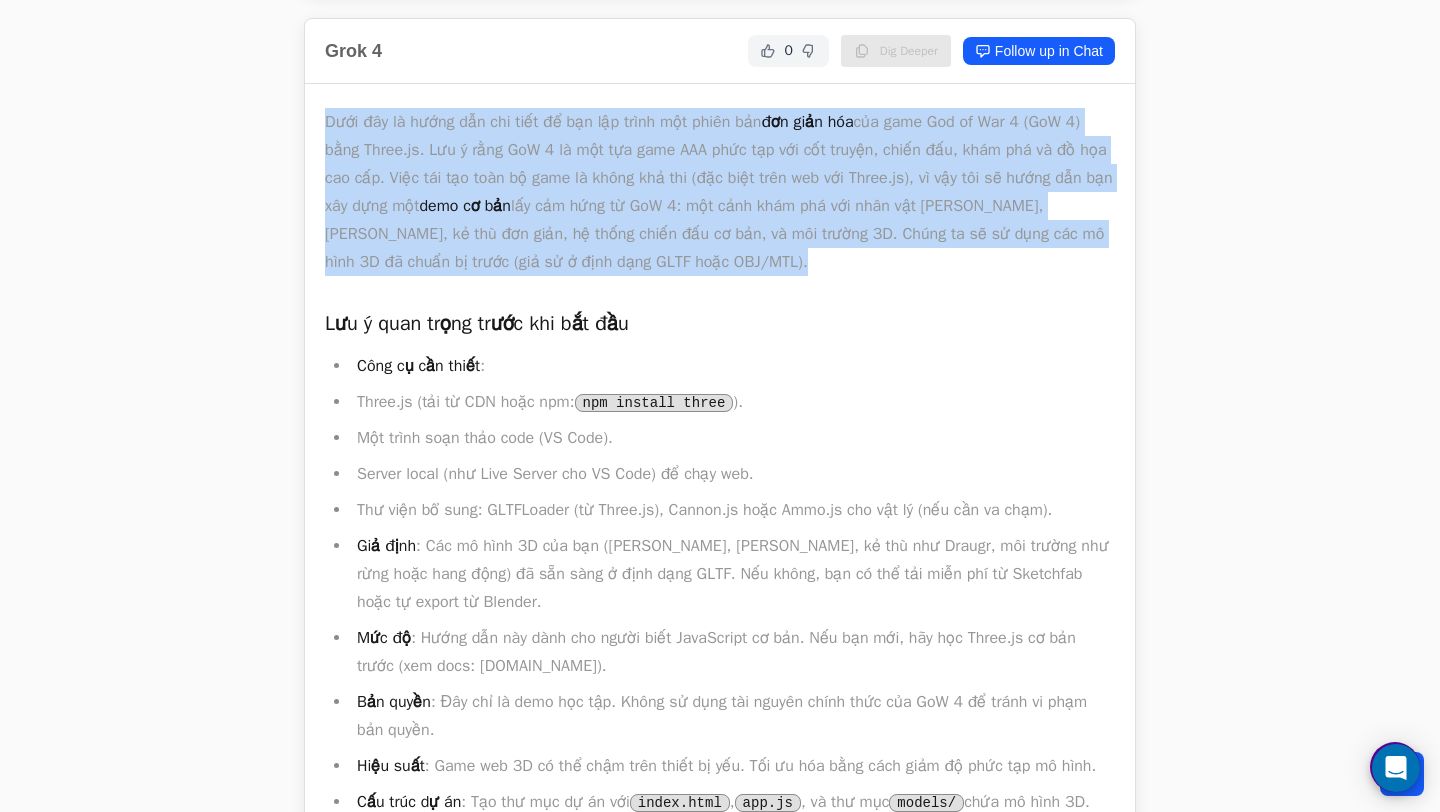 click on "Một trình soạn thảo code (VS Code)." at bounding box center [733, 438] 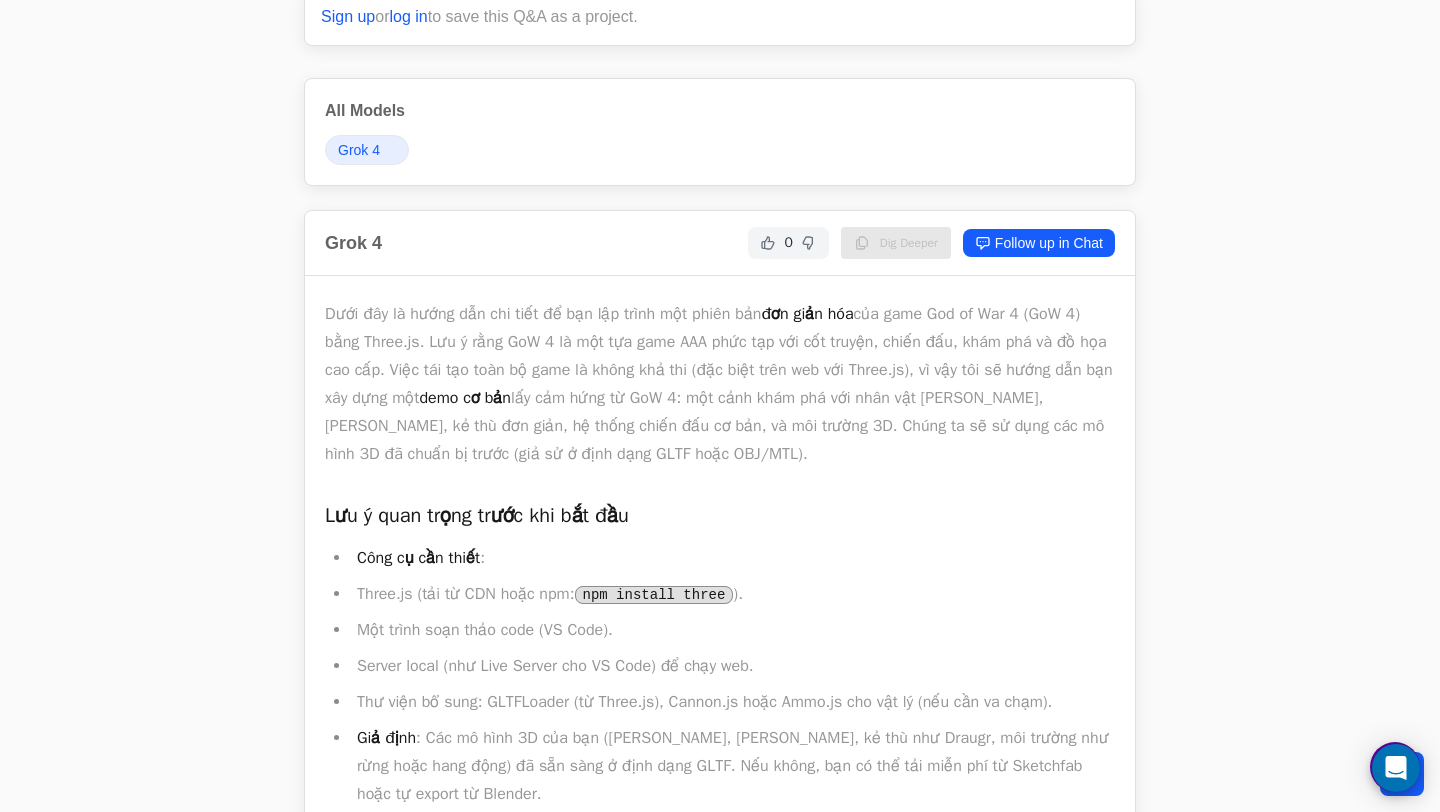 scroll, scrollTop: 0, scrollLeft: 0, axis: both 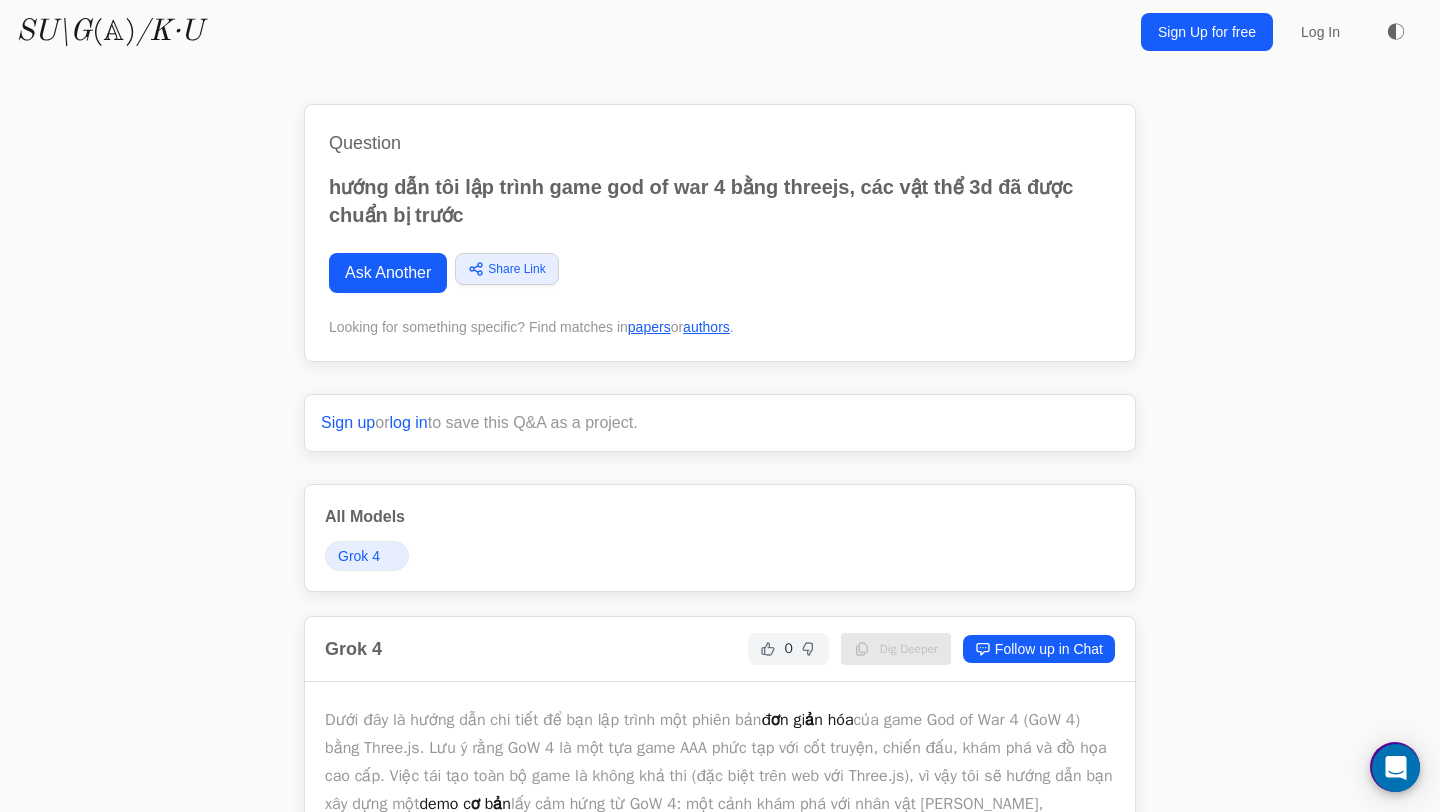 click on "/K·U" at bounding box center (169, 32) 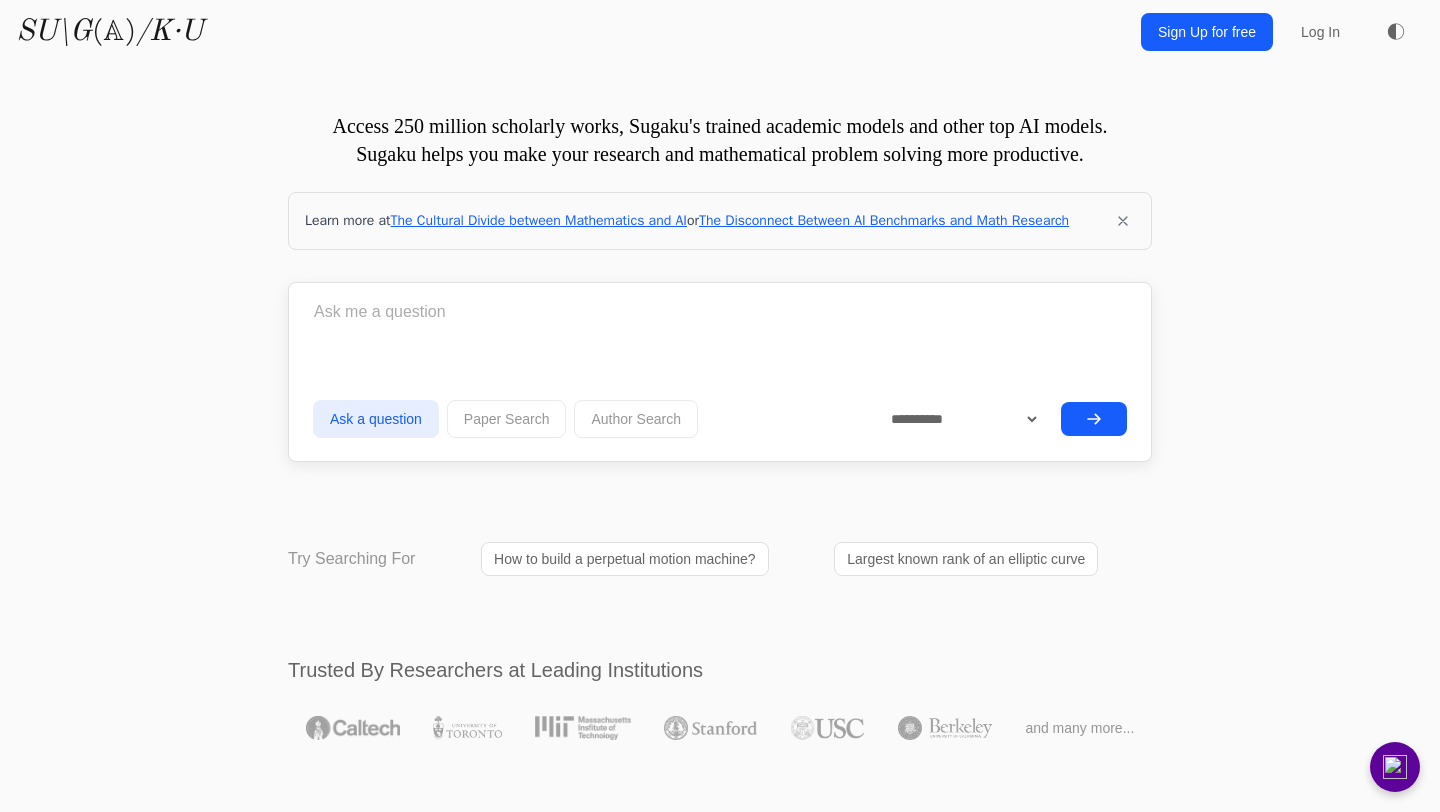scroll, scrollTop: 0, scrollLeft: 0, axis: both 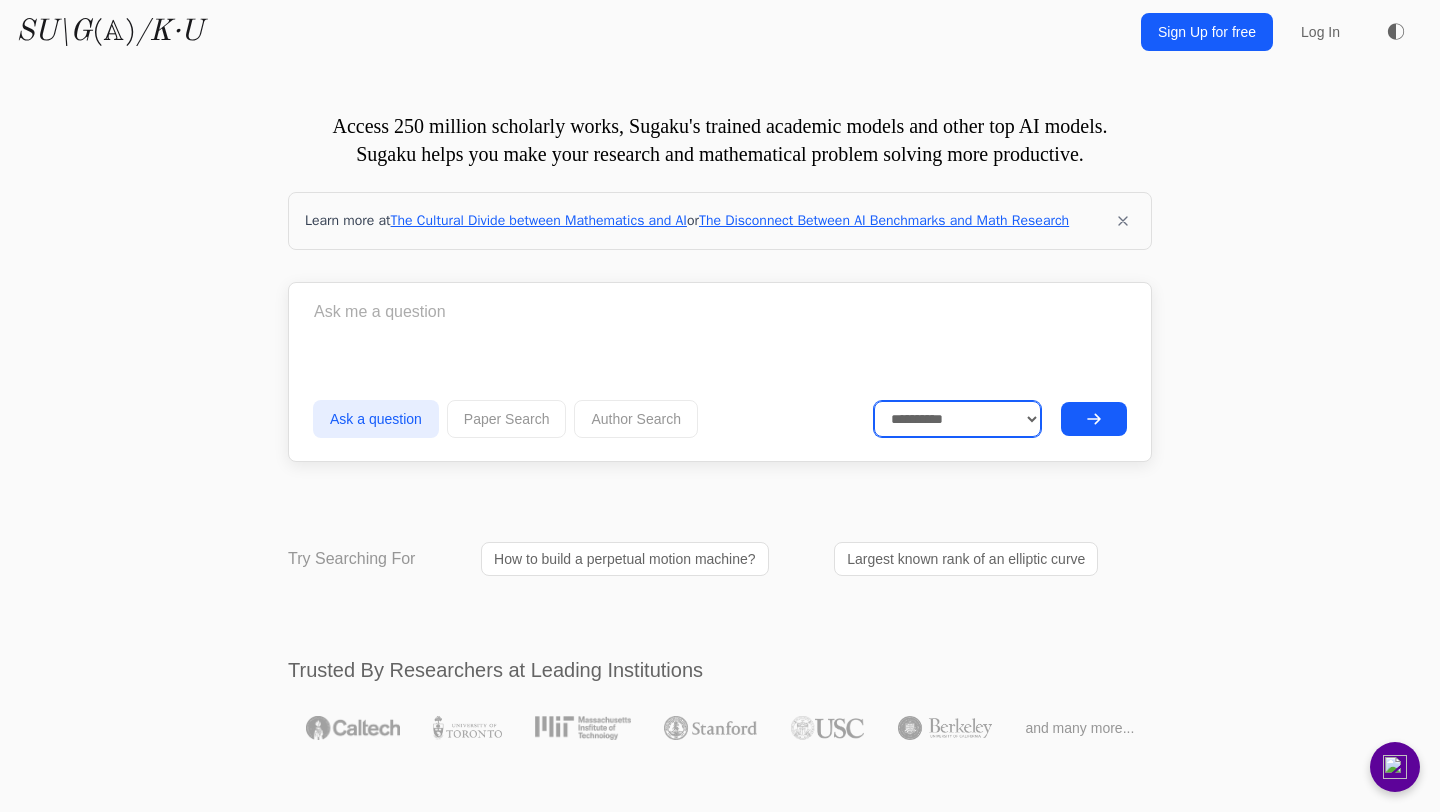 click on "**********" at bounding box center (958, 419) 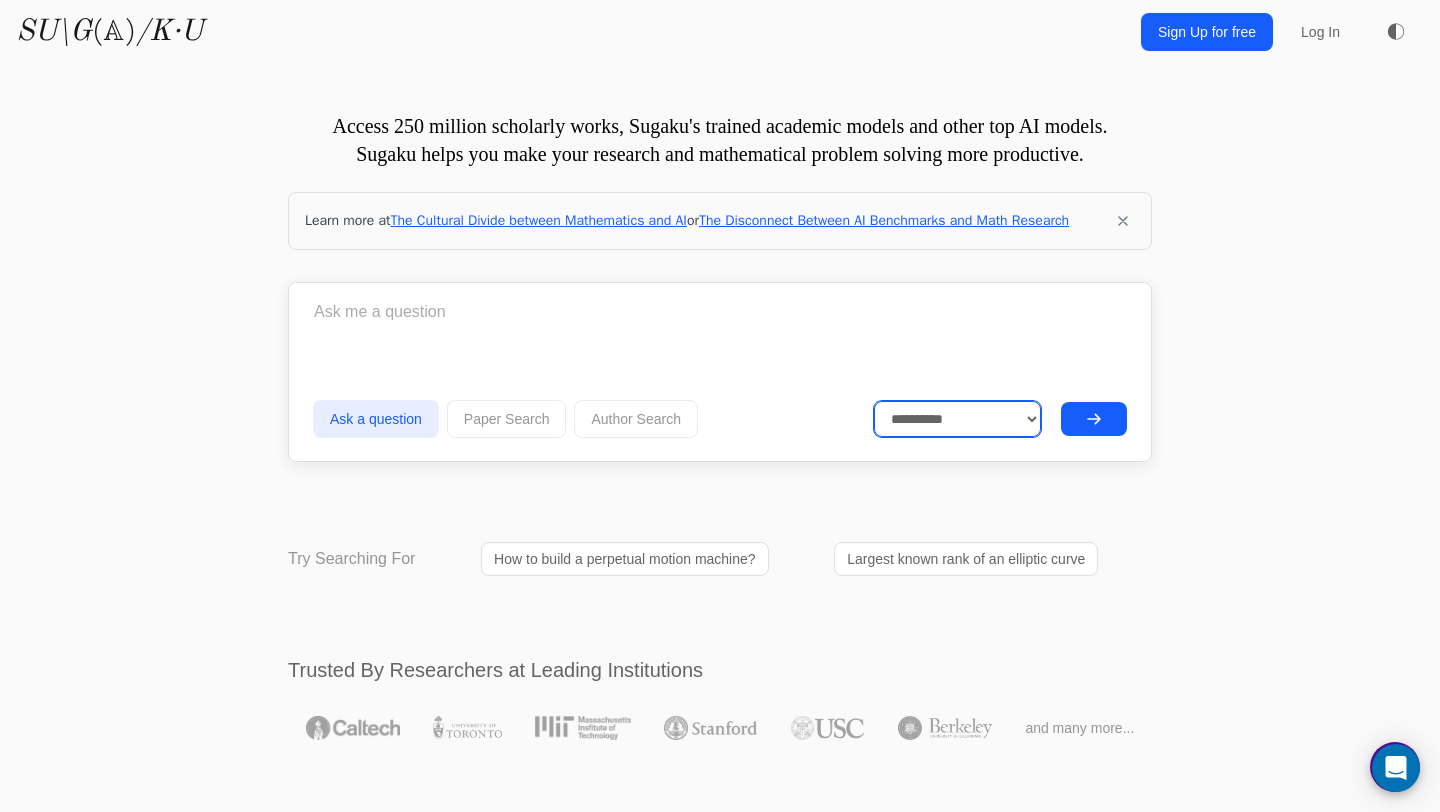 select on "******" 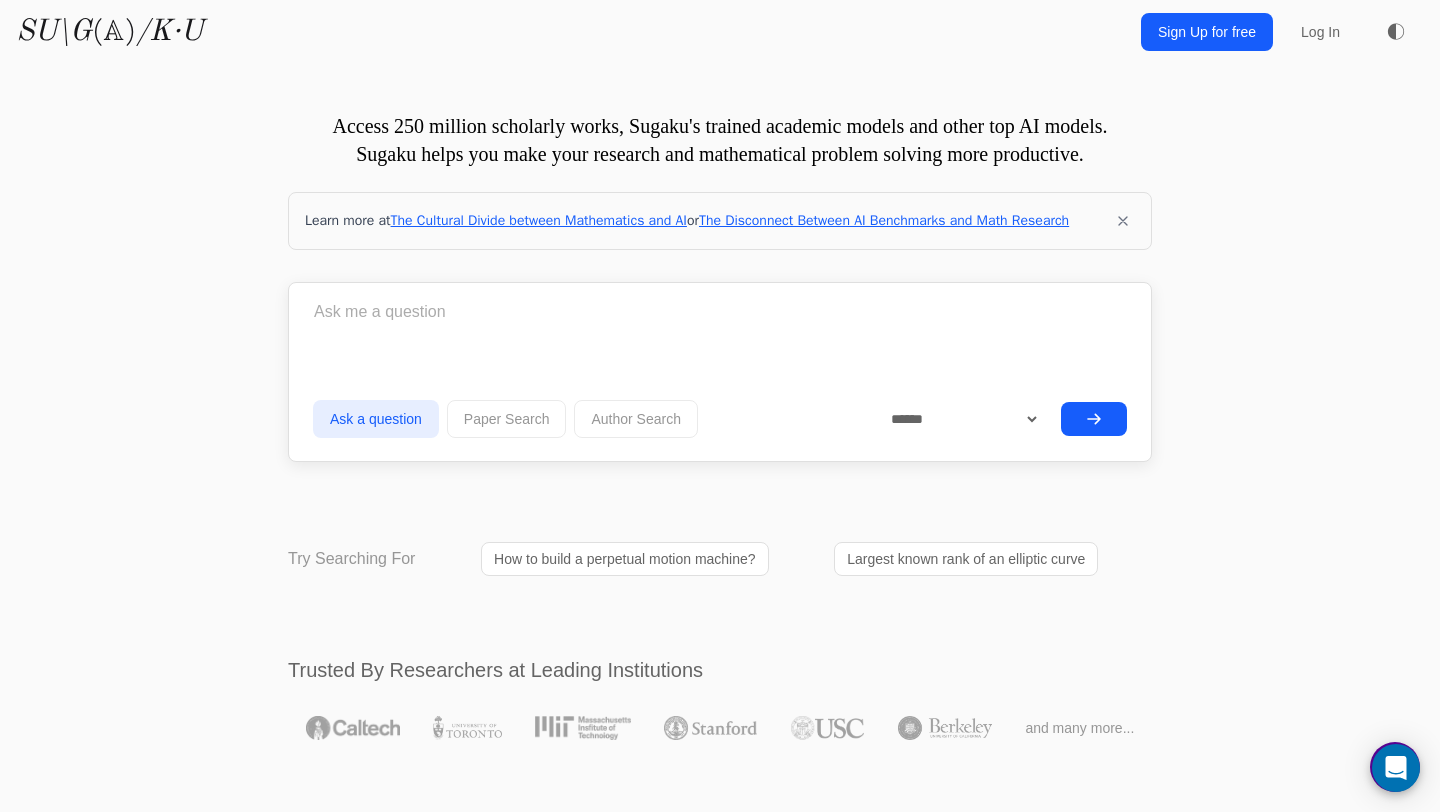 click at bounding box center [720, 312] 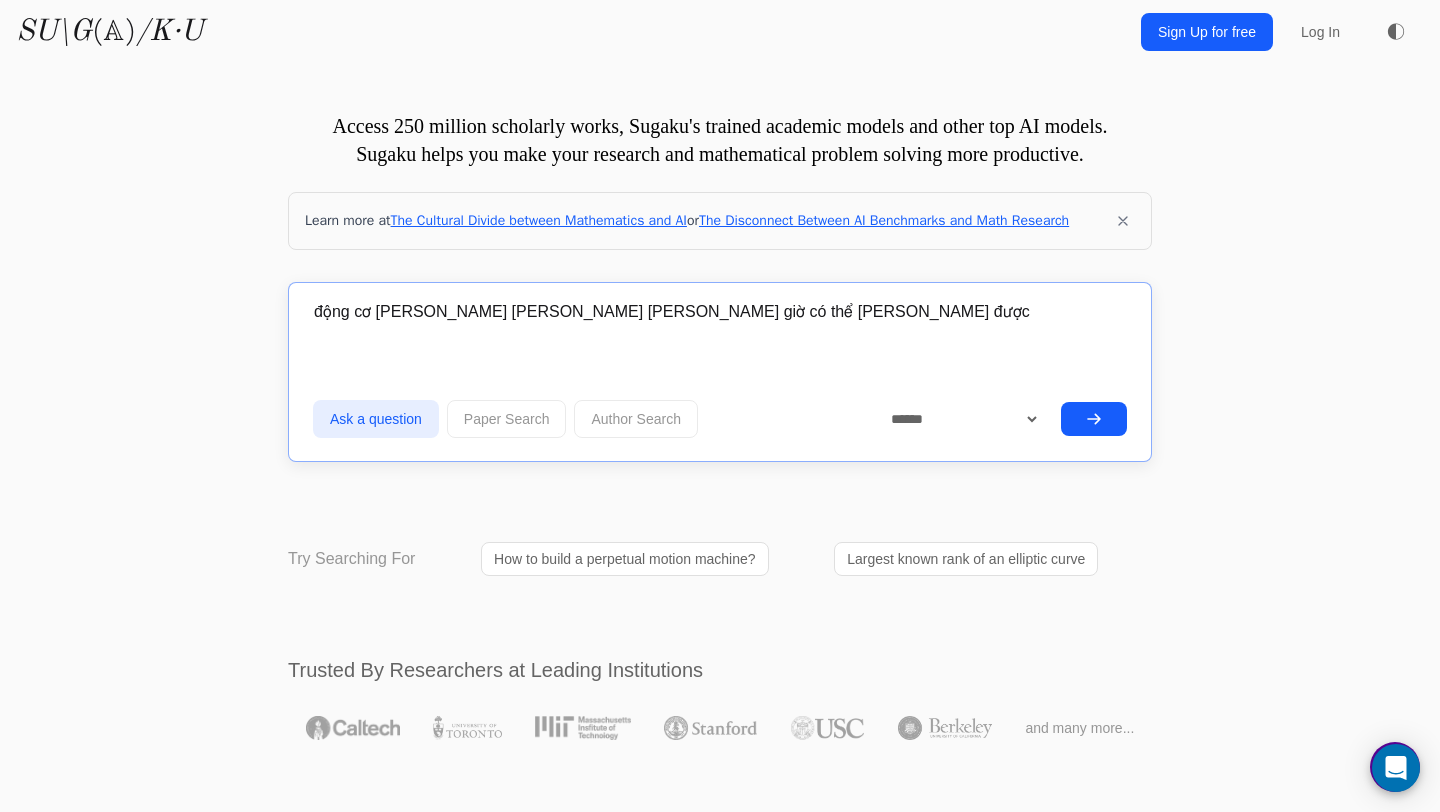 type on "động cơ phản hấp dẫn của Nga bao giờ có thể ứng dụng được" 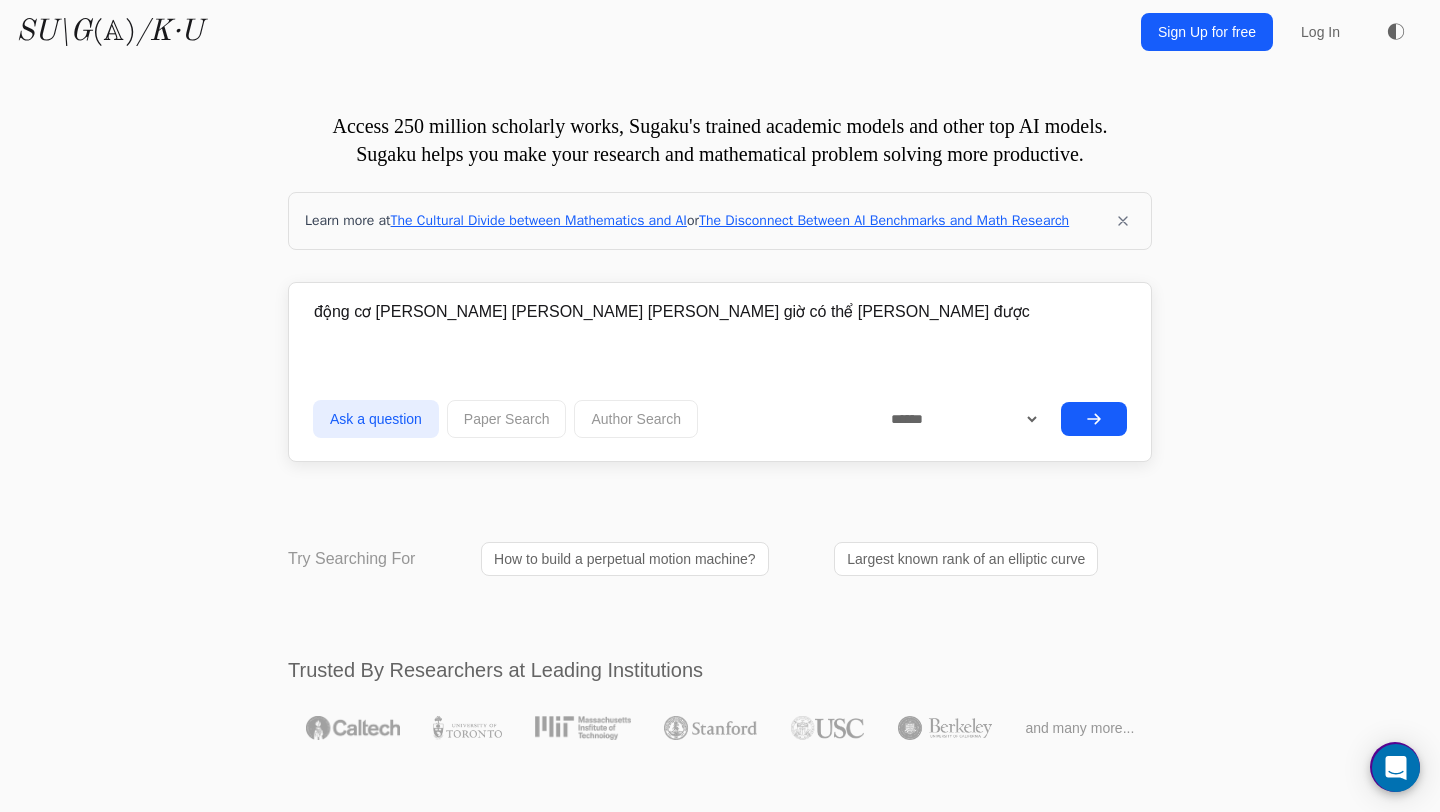 type 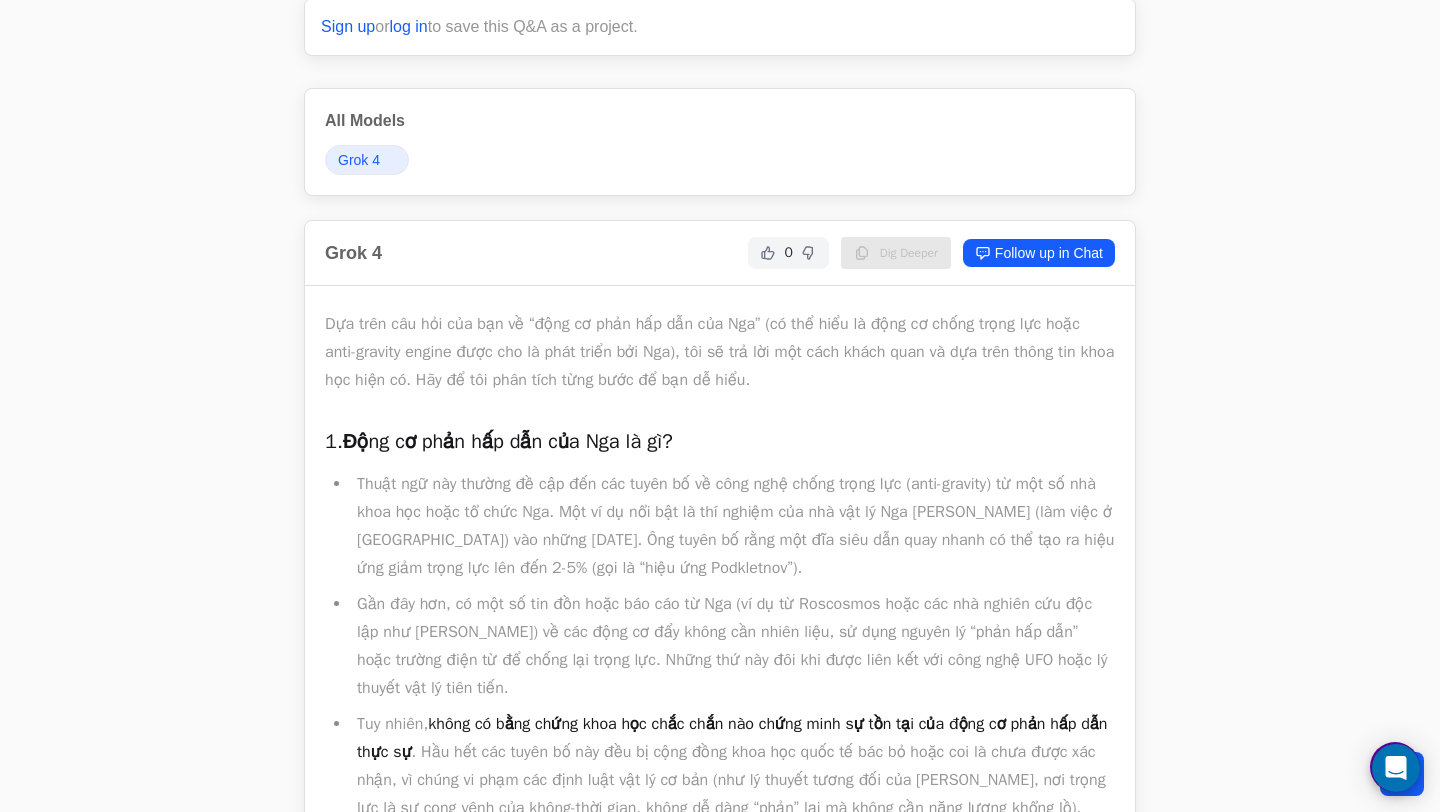 scroll, scrollTop: 279, scrollLeft: 0, axis: vertical 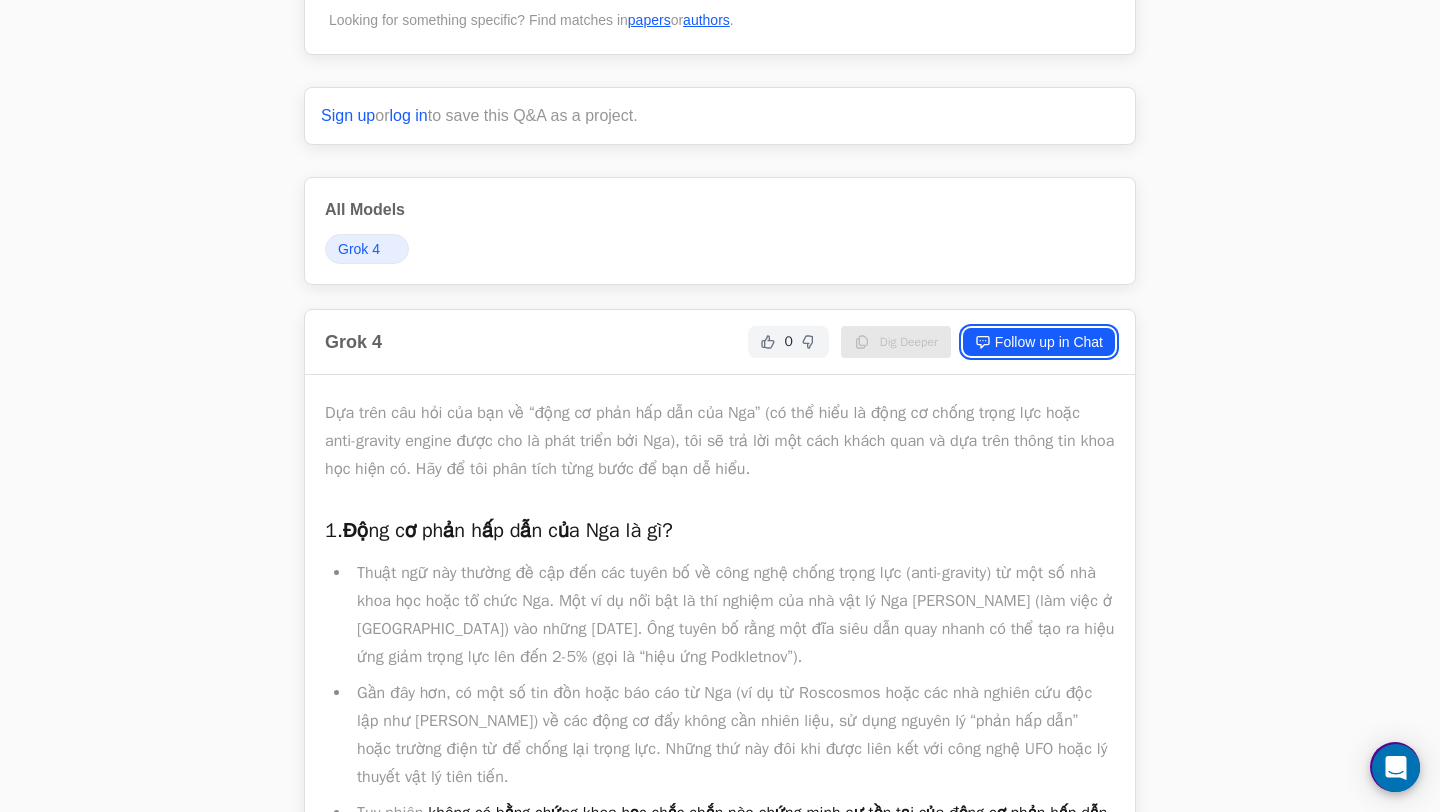 click on "Follow up in Chat" at bounding box center (1039, 342) 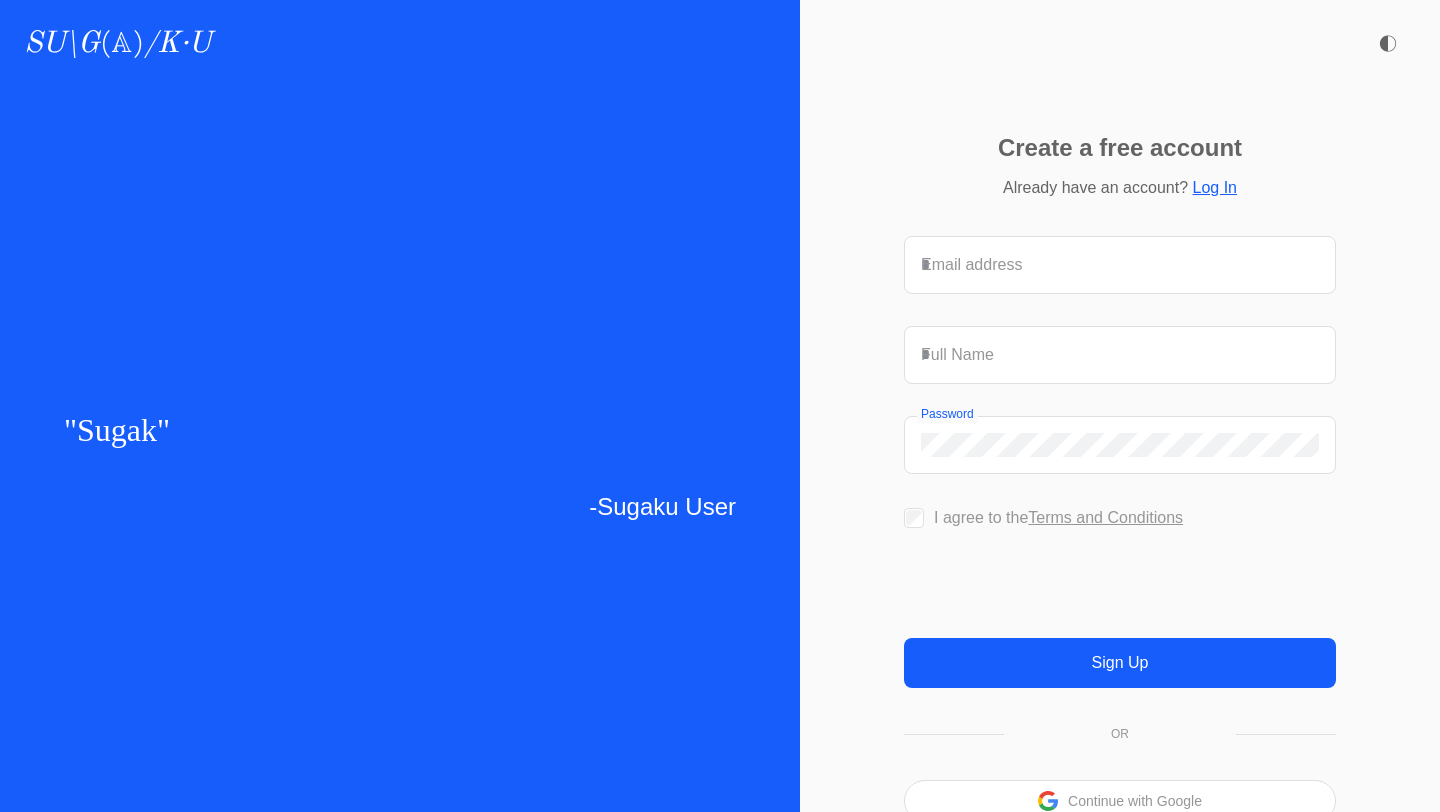 scroll, scrollTop: 0, scrollLeft: 0, axis: both 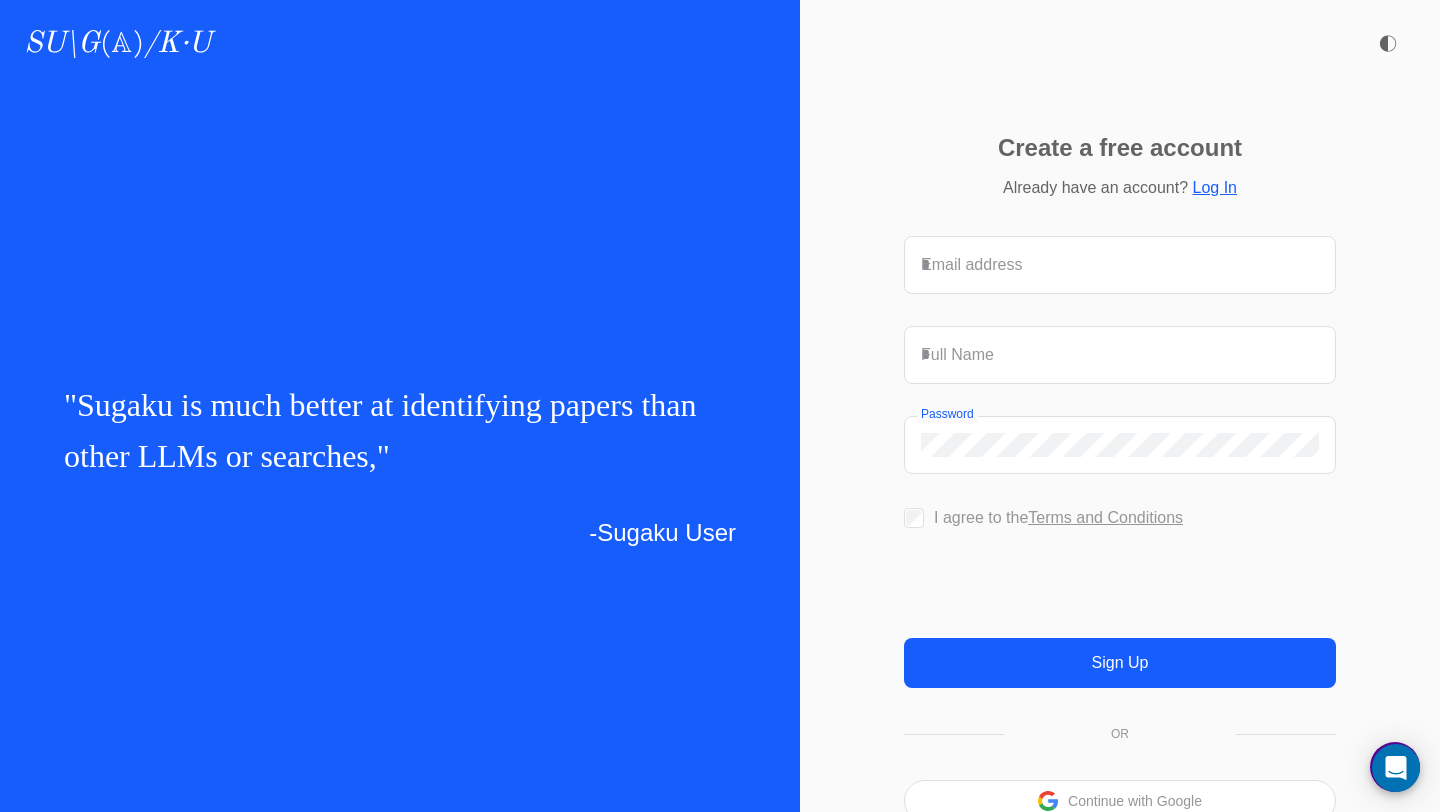click on "Log In" at bounding box center (1214, 187) 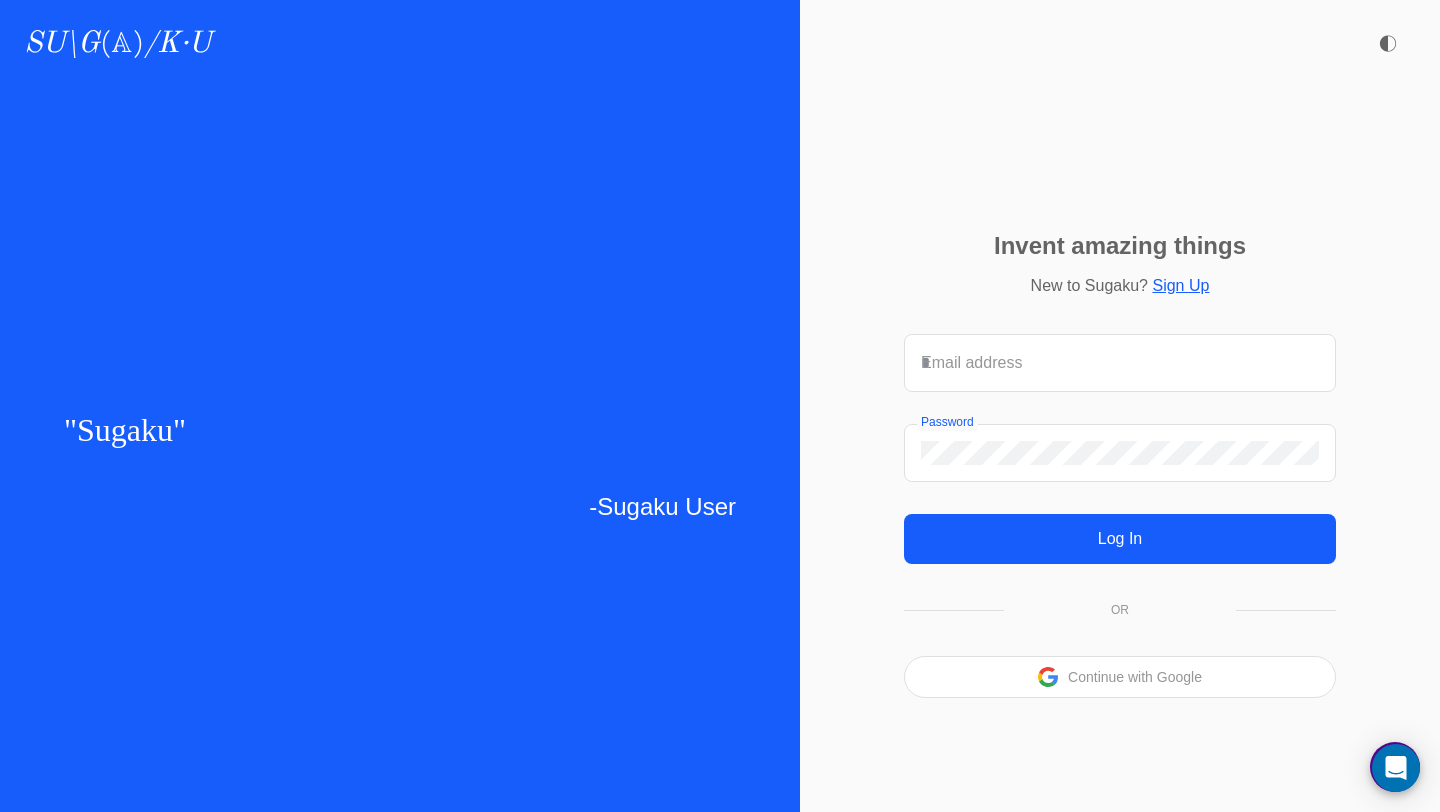 scroll, scrollTop: 0, scrollLeft: 0, axis: both 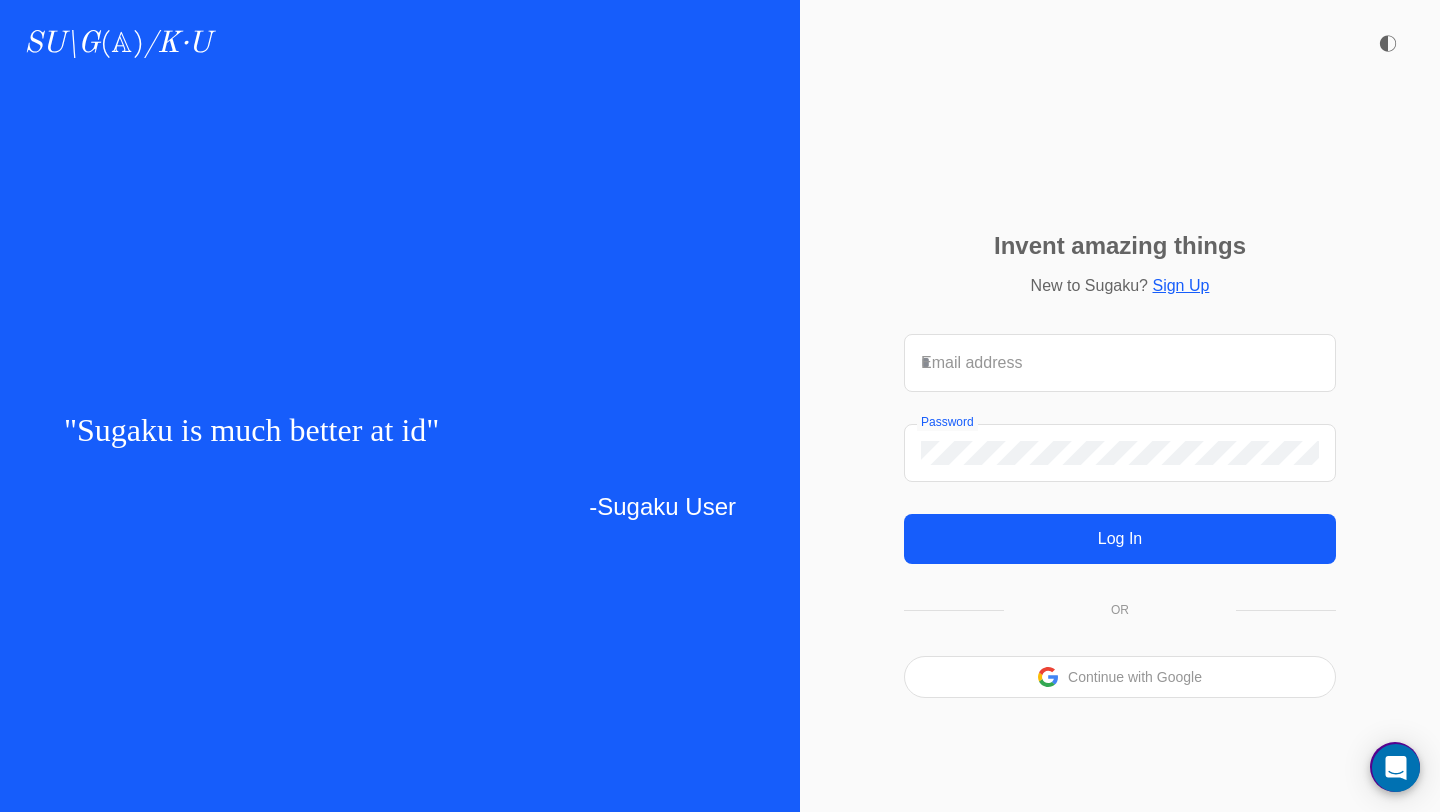 click on "Continue with Google" at bounding box center (1120, 677) 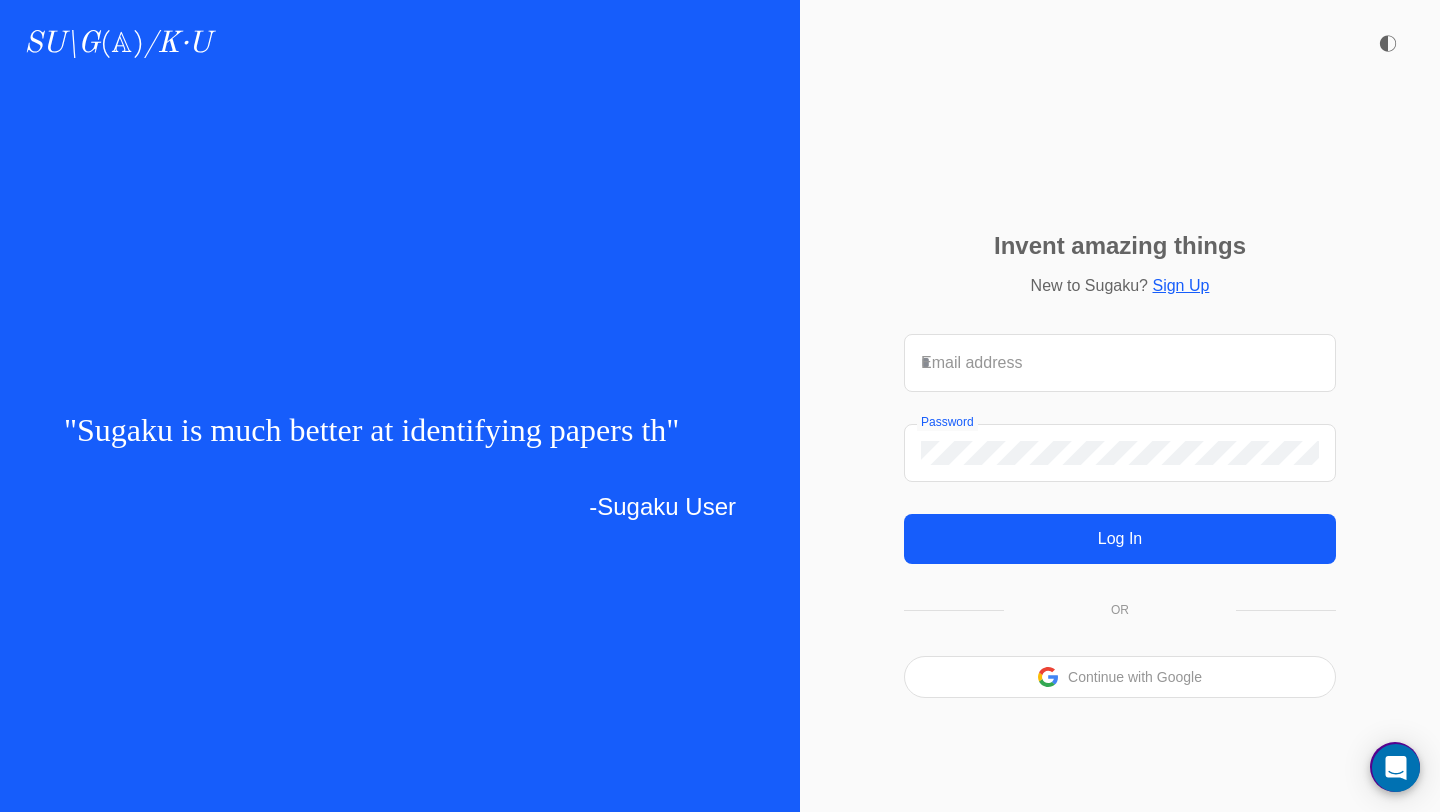 click on "Continue with Google" at bounding box center (1135, 677) 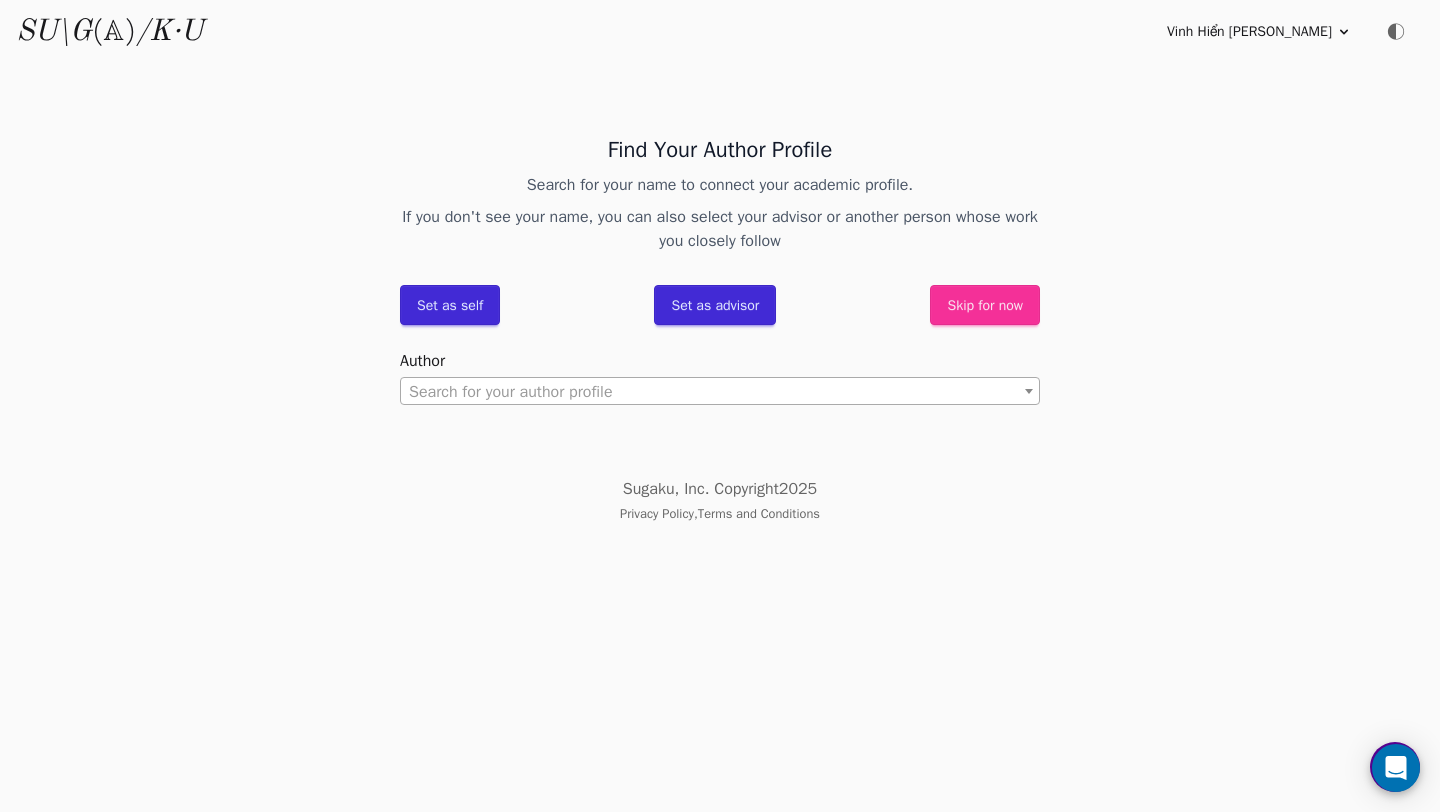 scroll, scrollTop: 0, scrollLeft: 0, axis: both 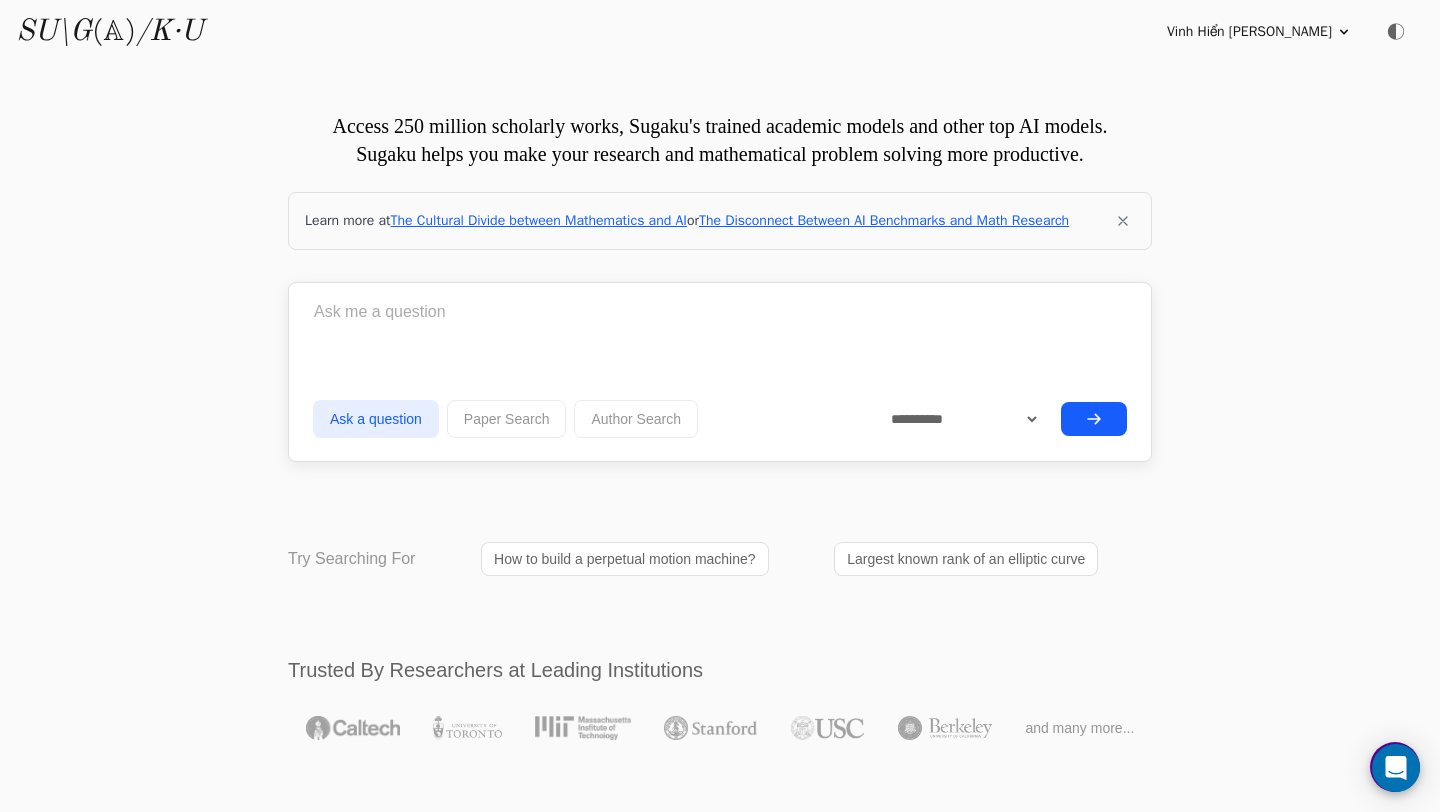 click on "[PERSON_NAME] [PERSON_NAME] [PERSON_NAME]" at bounding box center [1249, 32] 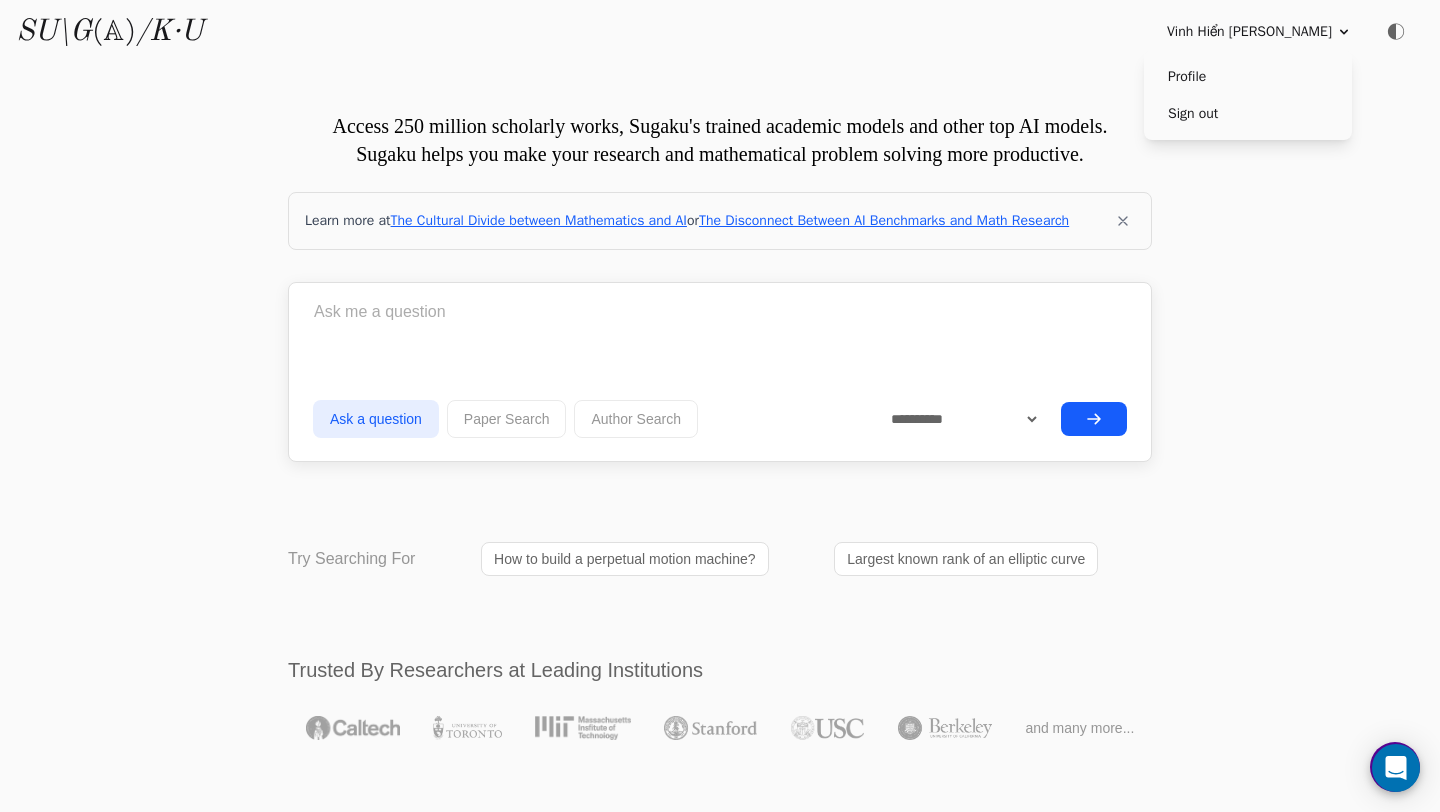 click on "" " successfully deleted from Your Projects.
UNDO" at bounding box center (720, 5427) 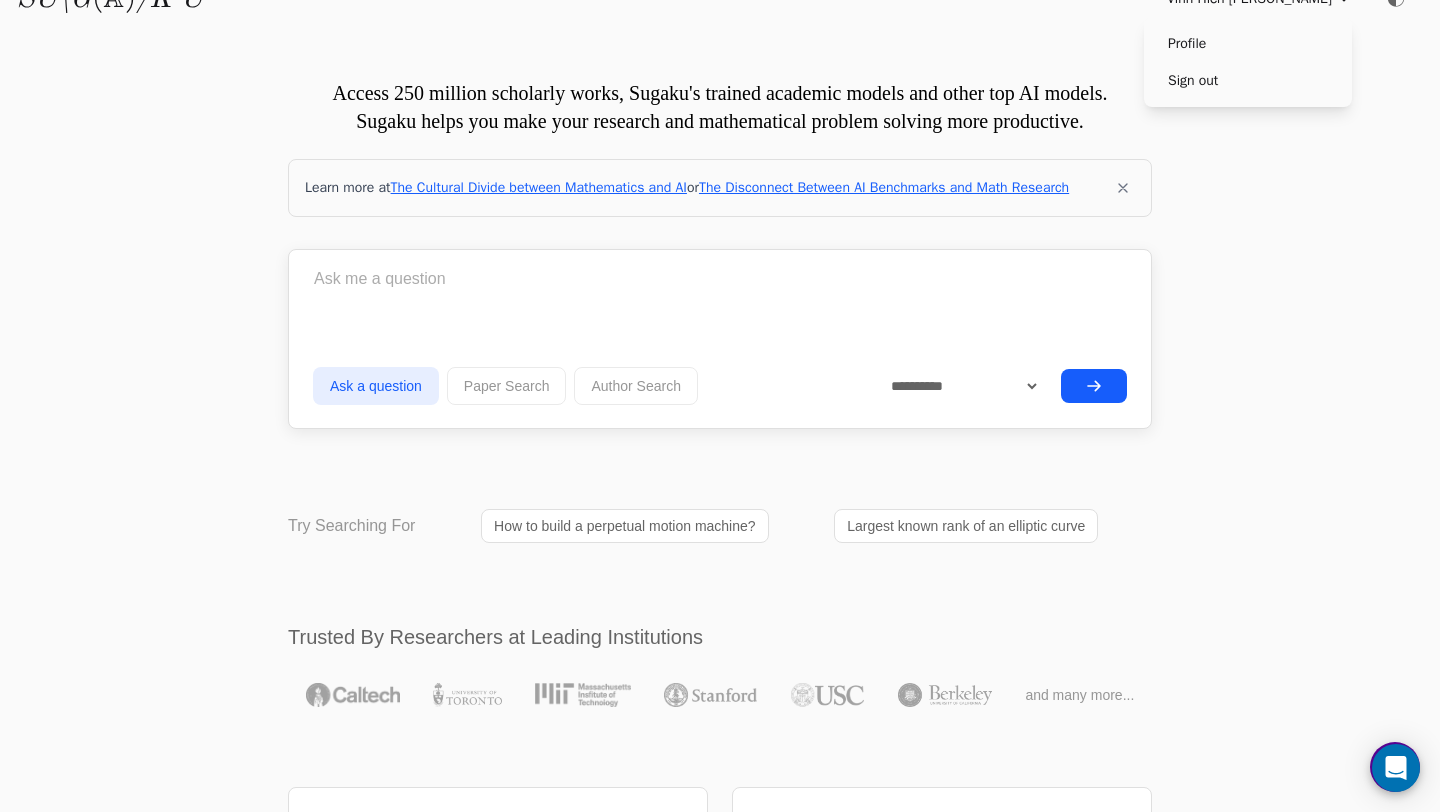 scroll, scrollTop: 57, scrollLeft: 0, axis: vertical 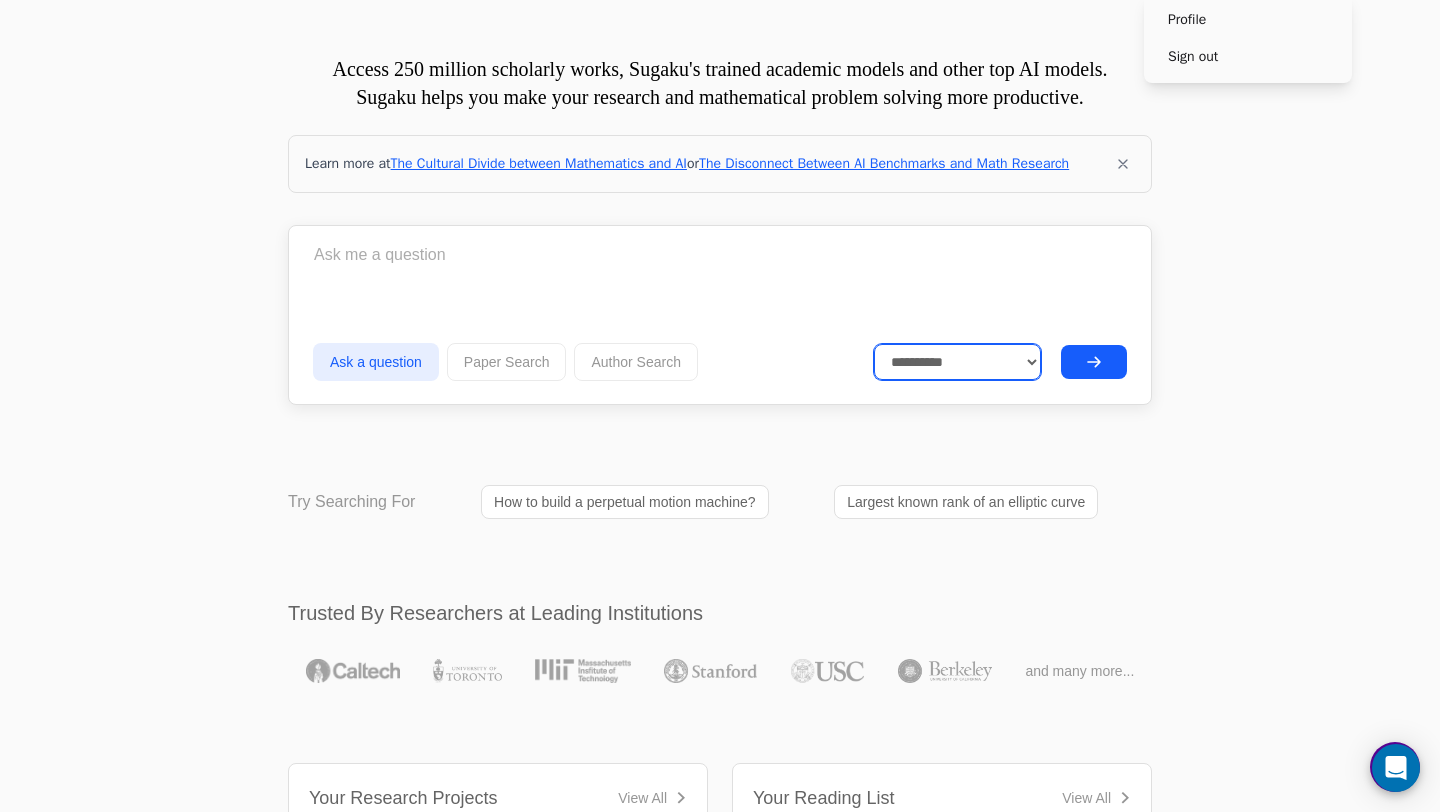 click on "**********" at bounding box center [958, 362] 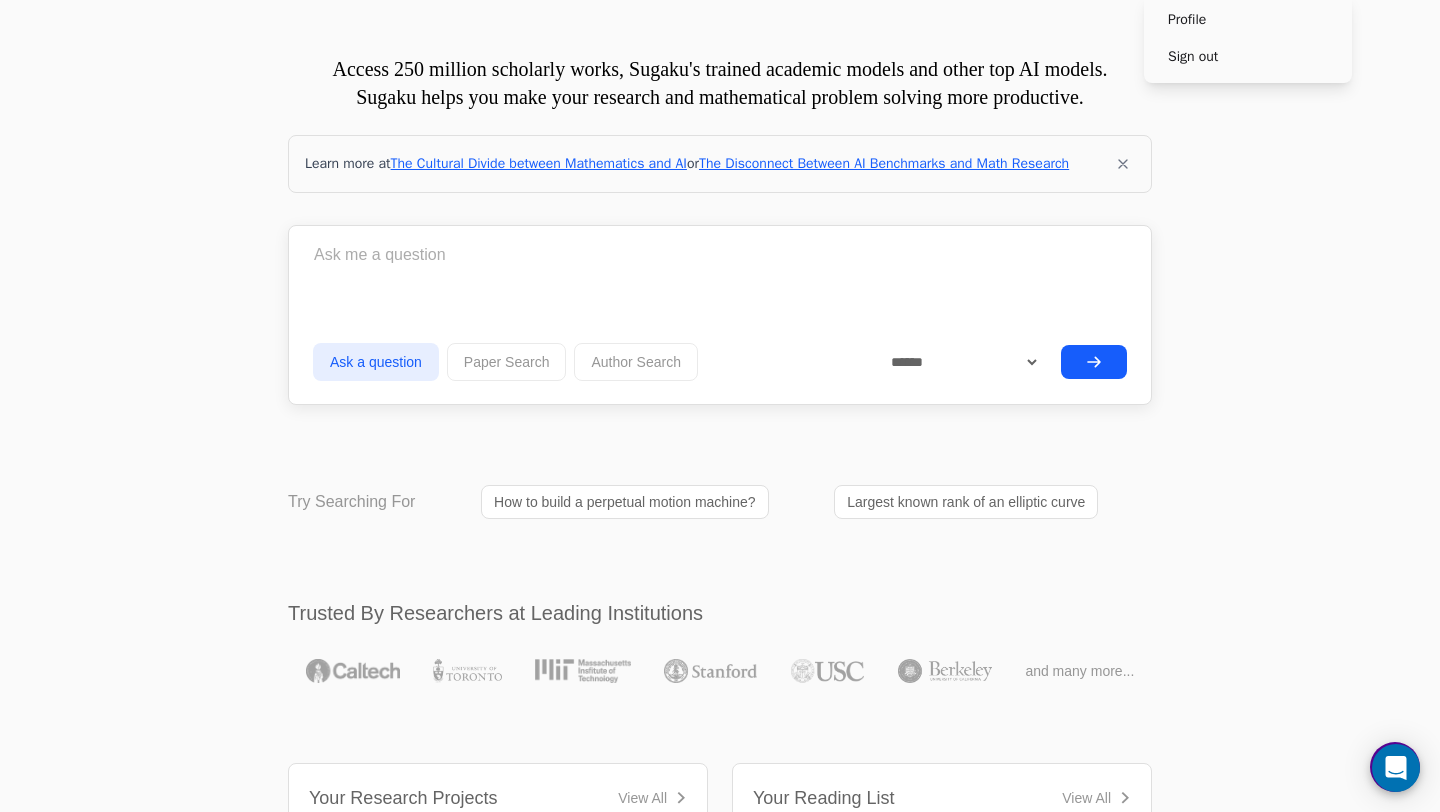 click on "**********" at bounding box center [720, 309] 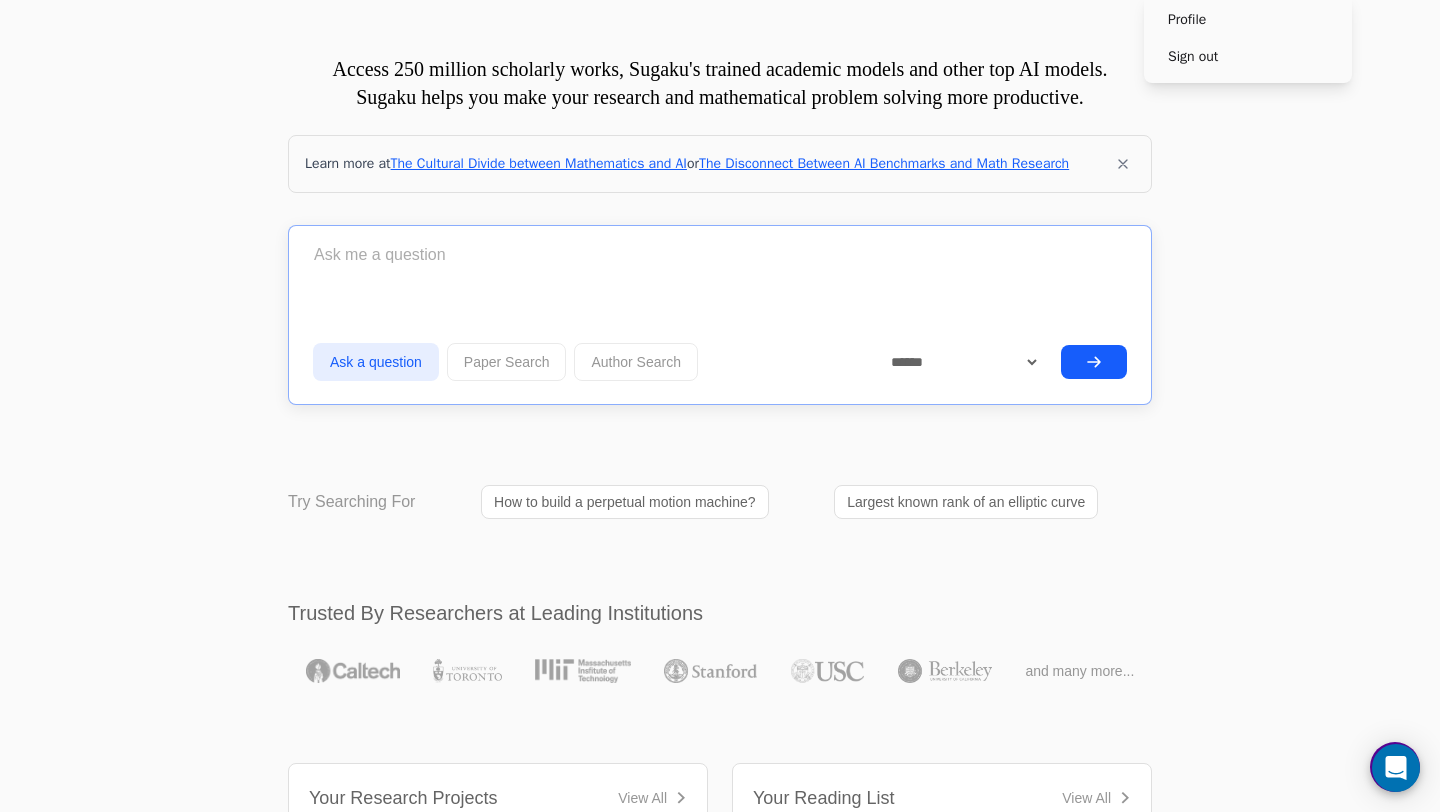 click on "" " successfully deleted from Your Projects.
UNDO" at bounding box center [720, 5370] 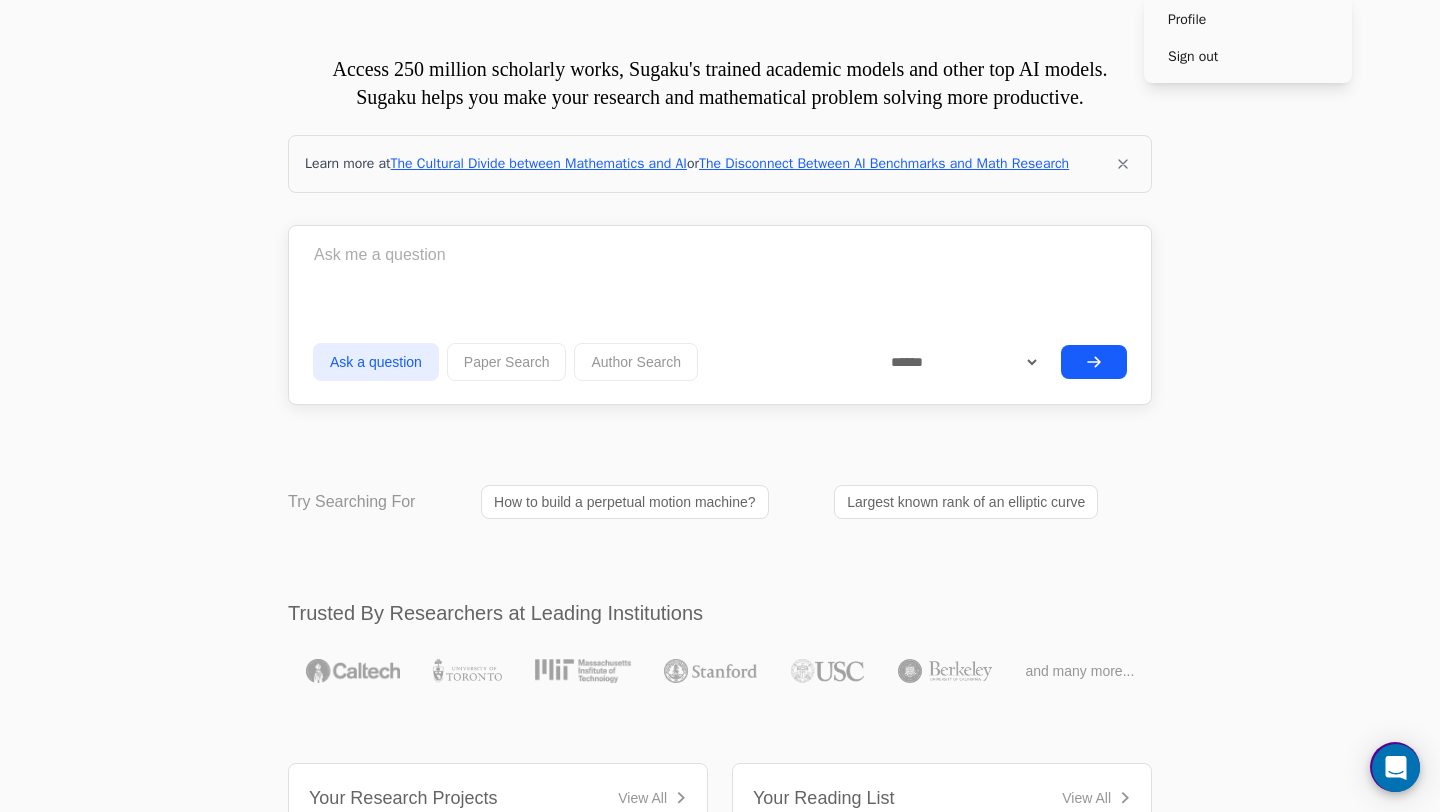 click at bounding box center (720, 255) 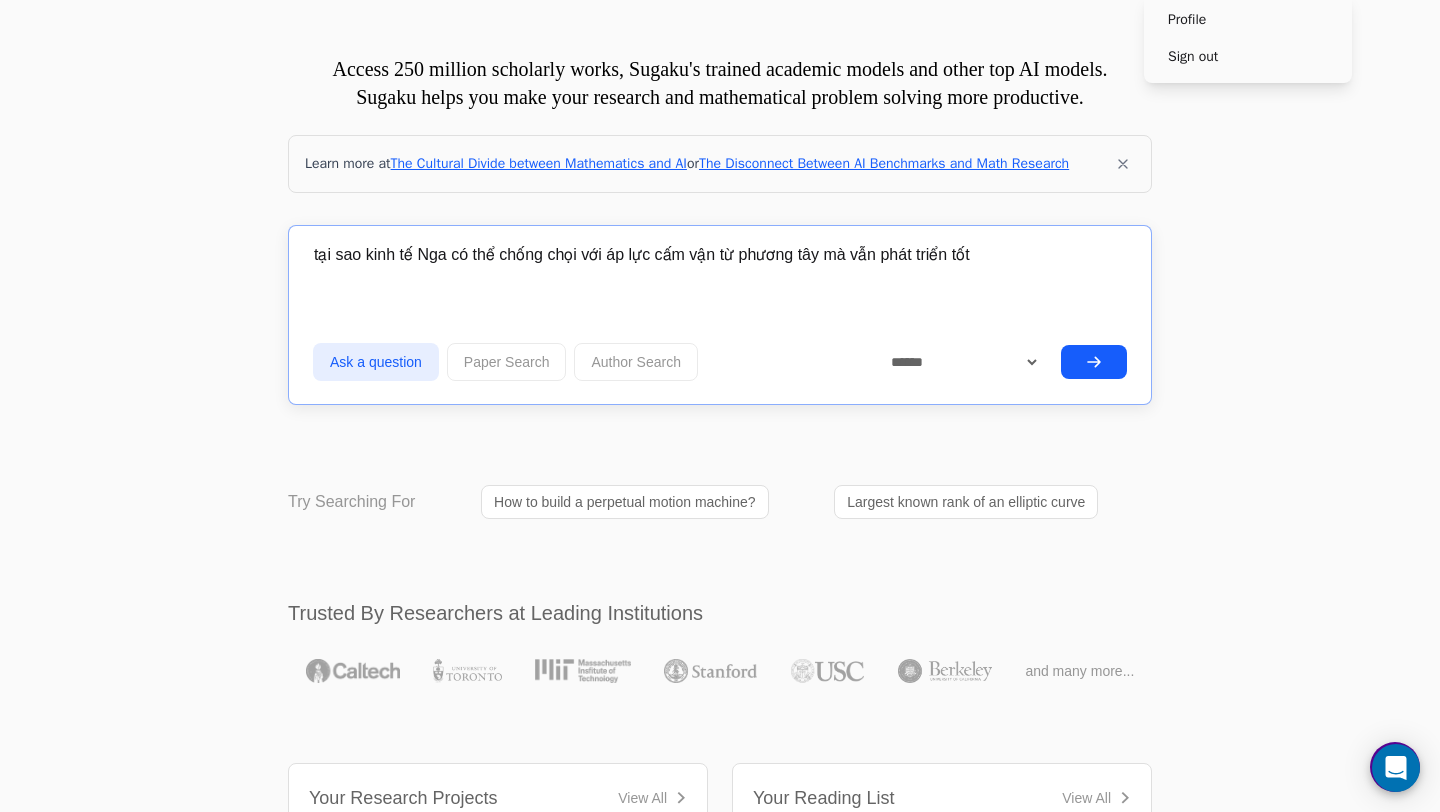 type on "tại sao kinh tế Nga có thể chống chọi với áp lực cấm vận từ phương tây mà vẫn phát triển tốt" 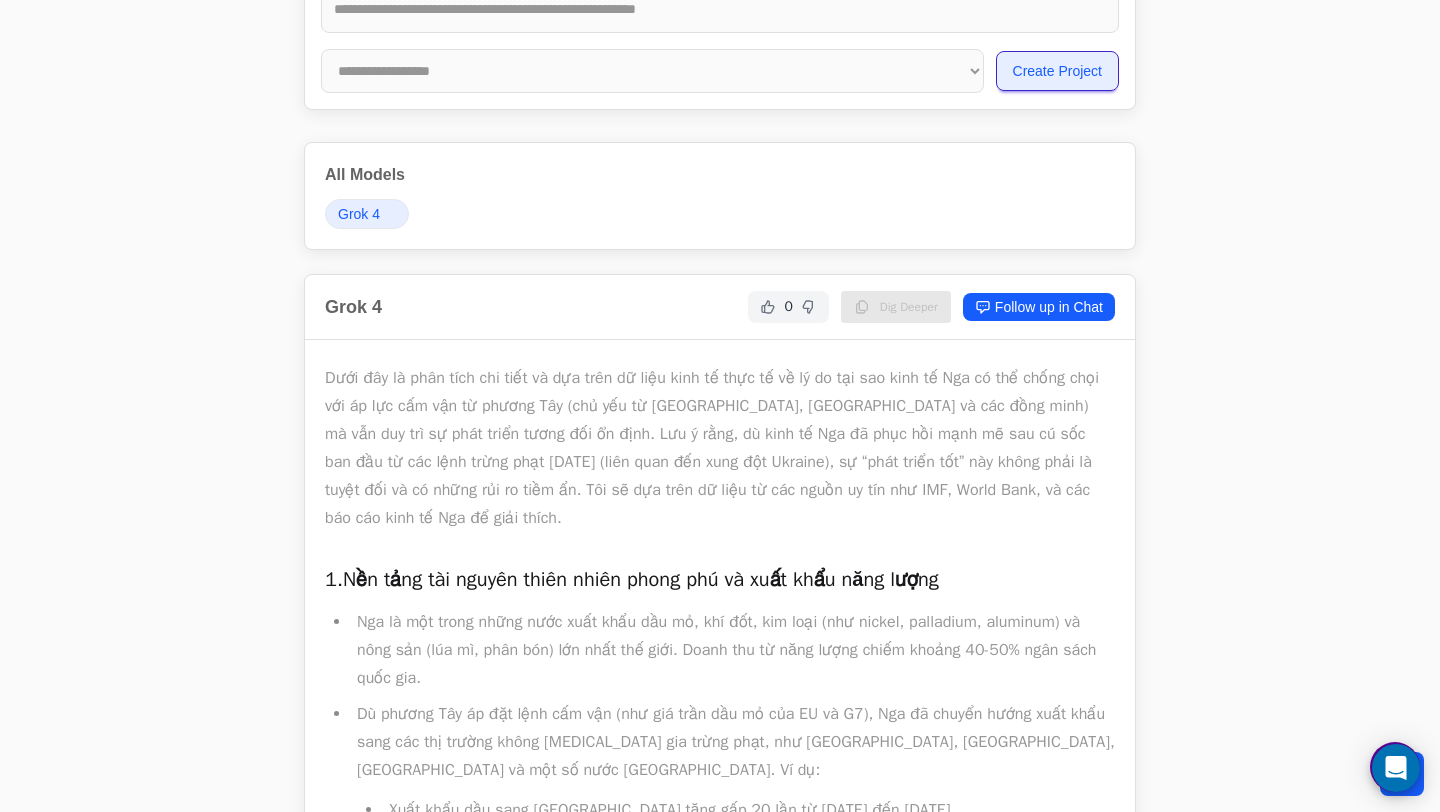 scroll, scrollTop: 451, scrollLeft: 0, axis: vertical 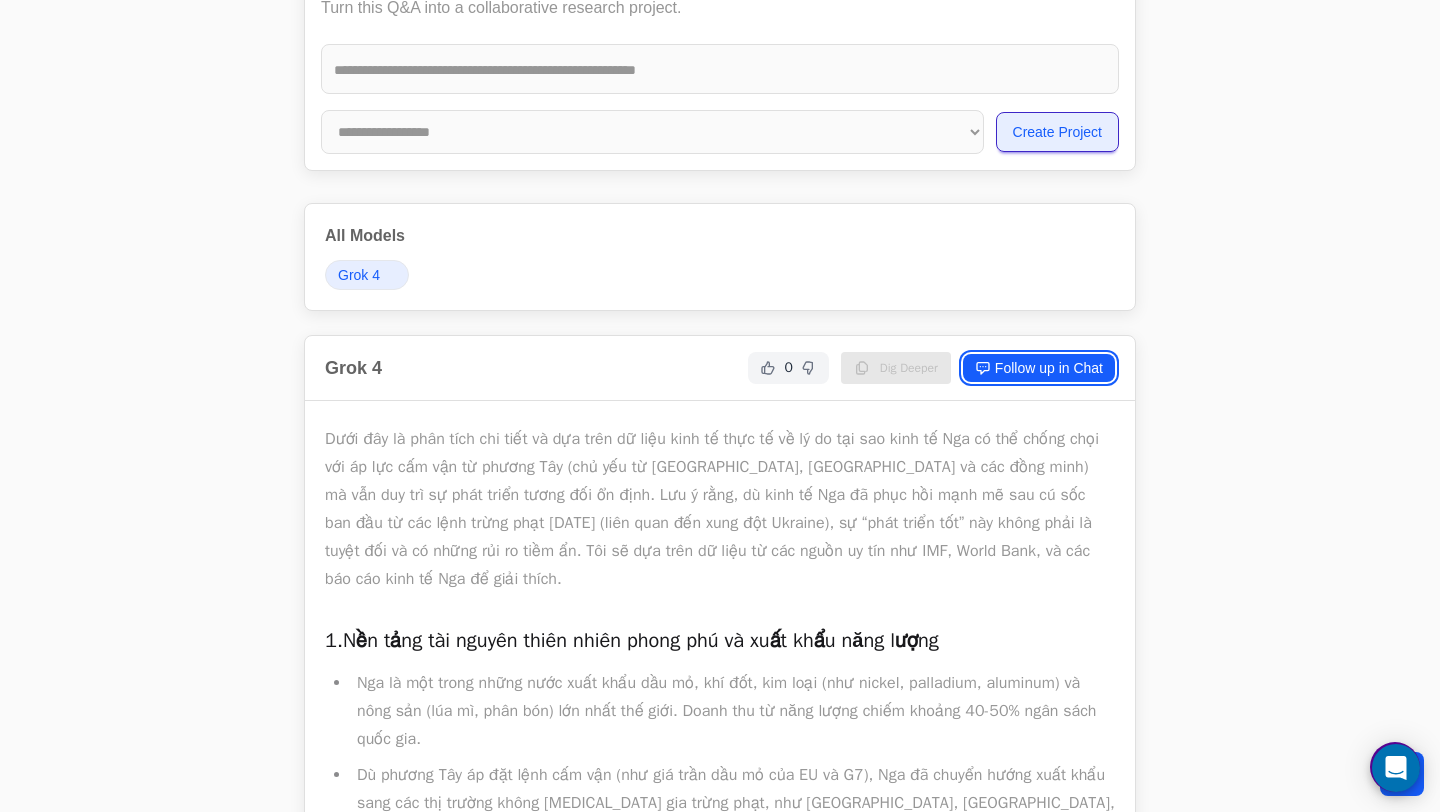 click on "Follow up in Chat" at bounding box center [1039, 368] 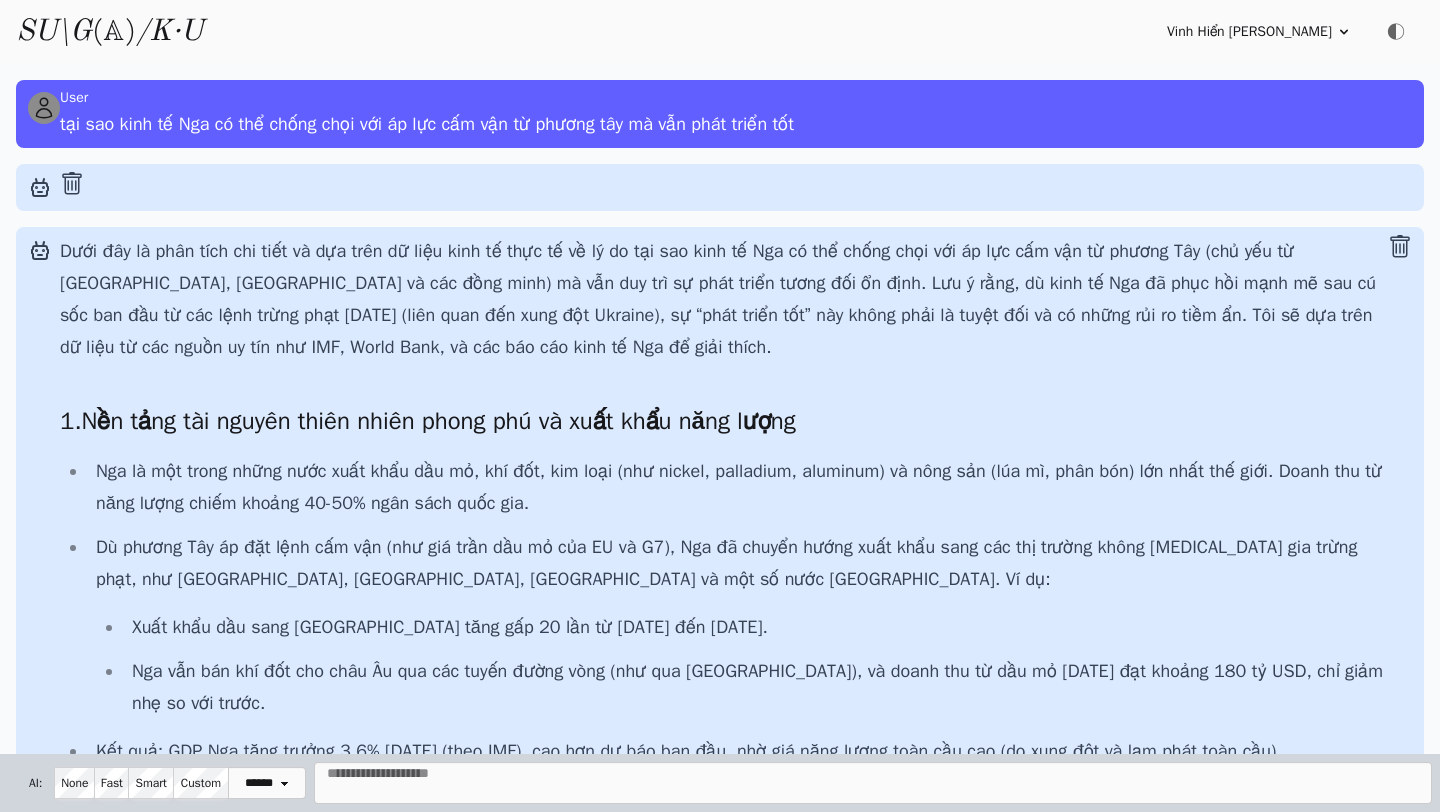 scroll, scrollTop: 0, scrollLeft: 0, axis: both 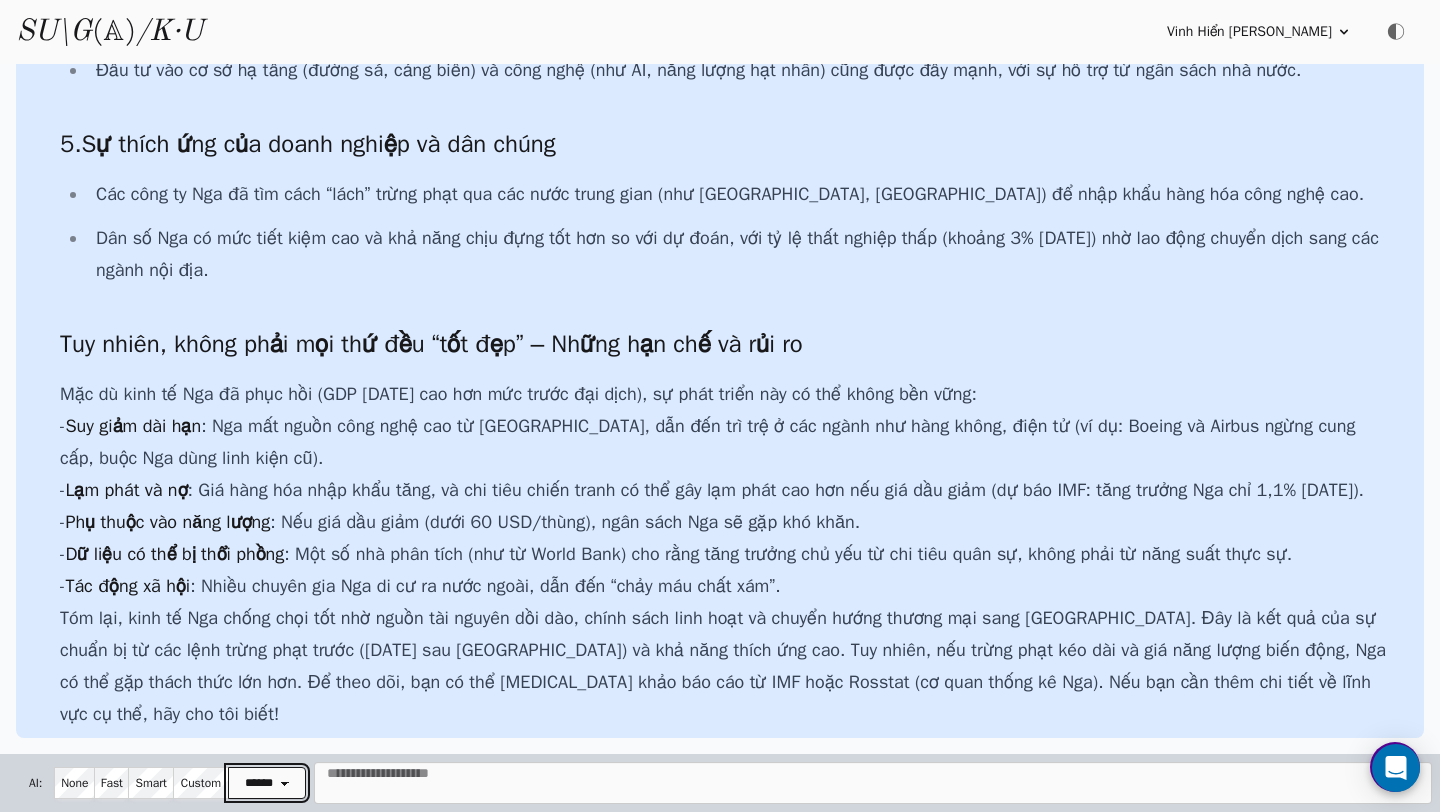 click on "**********" at bounding box center [267, 783] 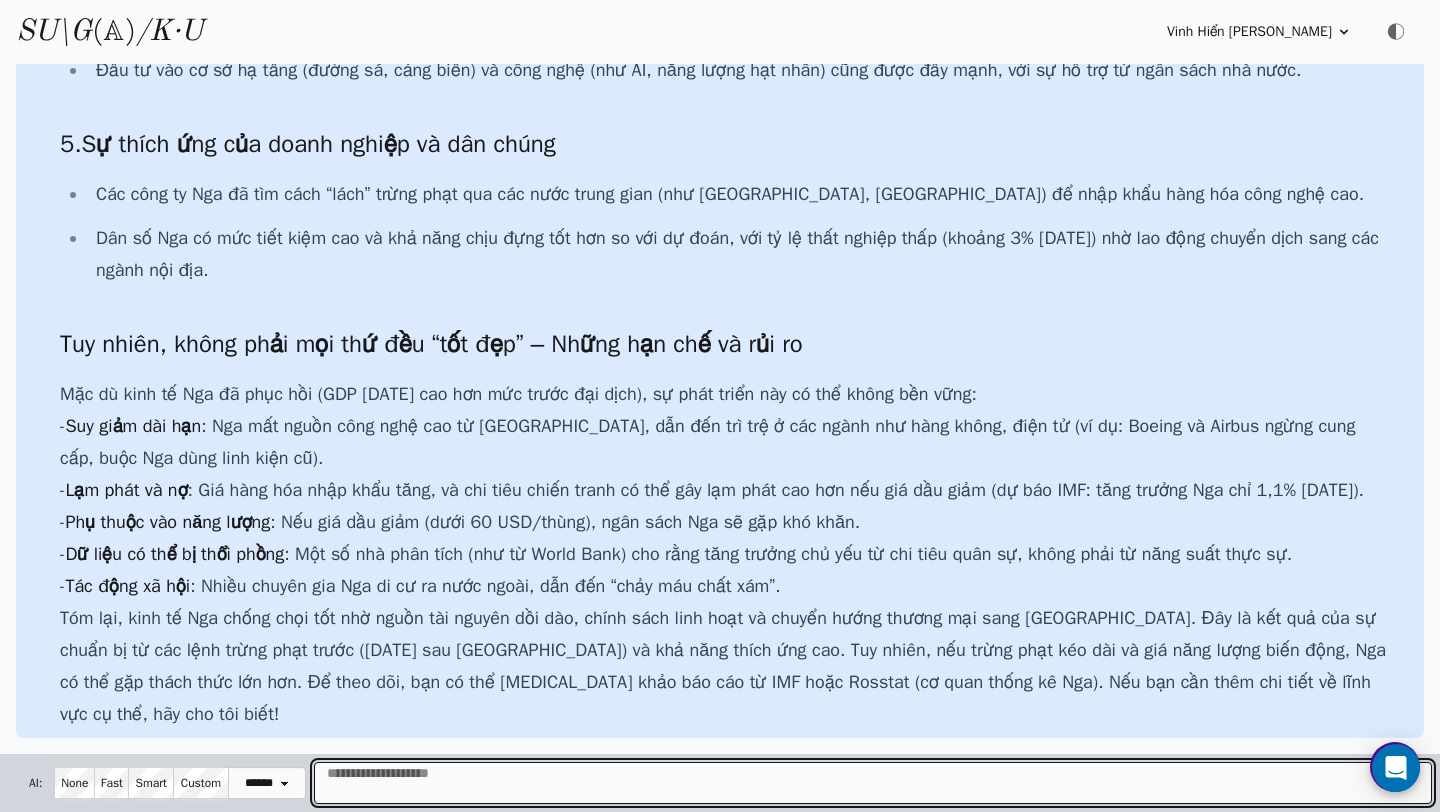 click at bounding box center (873, 783) 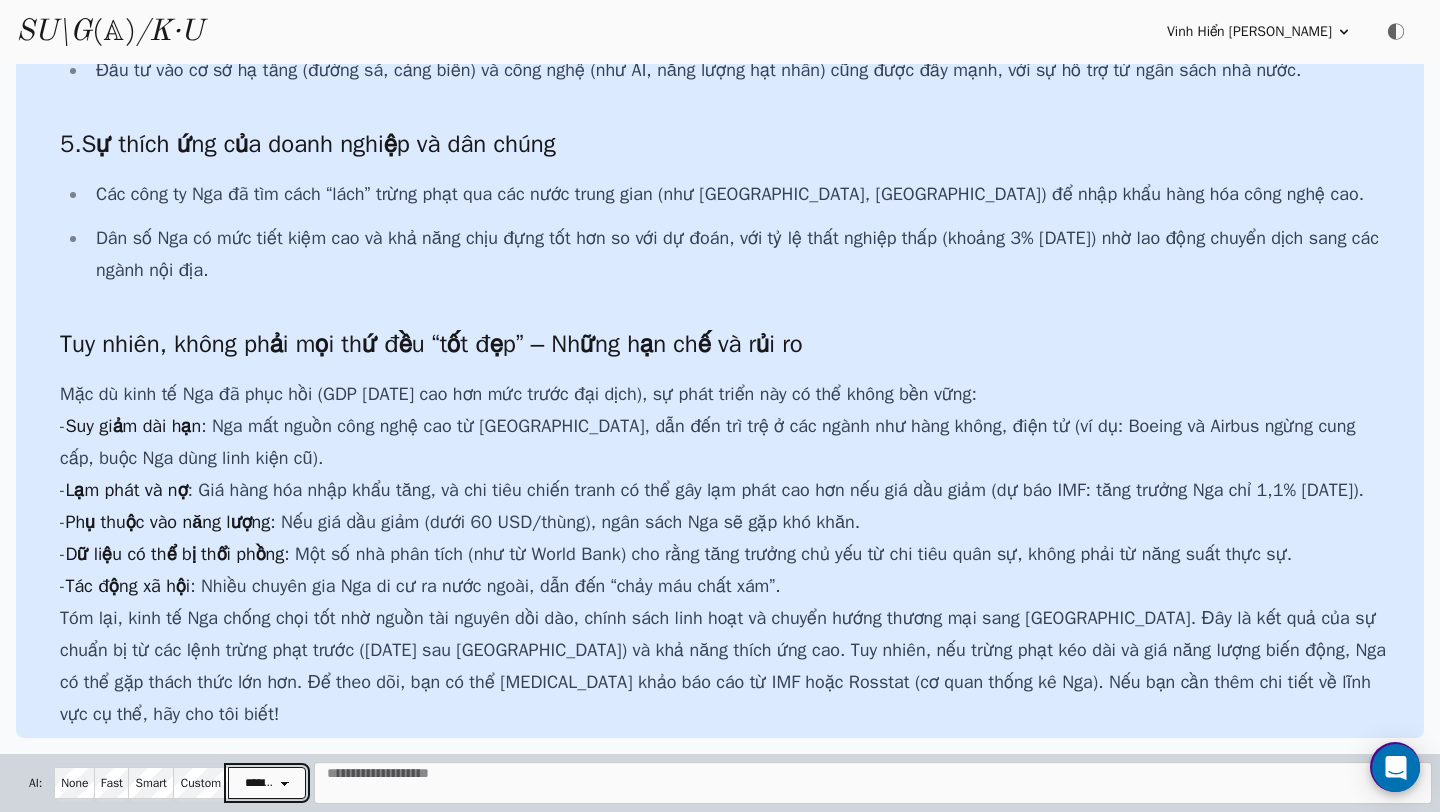 click on "**********" at bounding box center [267, 783] 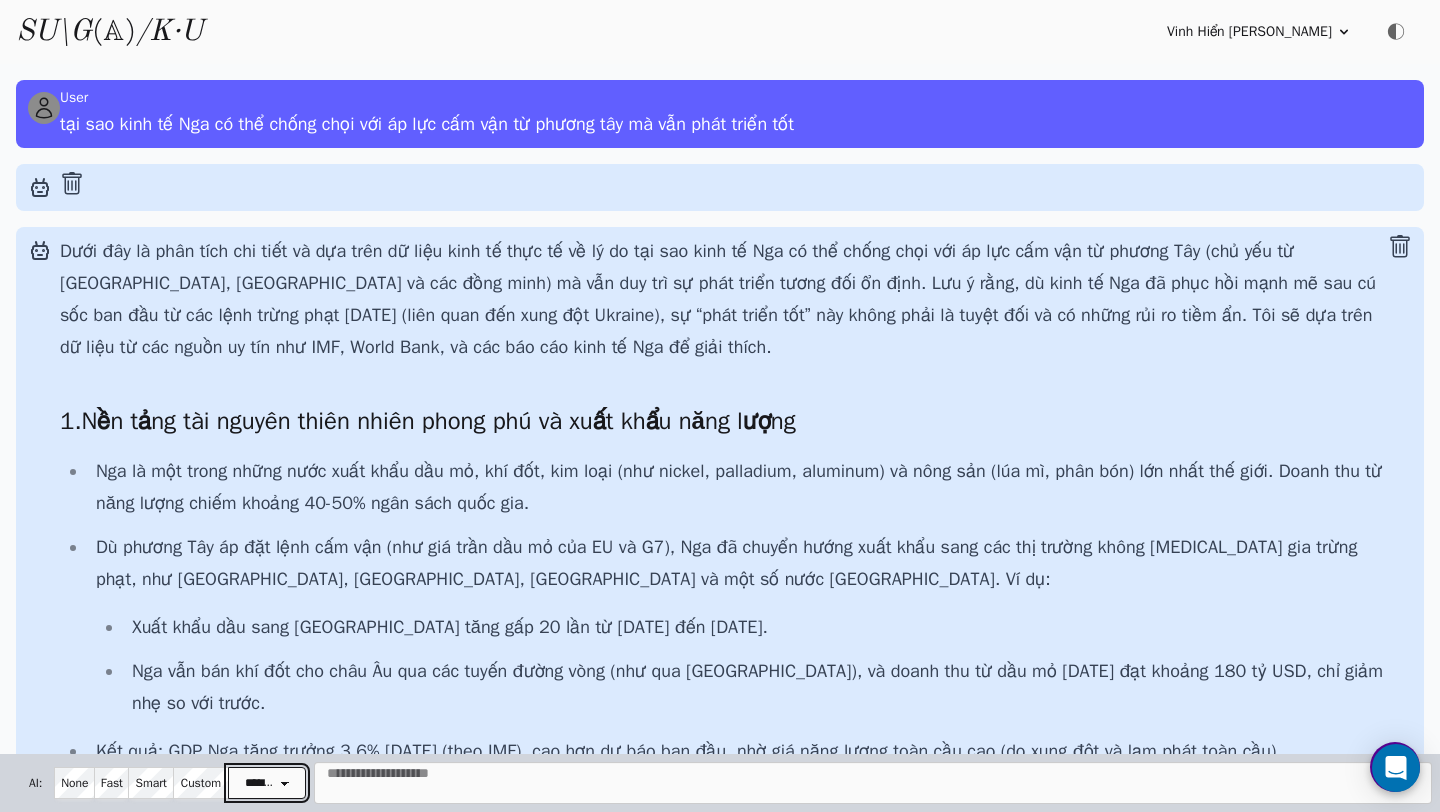 scroll, scrollTop: 1560, scrollLeft: 0, axis: vertical 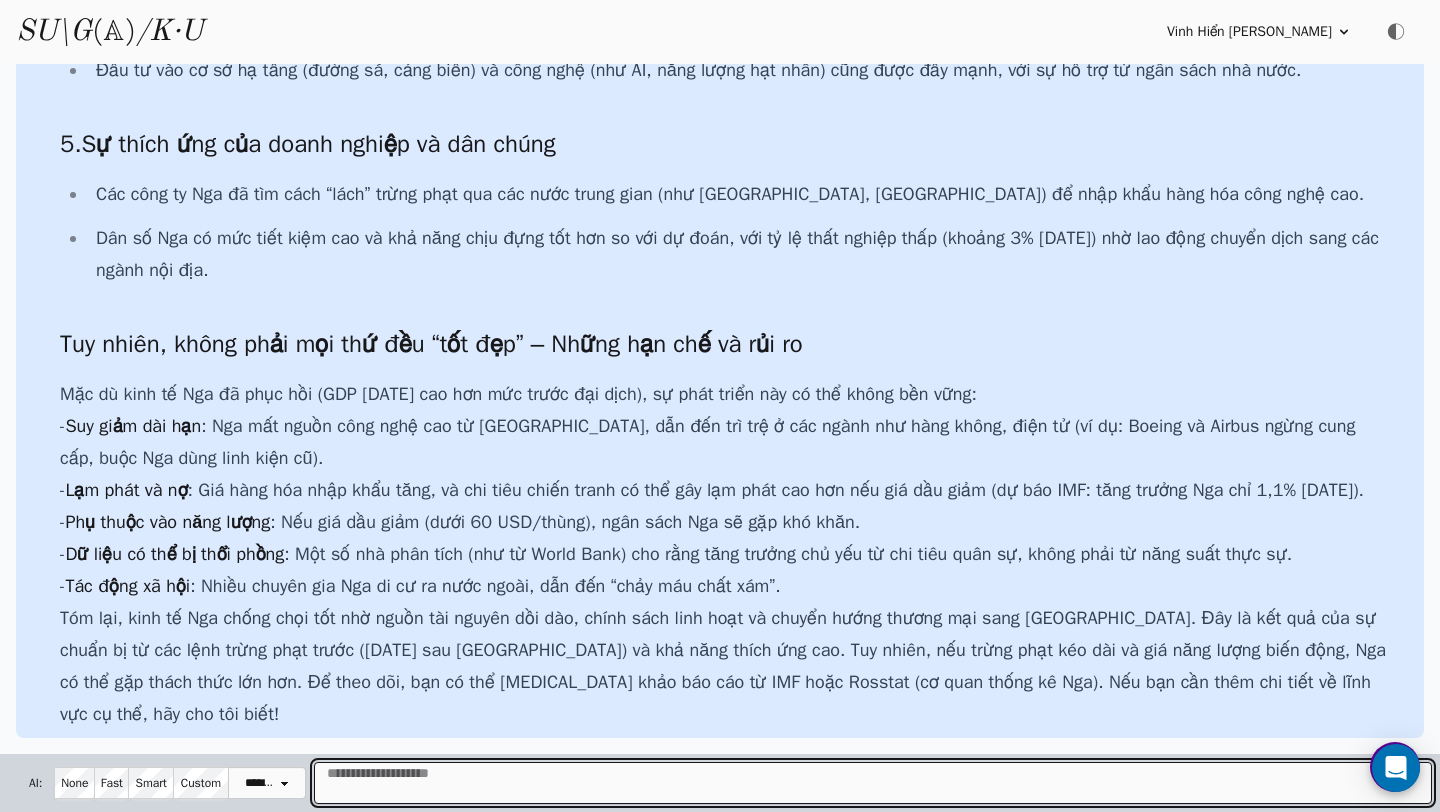 click at bounding box center [873, 783] 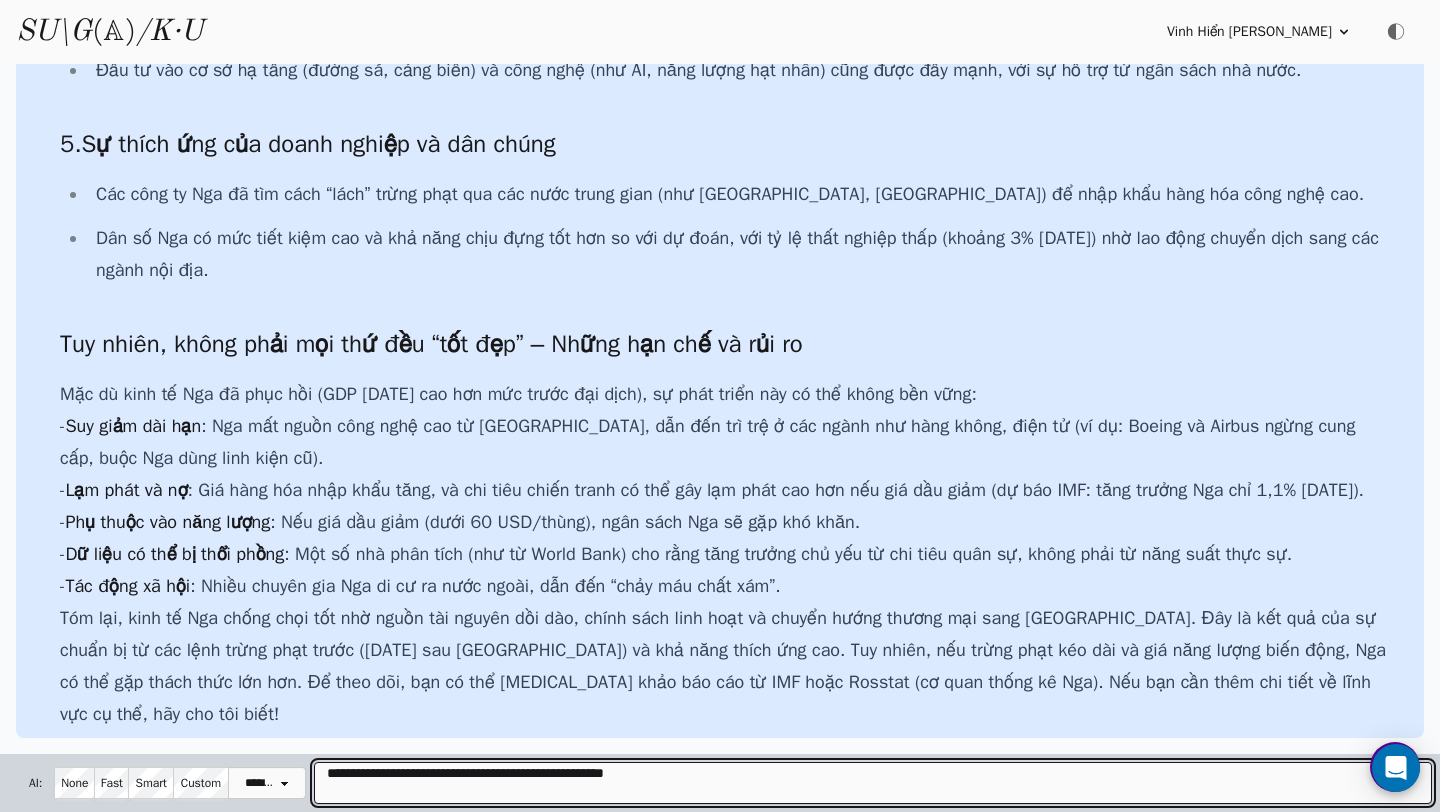type on "**" 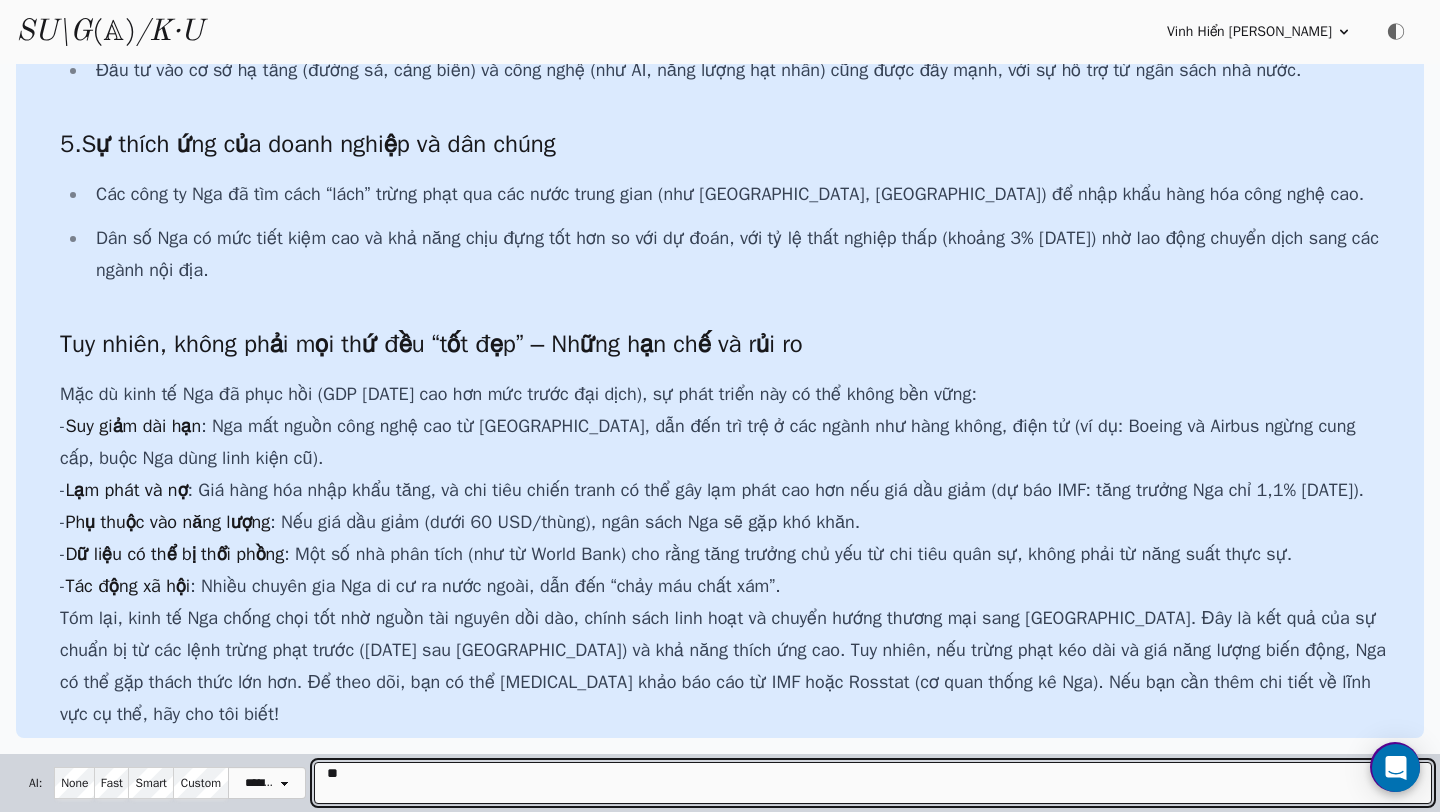 type 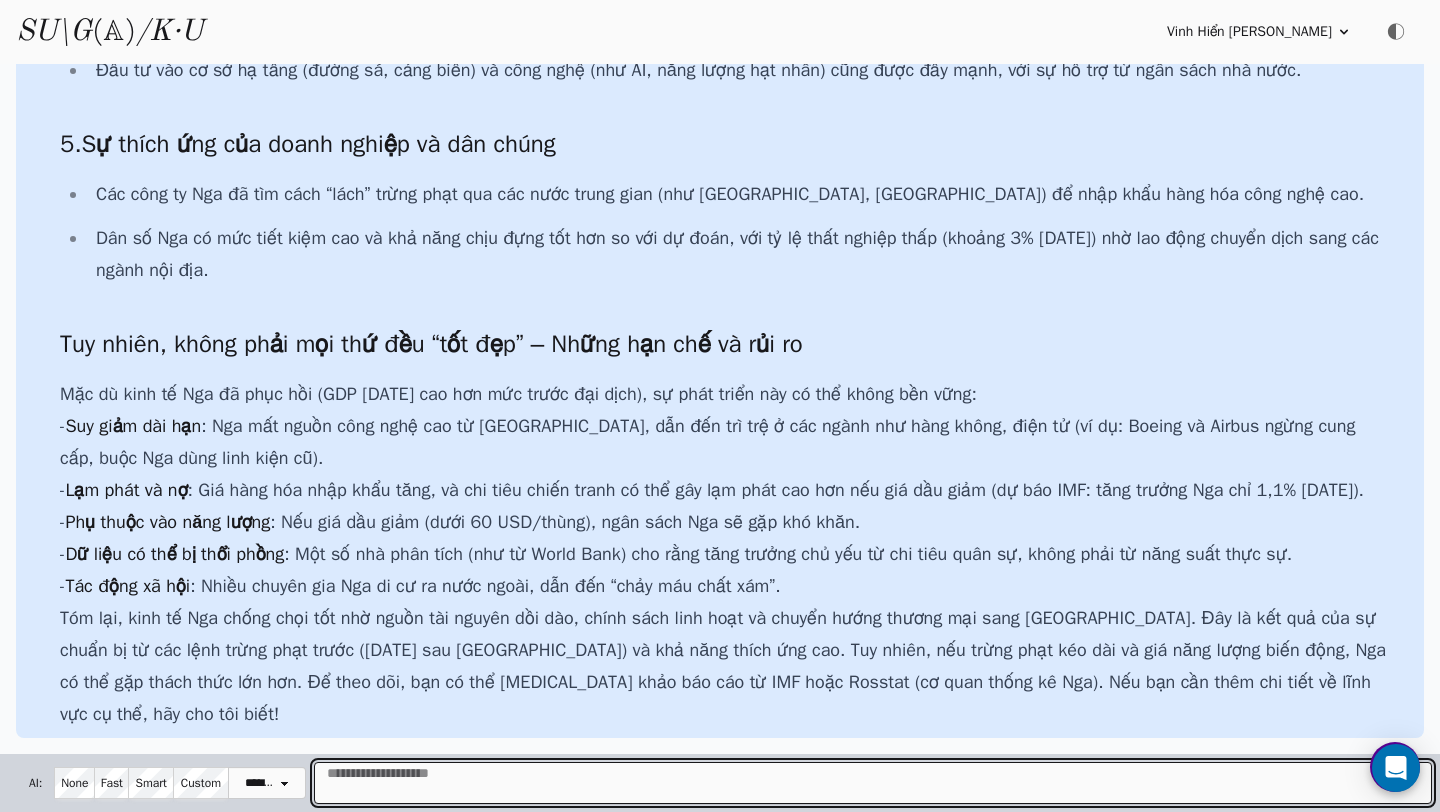 scroll, scrollTop: 1854, scrollLeft: 0, axis: vertical 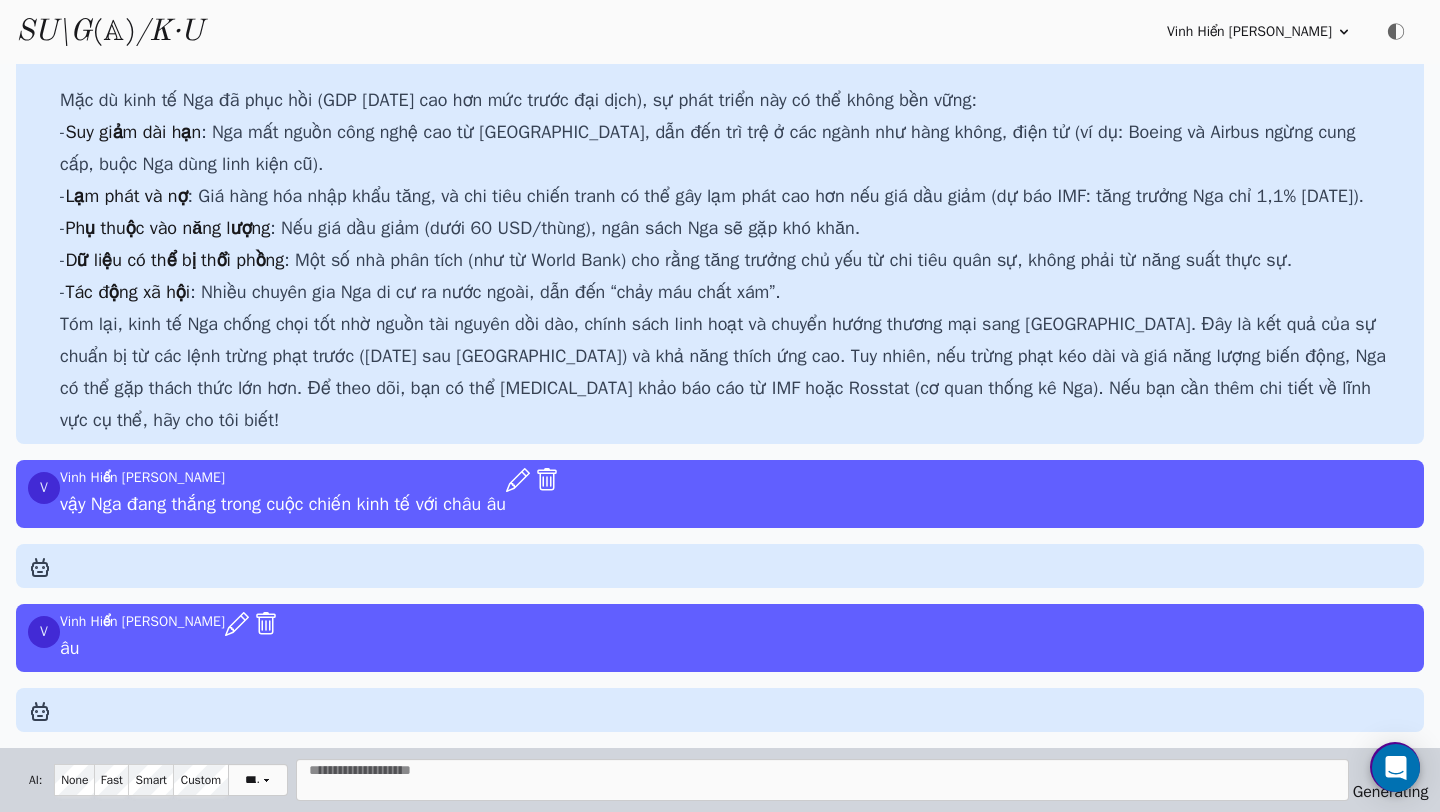 click 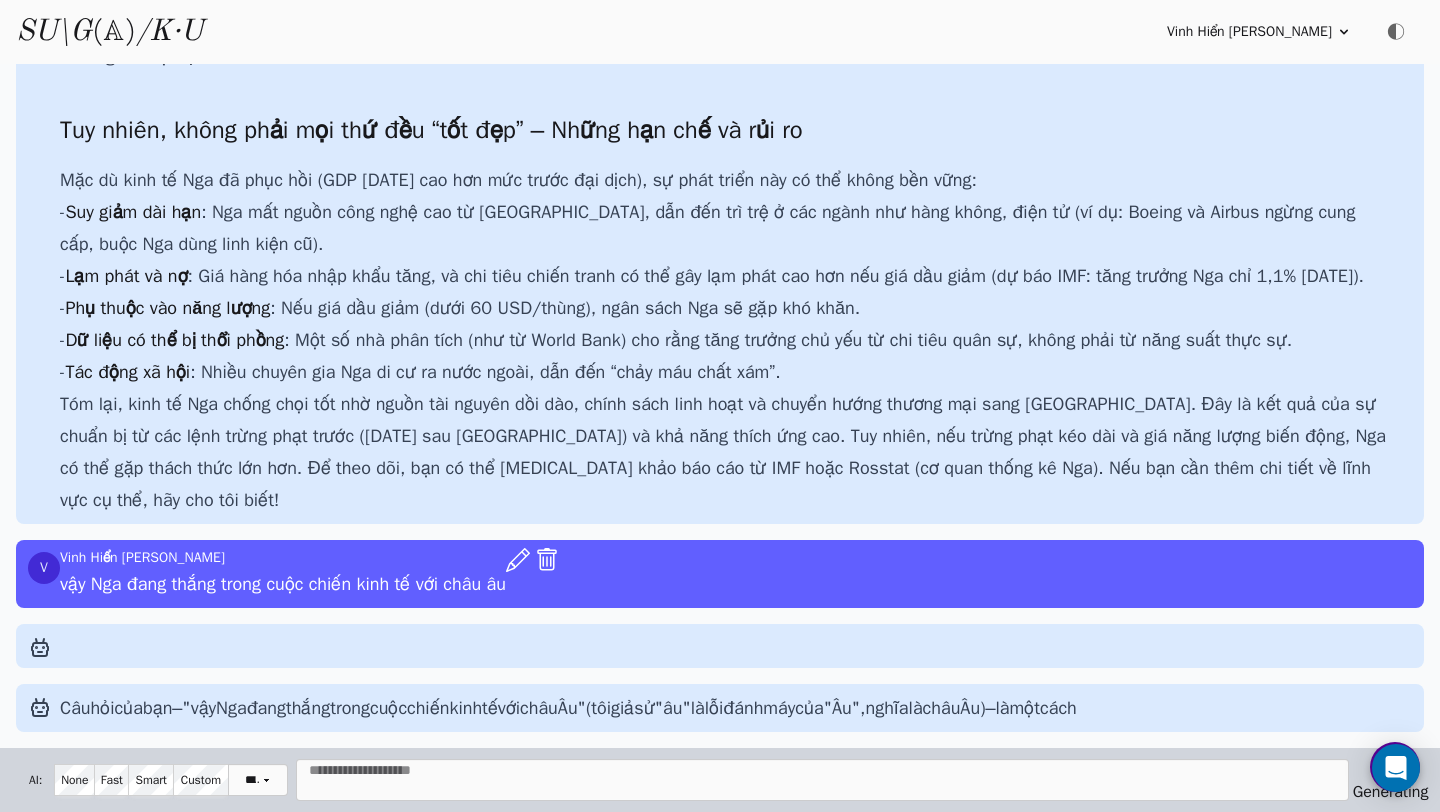 scroll, scrollTop: 1806, scrollLeft: 0, axis: vertical 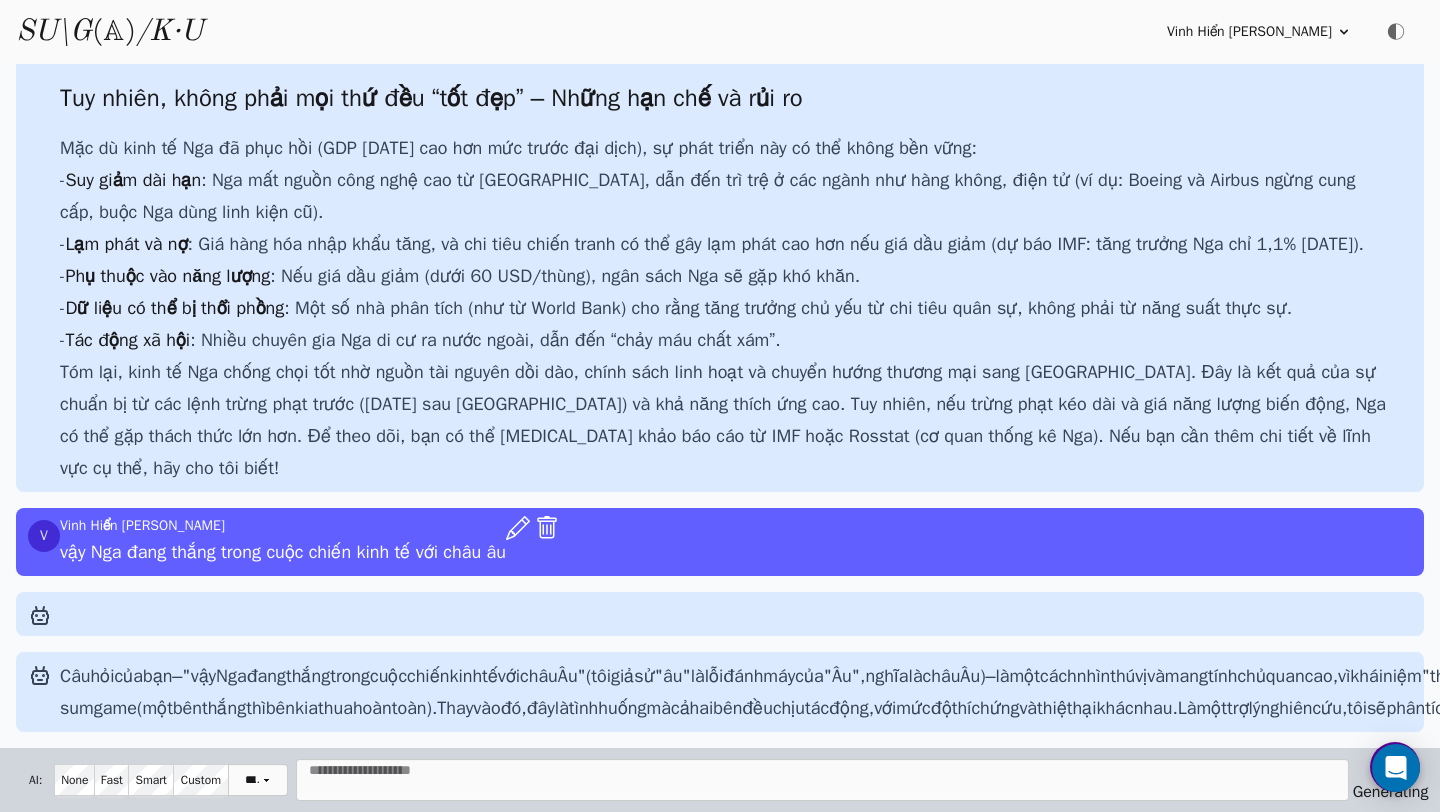 click on "User
tại sao kinh tế Nga có thể chống chọi với áp lực cấm vận từ phương tây mà vẫn phát triển tốt
1.  Nền tảng tài nguyên thiên nhiên phong phú và xuất khẩu năng lượng
Nga là một trong những nước xuất khẩu dầu mỏ, khí đốt, kim loại (như nickel, palladium, aluminum) và nông sản (lúa mì, phân bón) lớn nhất thế giới. Doanh thu từ năng lượng chiếm khoảng 40-50% ngân sách quốc gia.
Xuất khẩu dầu sang Ấn Độ tăng gấp 20 lần từ năm 2021 đến 2023.
2.  Chính sách kinh tế nội tại linh hoạt và thay thế nhập khẩu
Chính sách tài chính bảo thủ
3.
4." at bounding box center [720, 406] 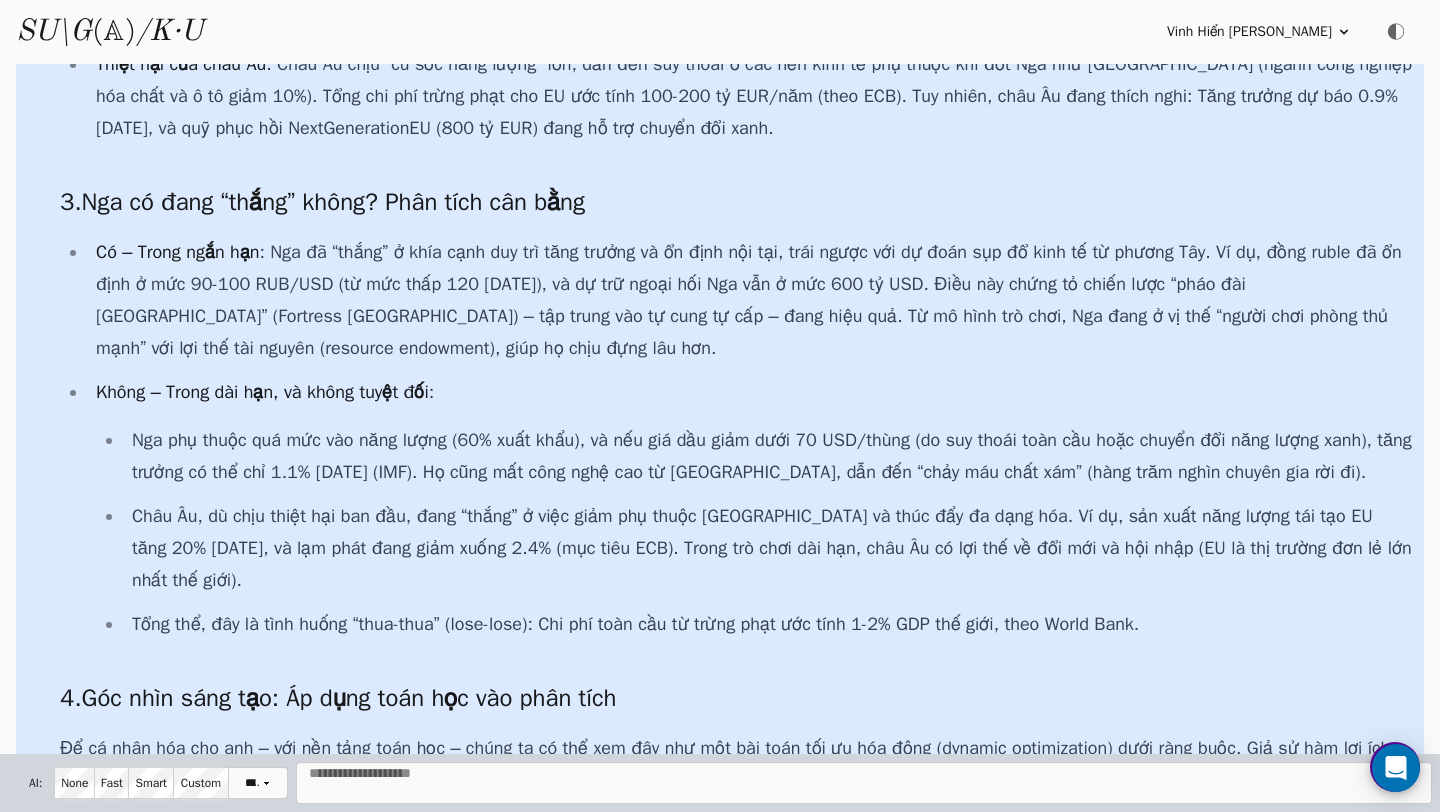 scroll, scrollTop: 6542, scrollLeft: 0, axis: vertical 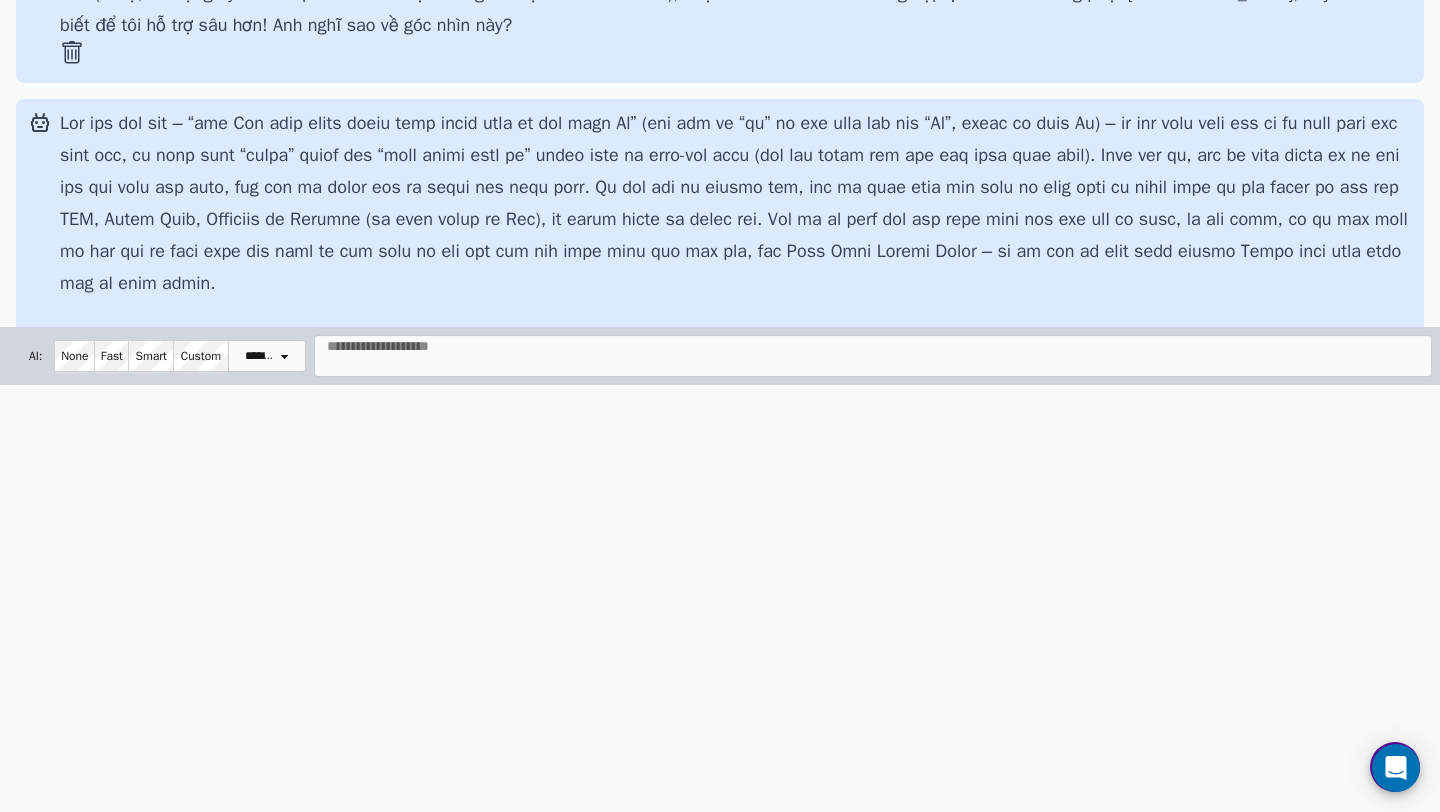 click on "SU\G (𝔸) /K·U
Vinh Hiển Nguyễn Trọng
Profile
Sign out
◐
User
tại sao kinh tế Nga có thể chống chọi với áp lực cấm vận từ phương tây mà vẫn phát triển tốt
1.  Nền tảng tài nguyên thiên nhiên phong phú và xuất khẩu năng lượng
2." at bounding box center (720, -327) 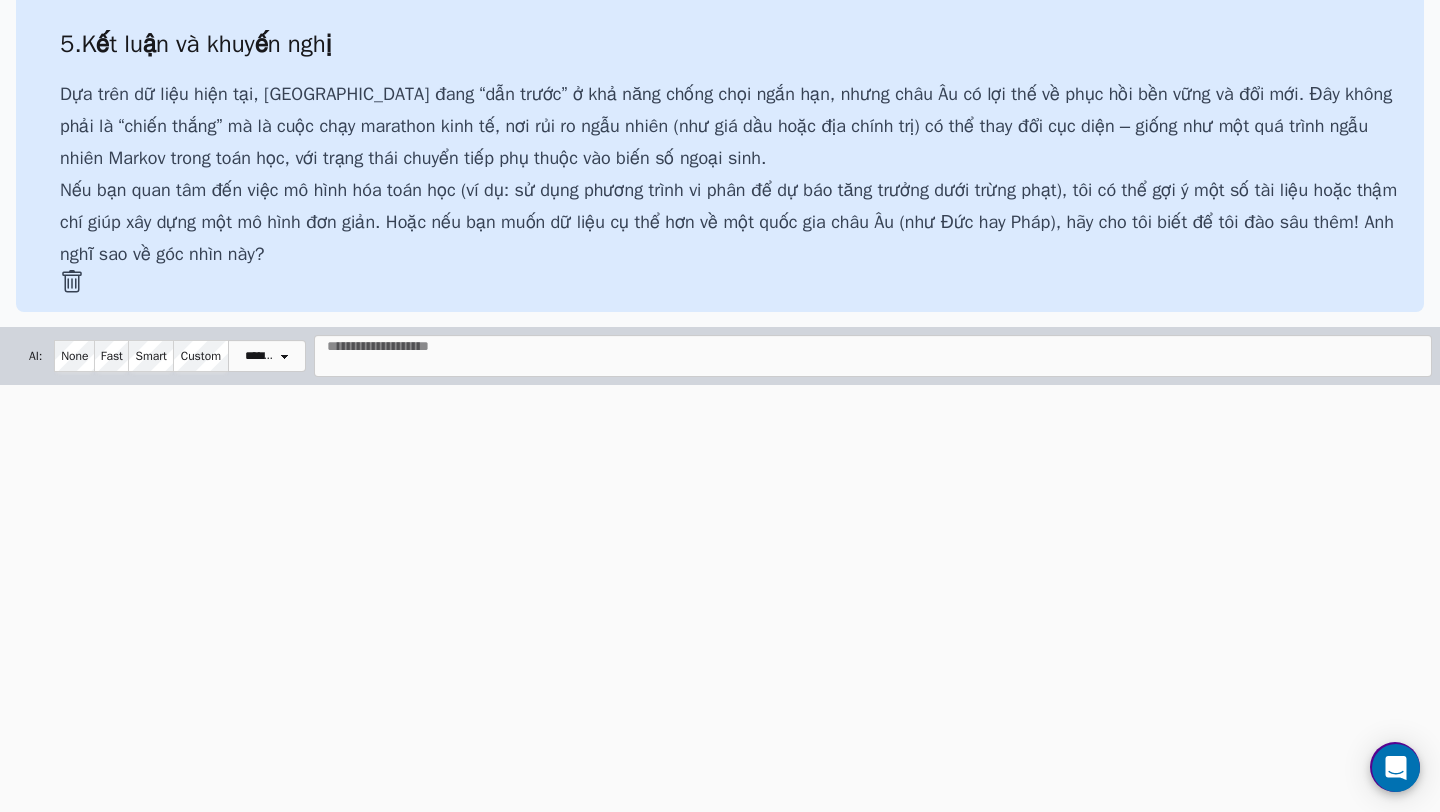 scroll, scrollTop: 6542, scrollLeft: 0, axis: vertical 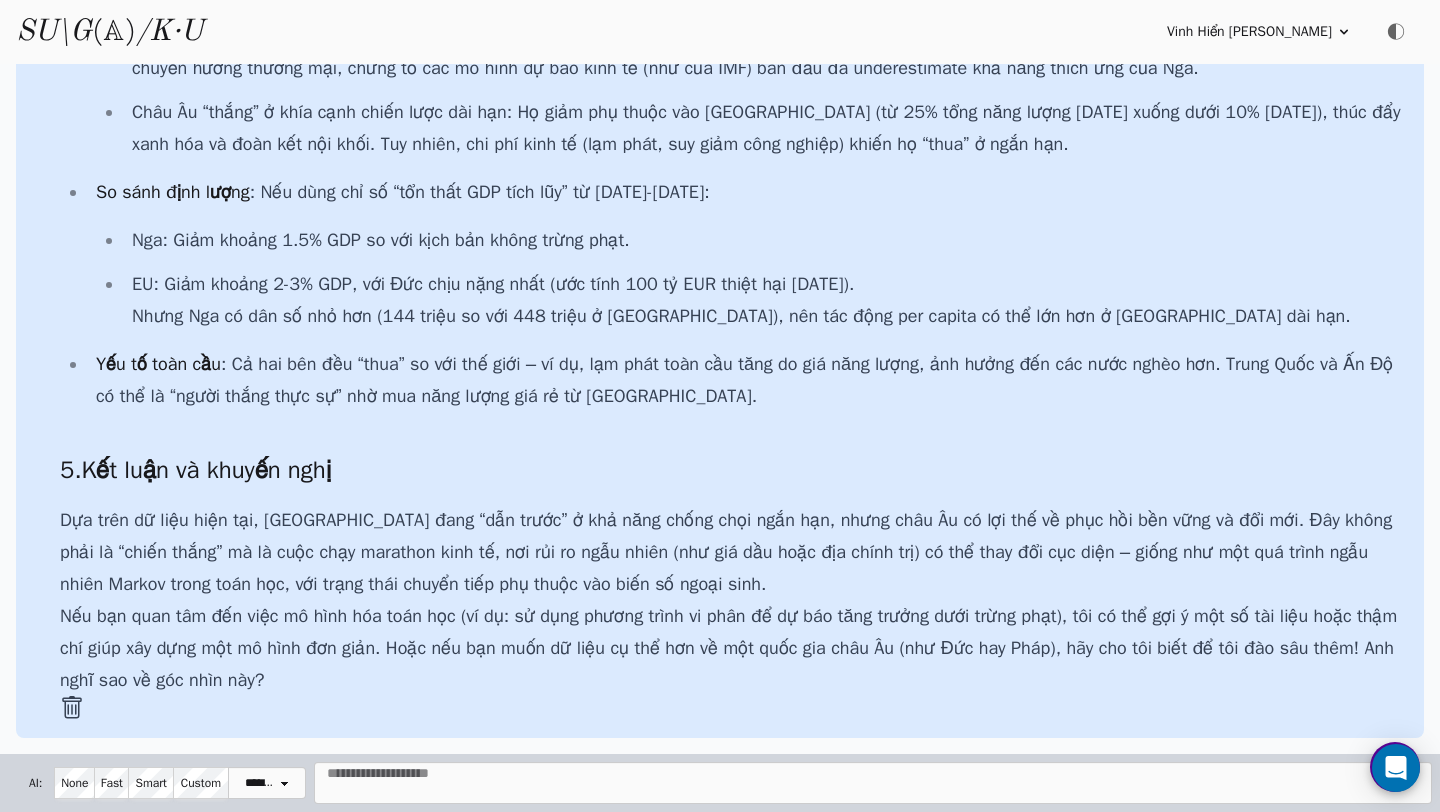 click on "/K·U" at bounding box center [169, 32] 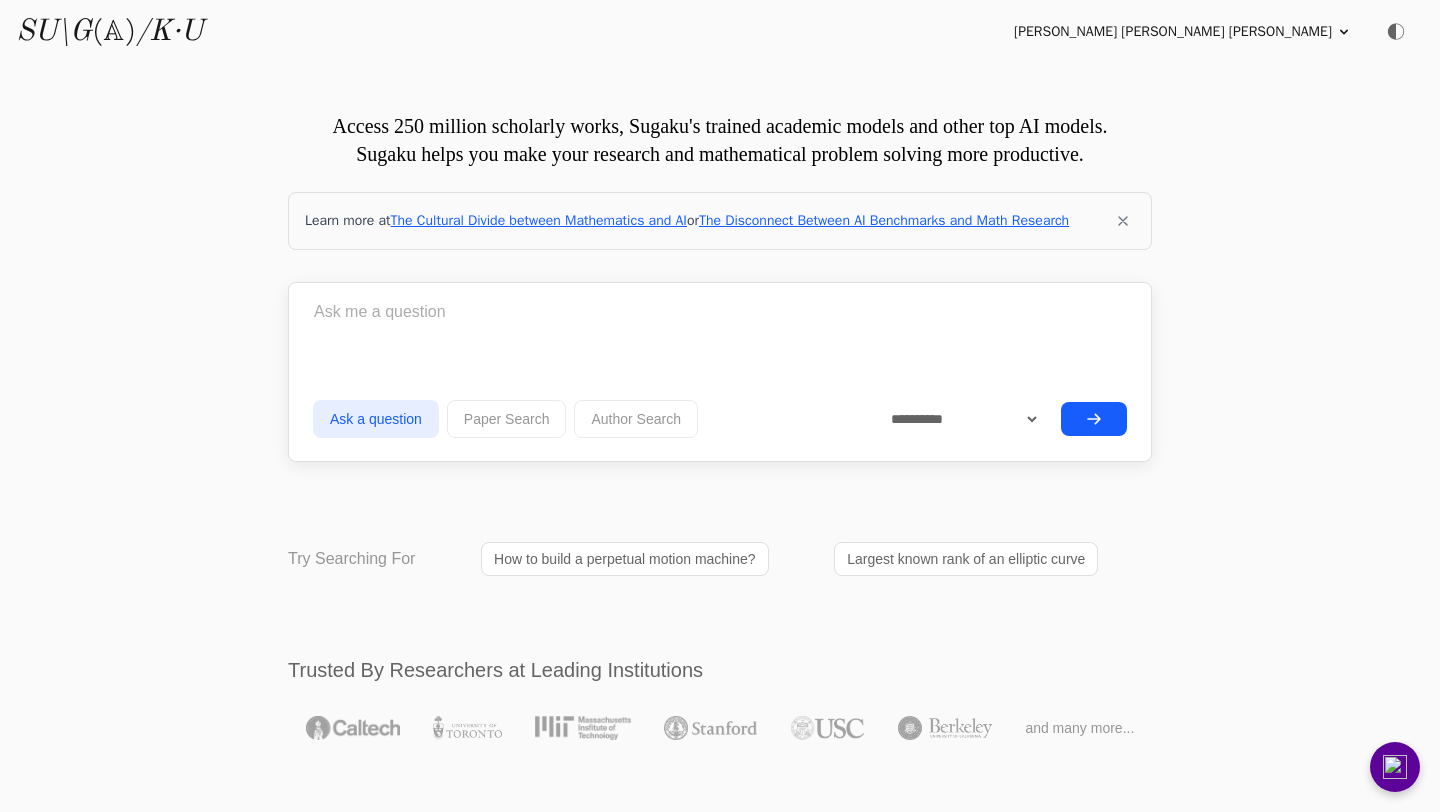 scroll, scrollTop: 0, scrollLeft: 0, axis: both 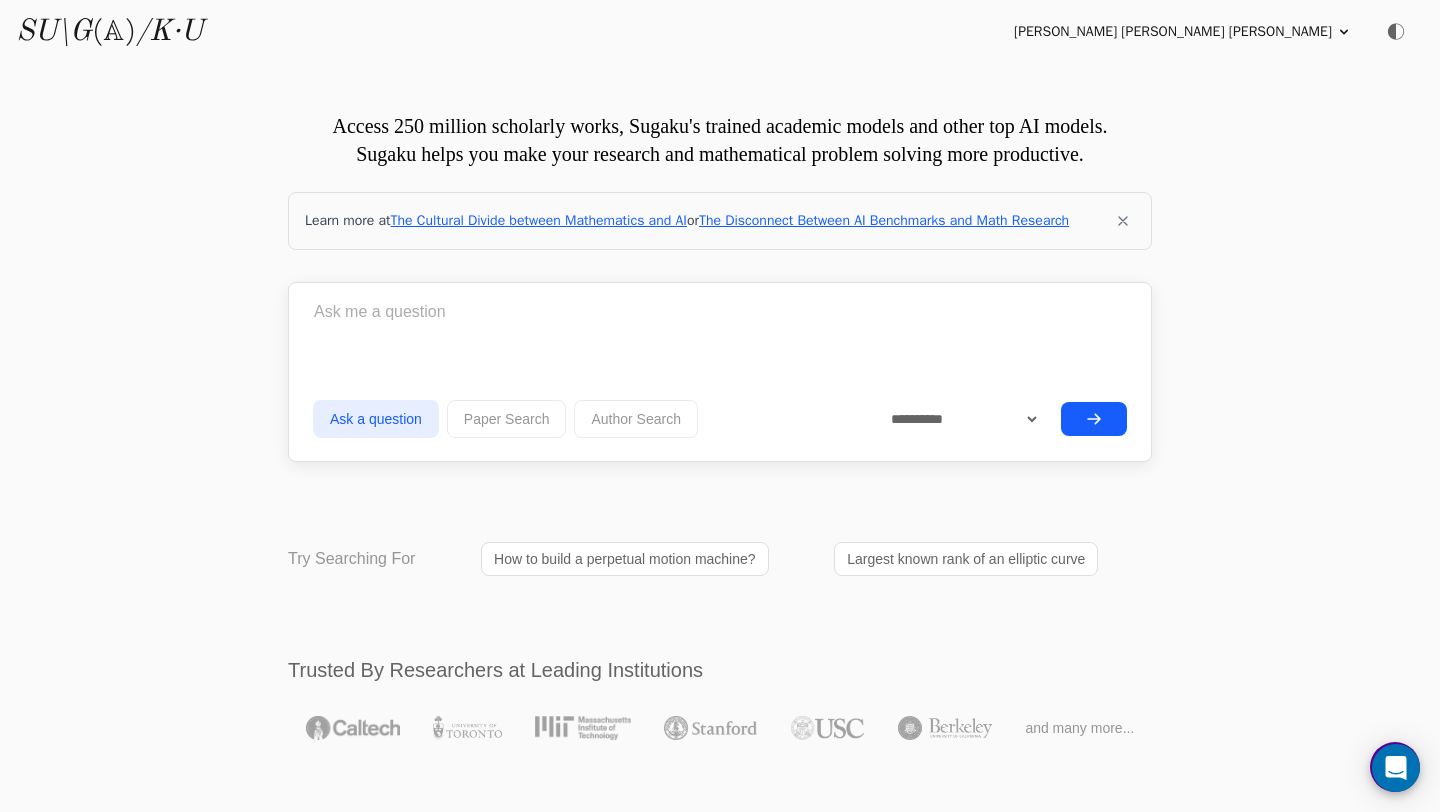 click at bounding box center [720, 312] 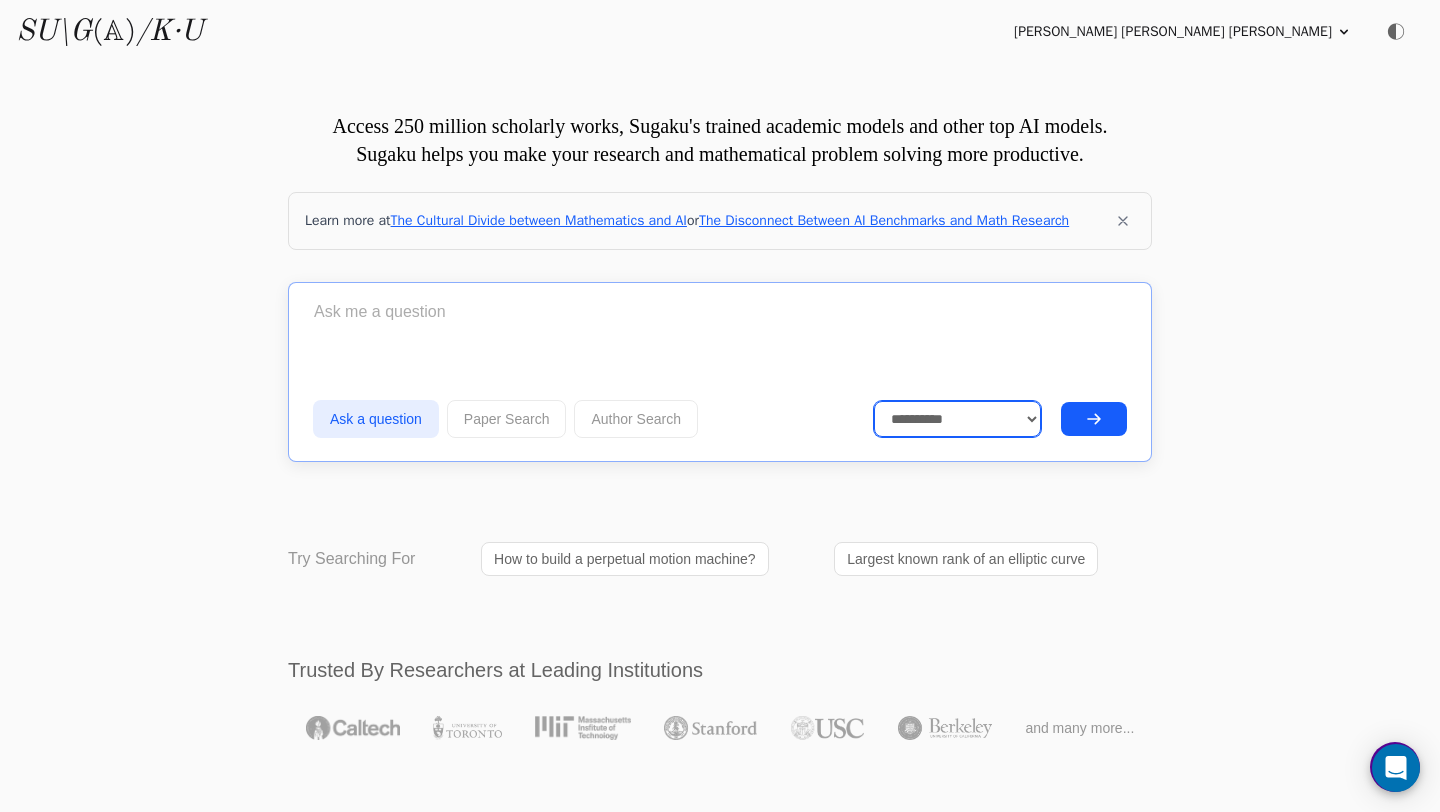 click on "**********" at bounding box center [958, 419] 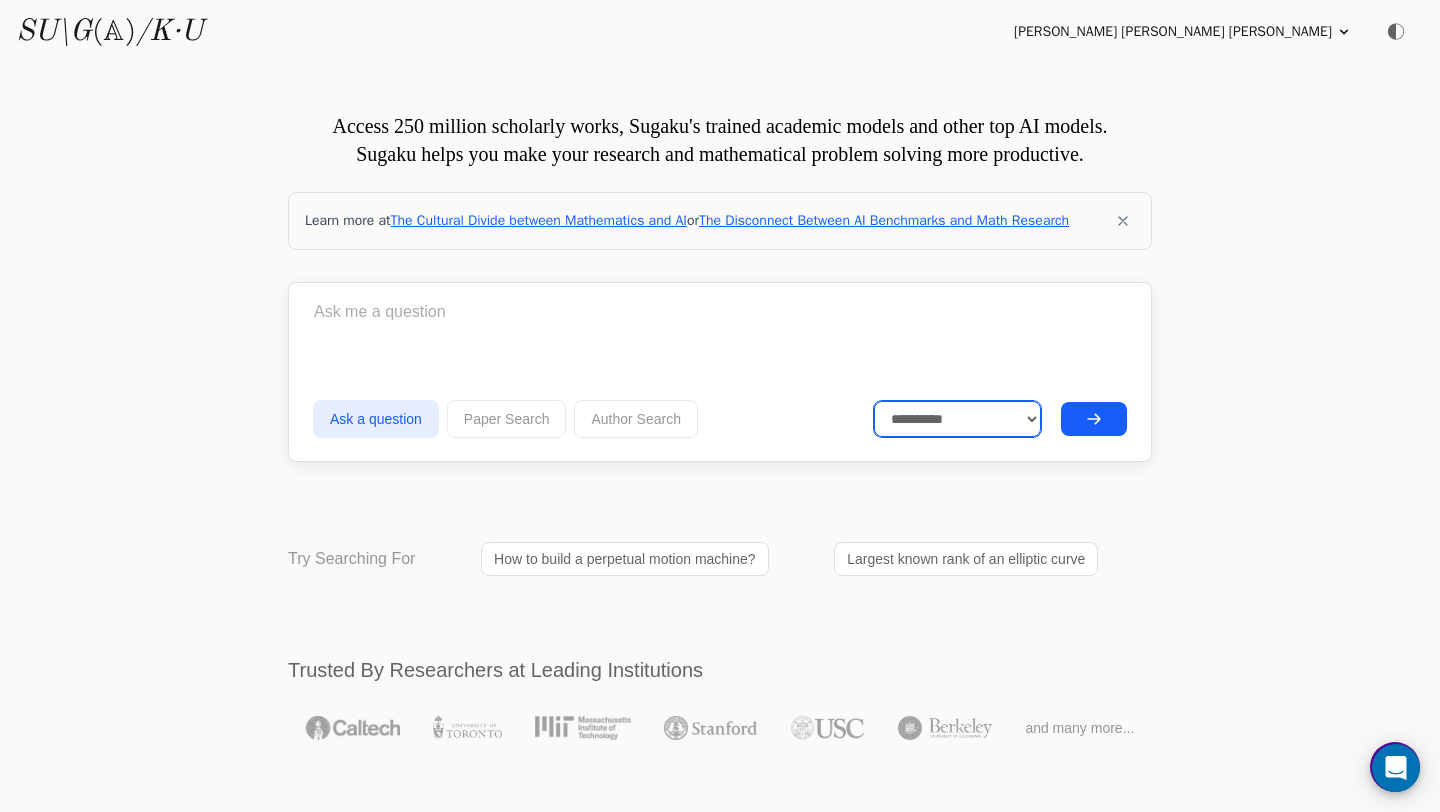 select on "******" 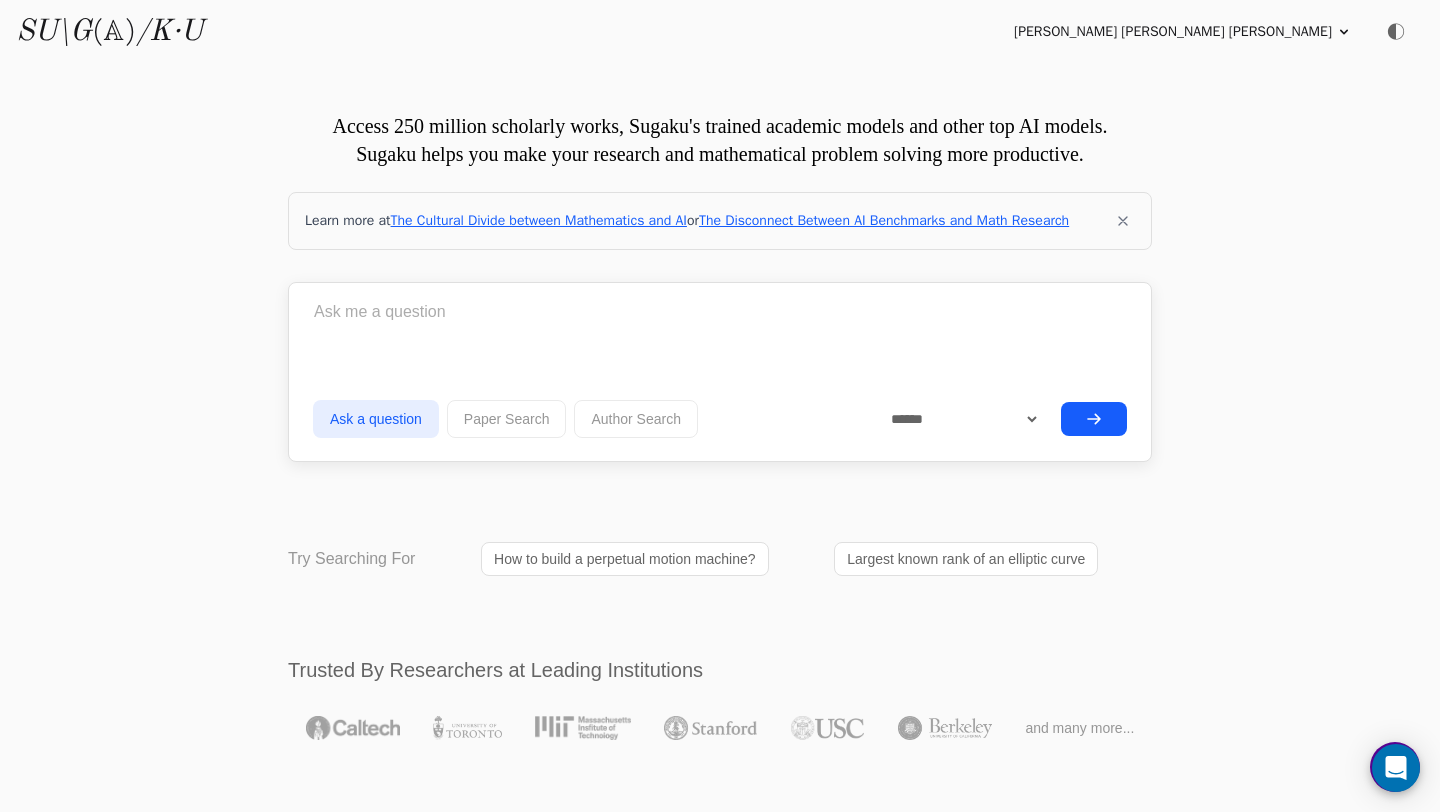 click at bounding box center [720, 312] 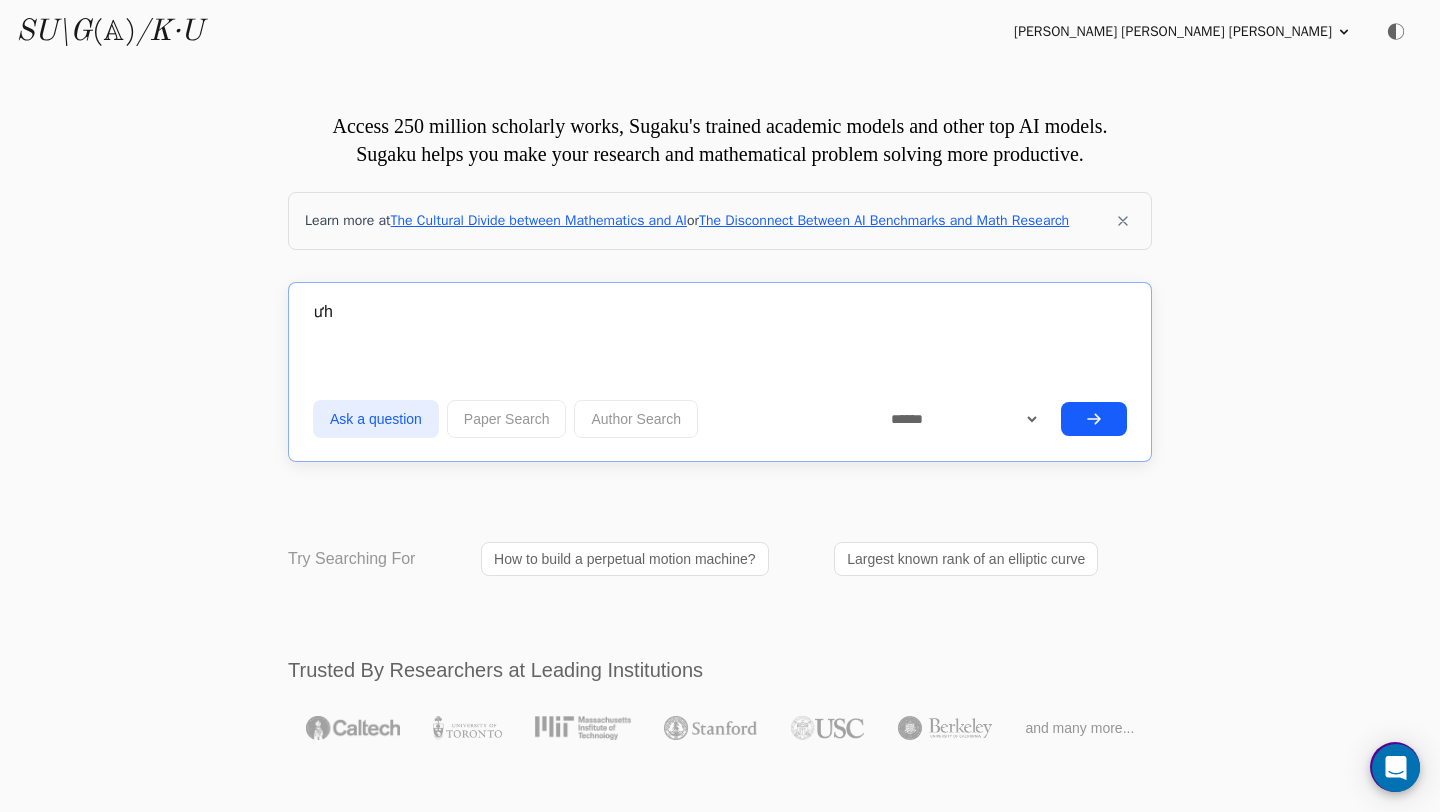 type on "ư" 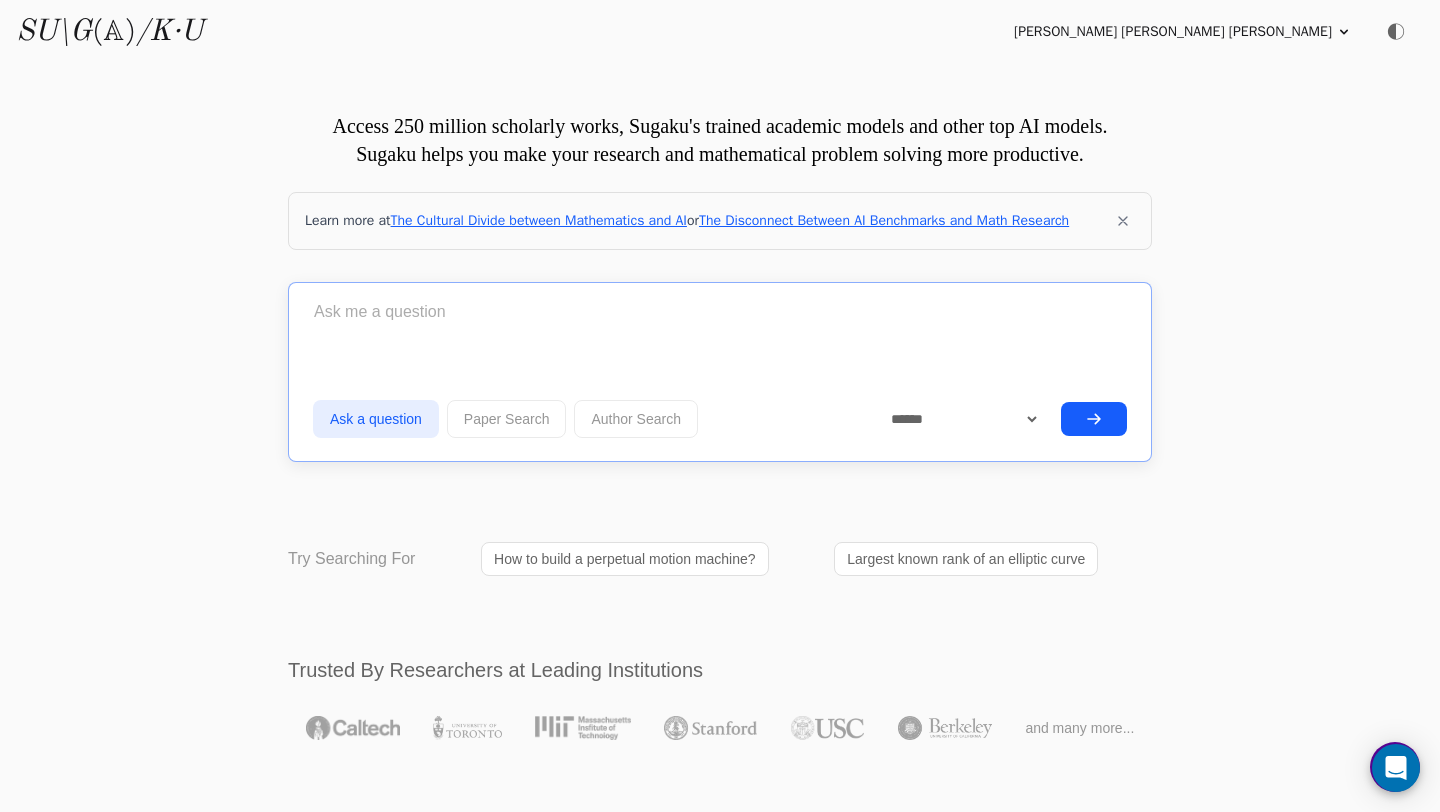 type on "ư" 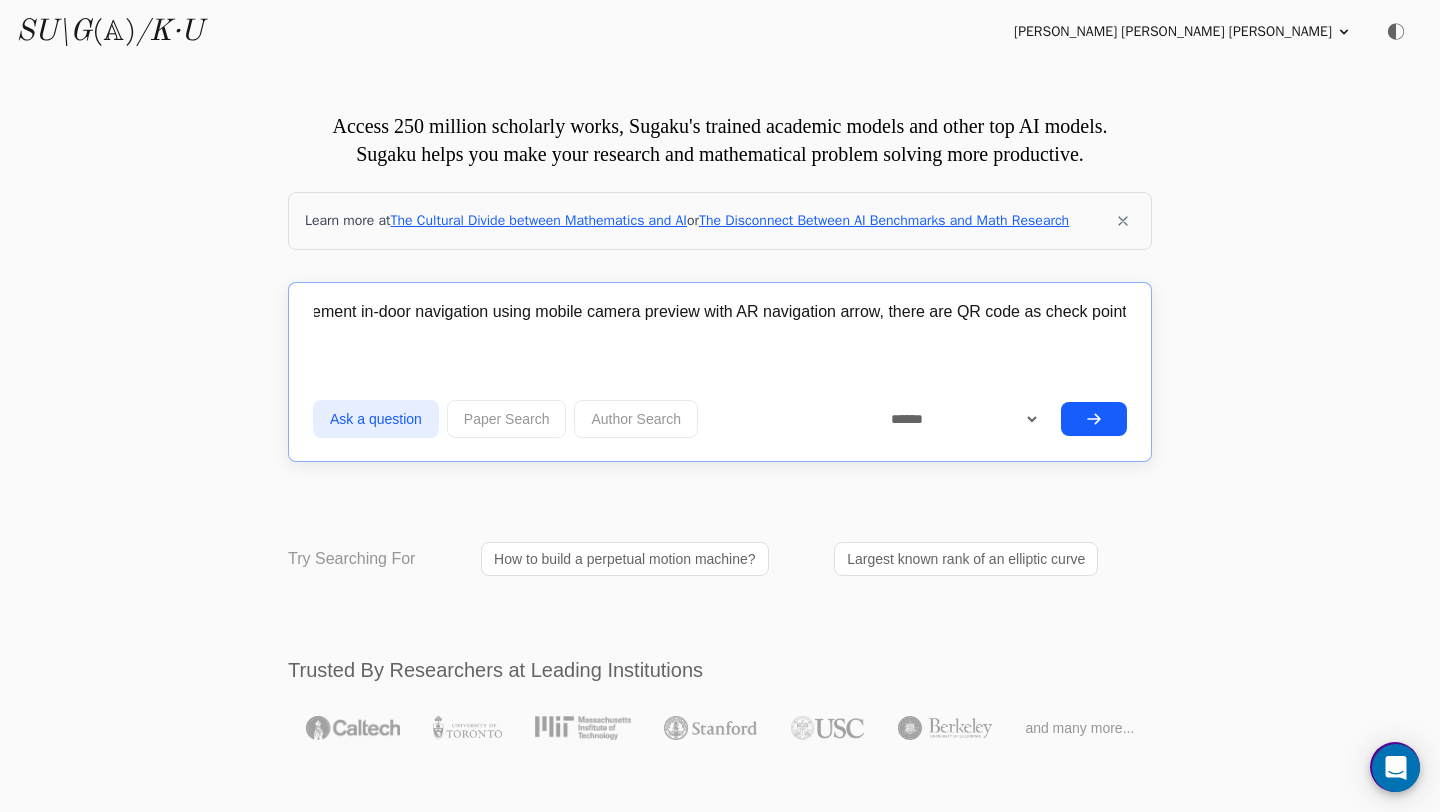 scroll, scrollTop: 0, scrollLeft: 226, axis: horizontal 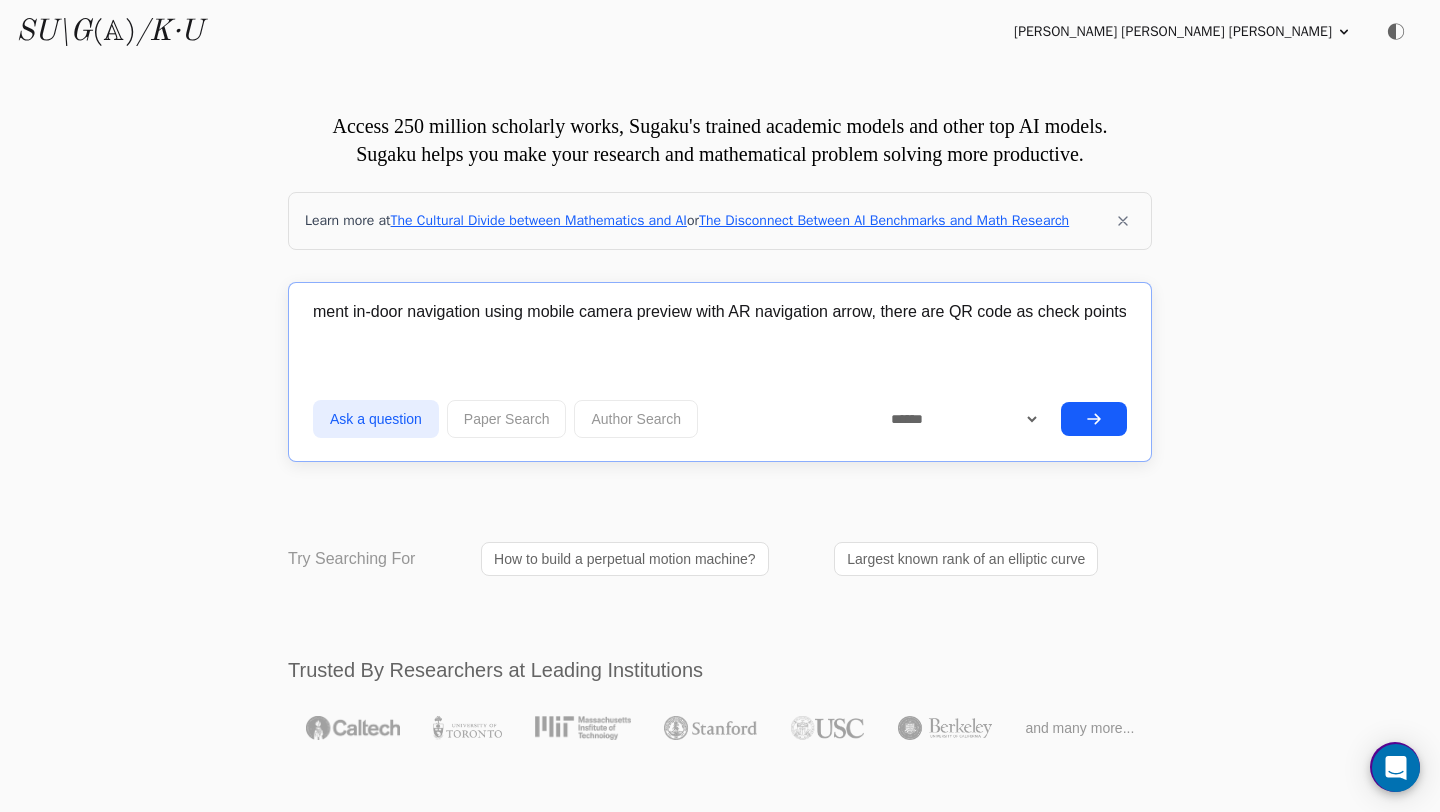 type on "what is the easiest way to implement in-door navigation using mobile camera preview with AR navigation arrow, there are QR code as check points" 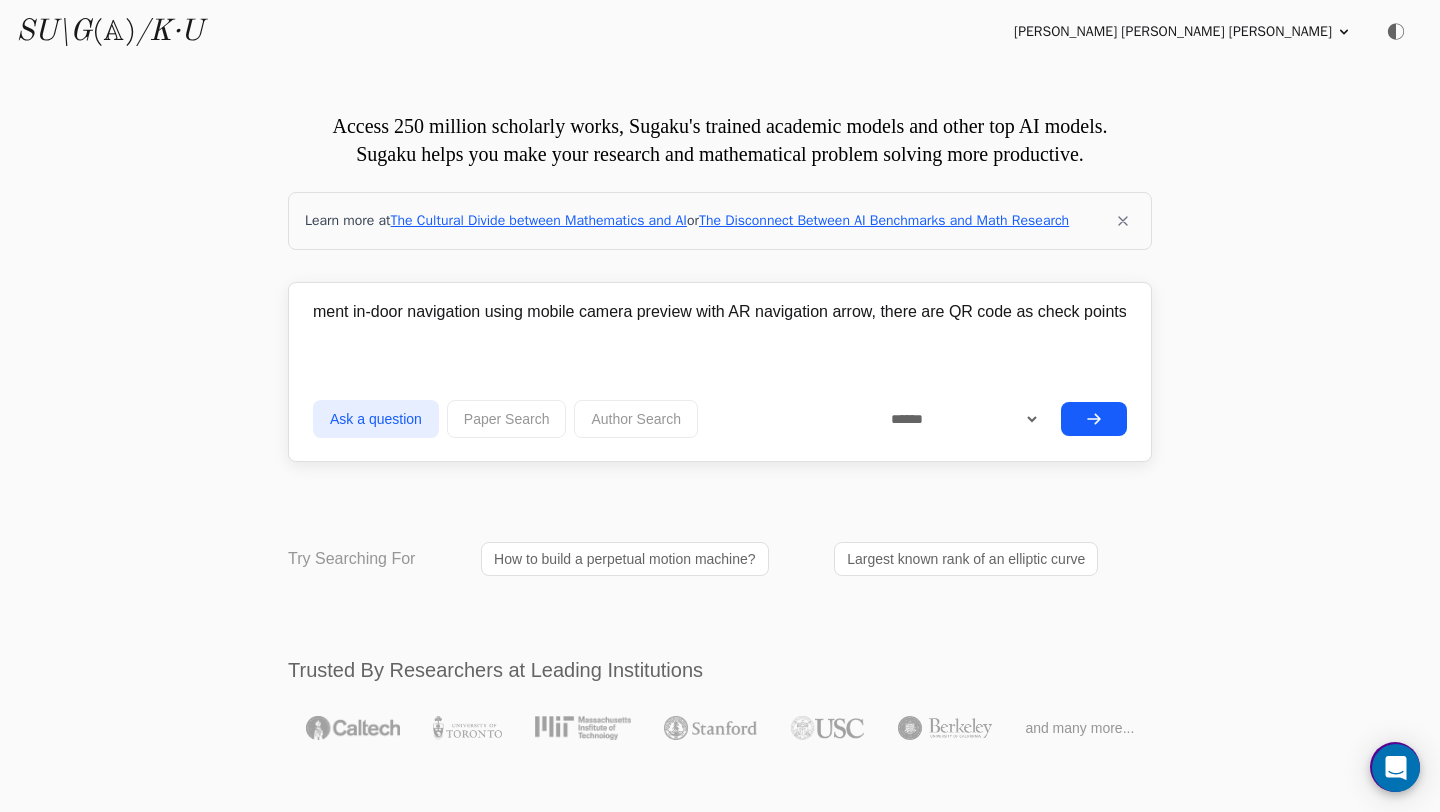 scroll, scrollTop: 0, scrollLeft: 0, axis: both 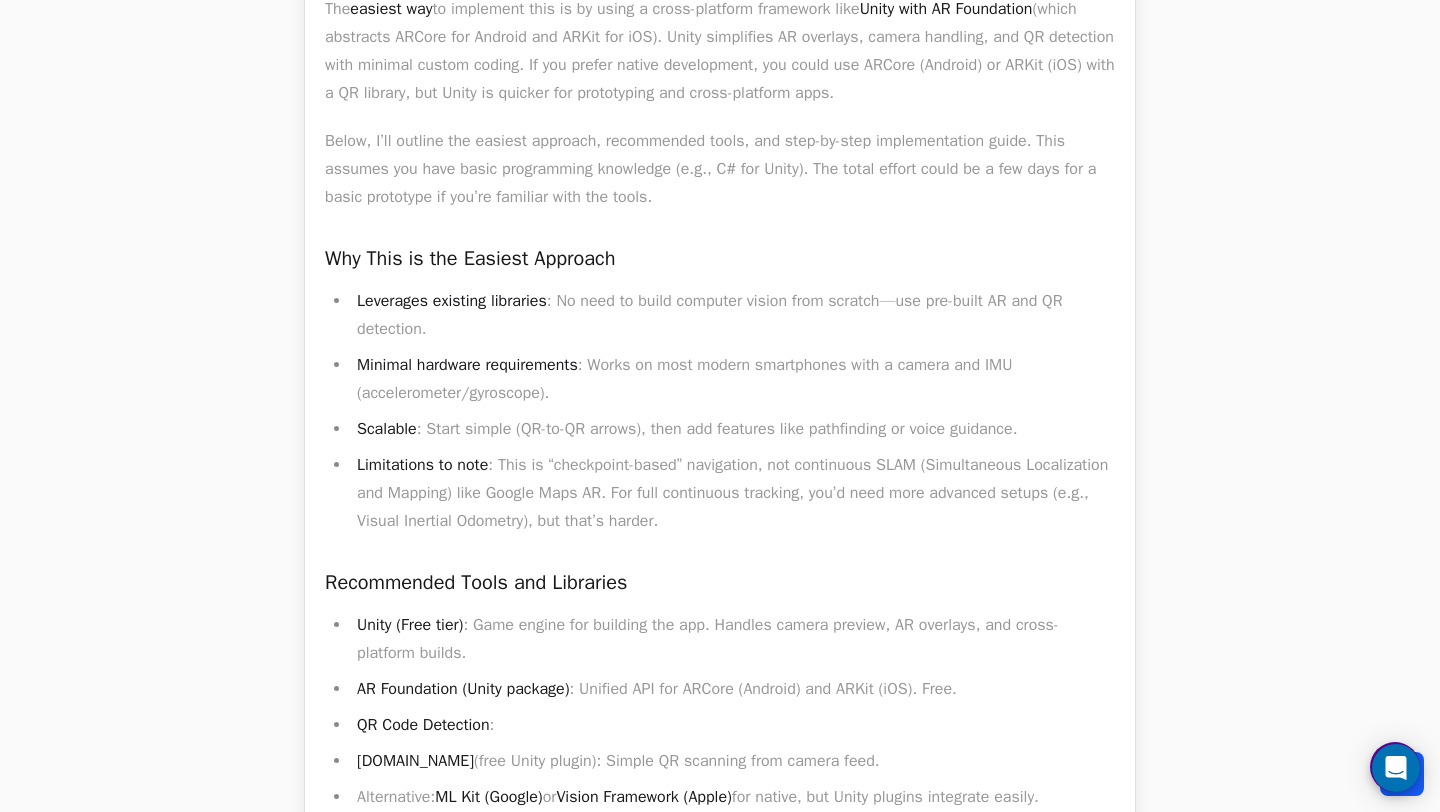 click on "Limitations to note : This is “checkpoint-based” navigation, not continuous SLAM (Simultaneous Localization and Mapping) like Google Maps AR. For full continuous tracking, you’d need more advanced setups (e.g., Visual Inertial Odometry), but that’s harder." at bounding box center (733, 493) 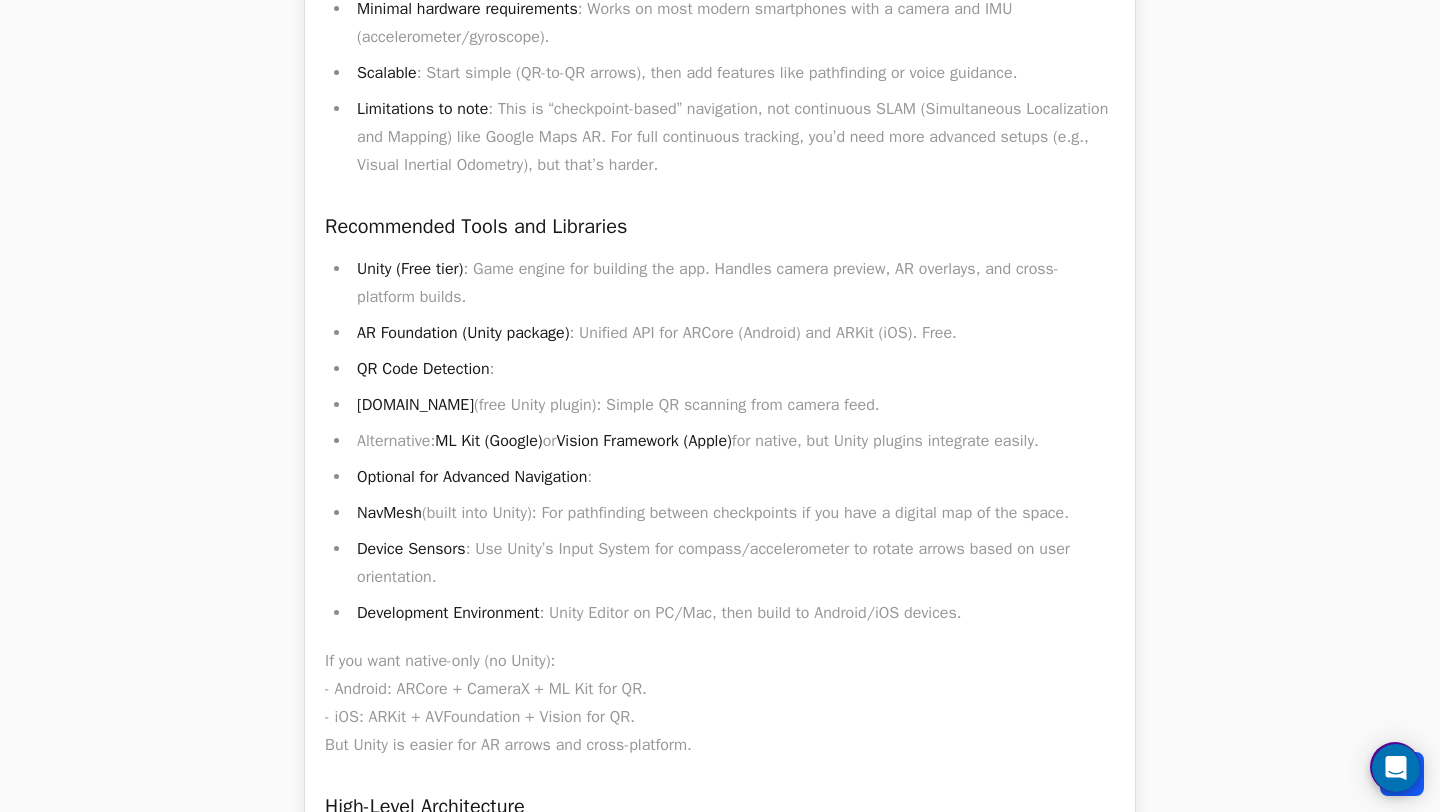 scroll, scrollTop: 1444, scrollLeft: 0, axis: vertical 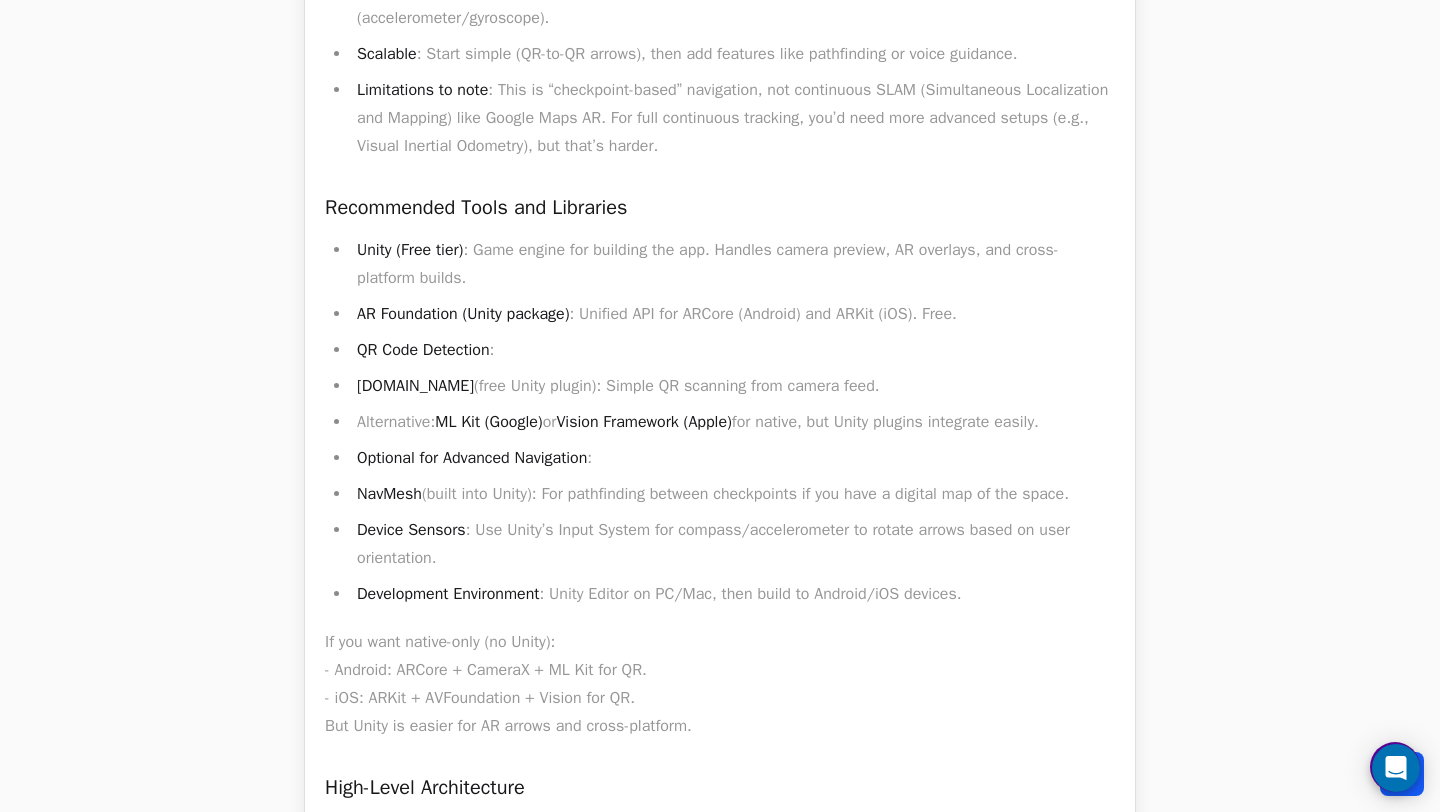 click on "[DOMAIN_NAME]" at bounding box center (415, 386) 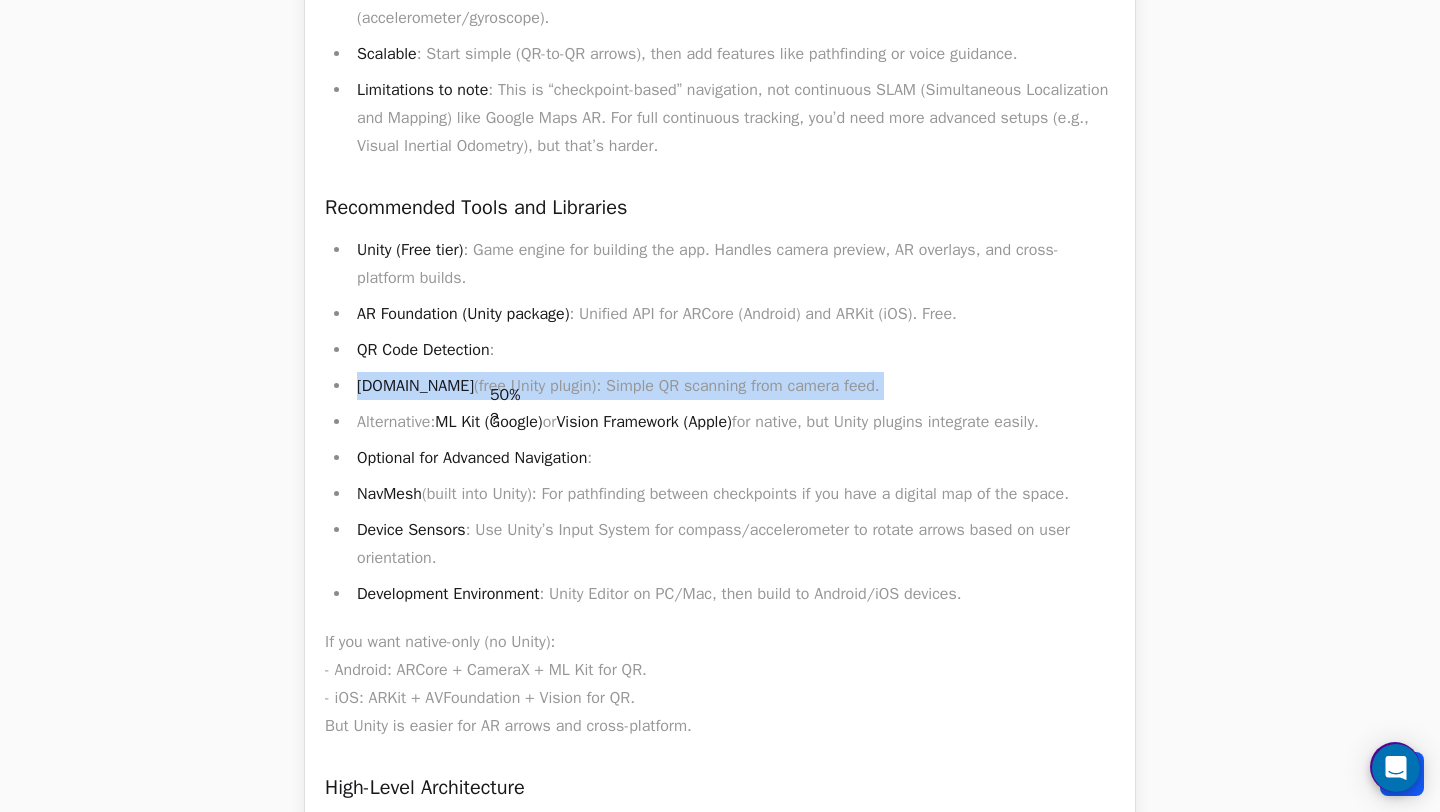 click on "[DOMAIN_NAME]" at bounding box center [415, 386] 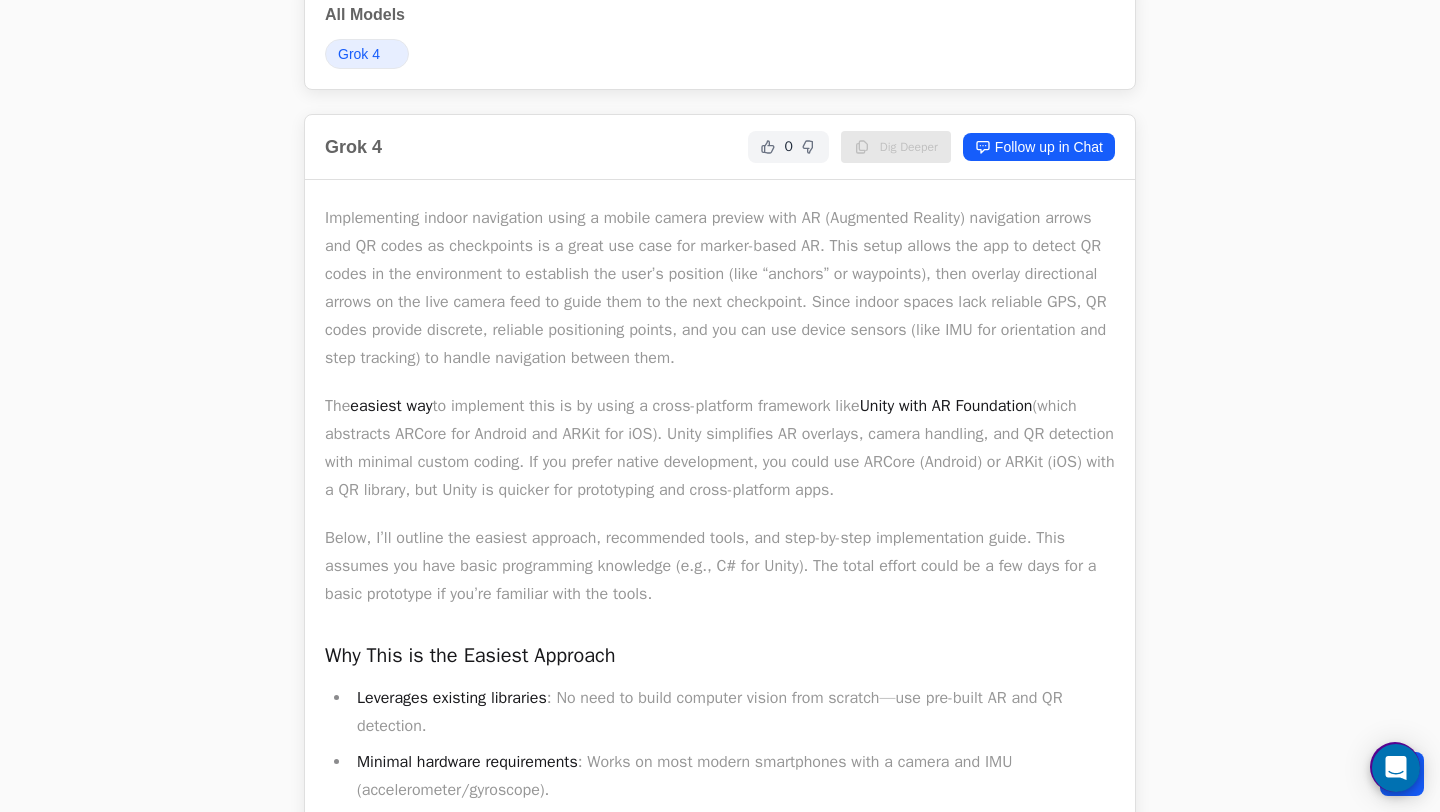 scroll, scrollTop: 0, scrollLeft: 0, axis: both 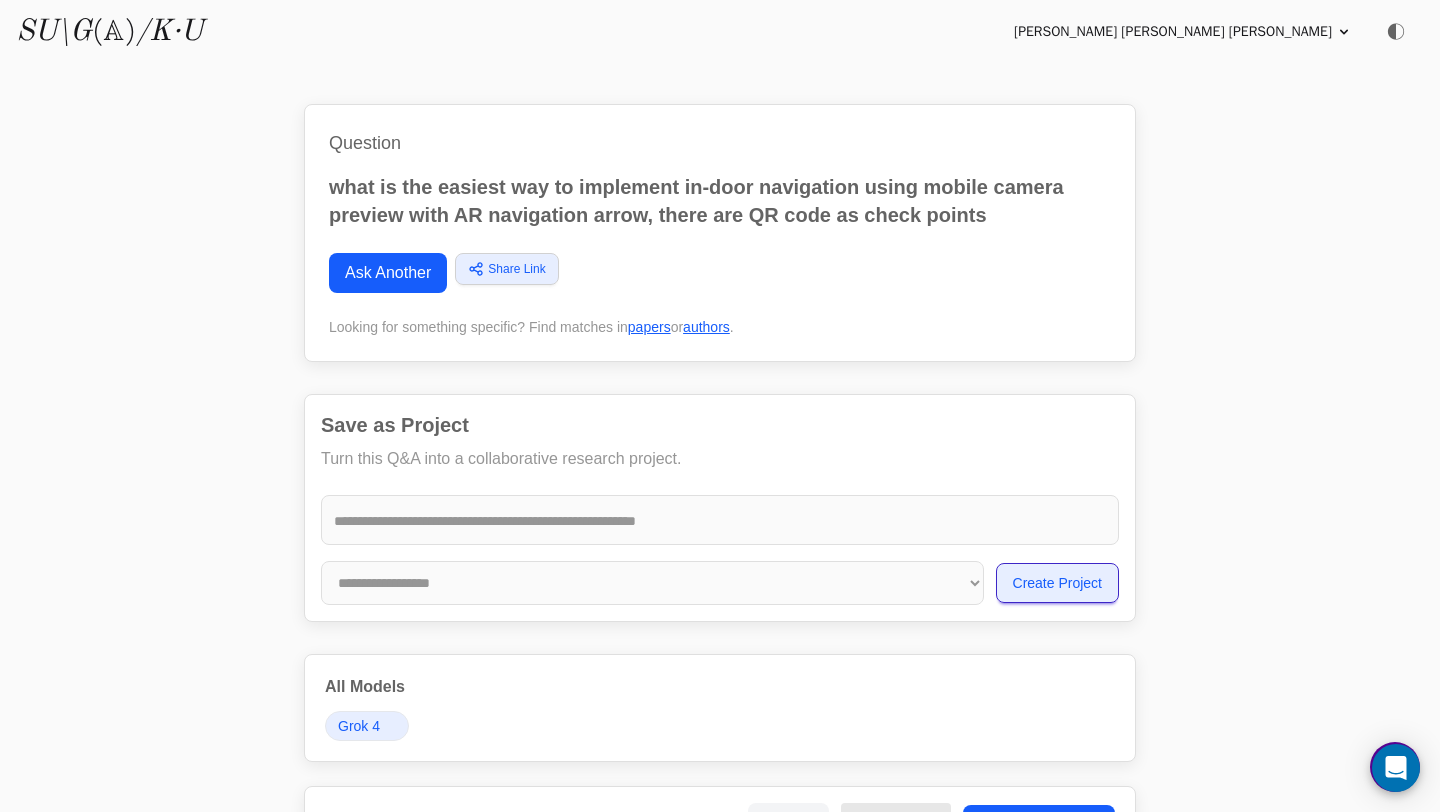 click on "Ask Another" at bounding box center (388, 273) 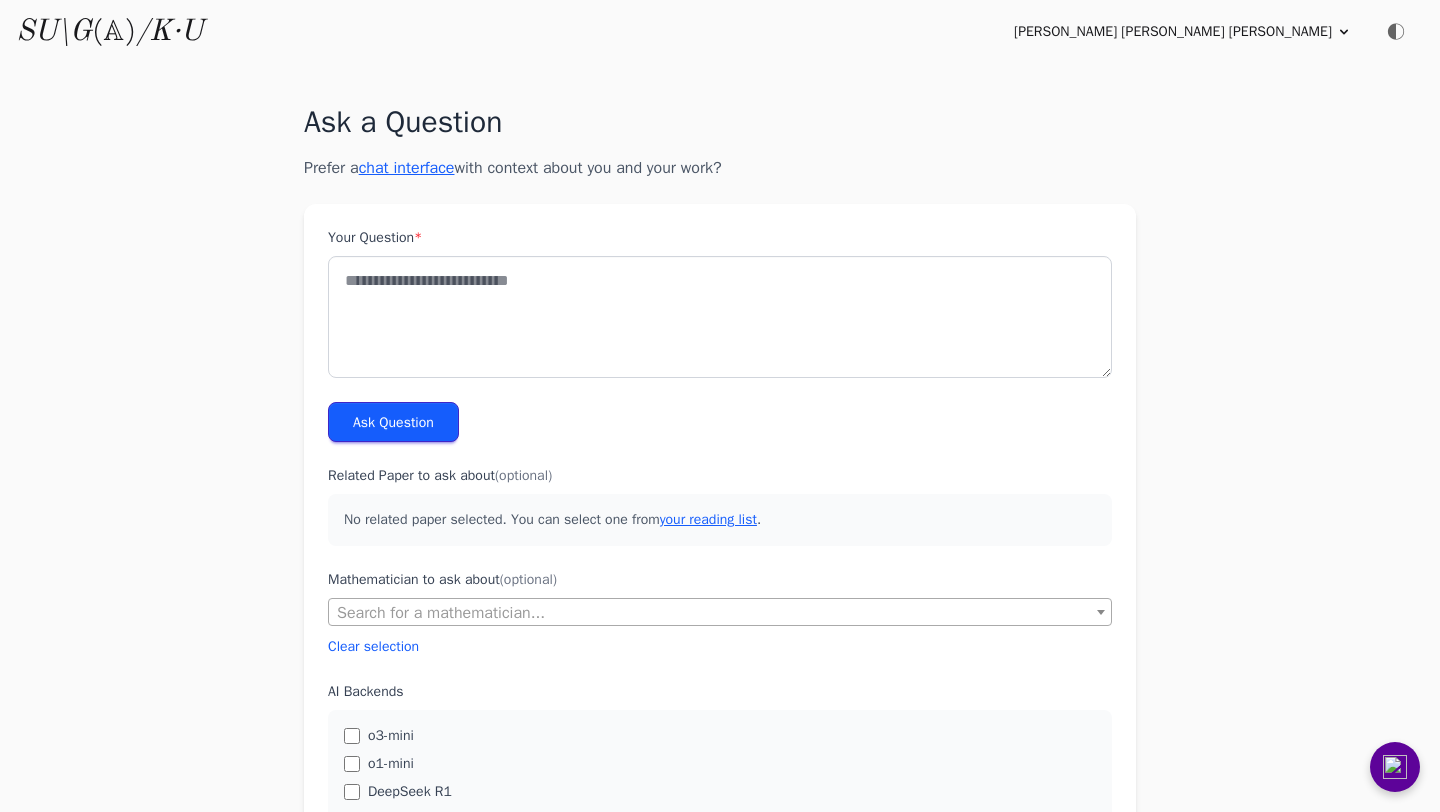scroll, scrollTop: 0, scrollLeft: 0, axis: both 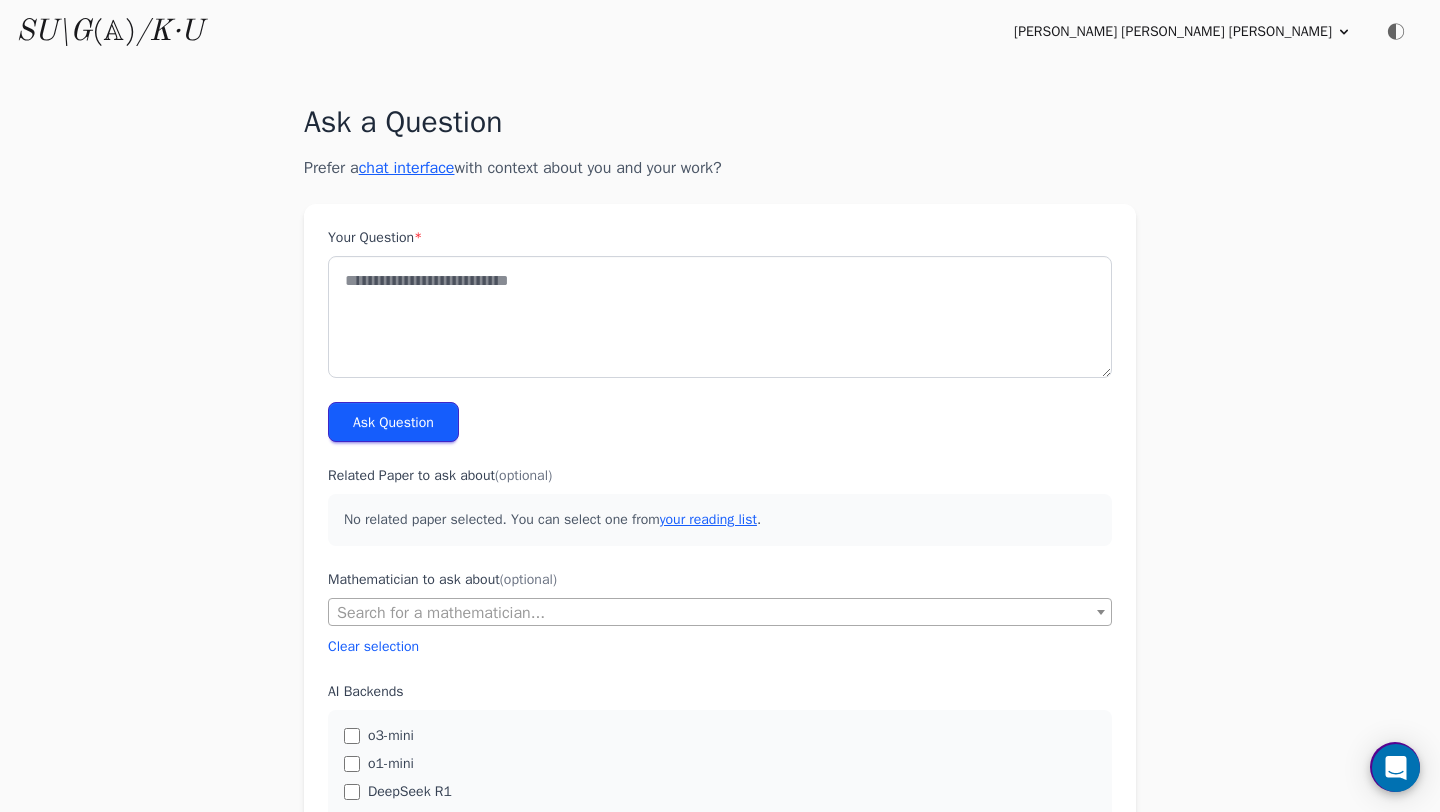 click on "chat interface" at bounding box center [407, 168] 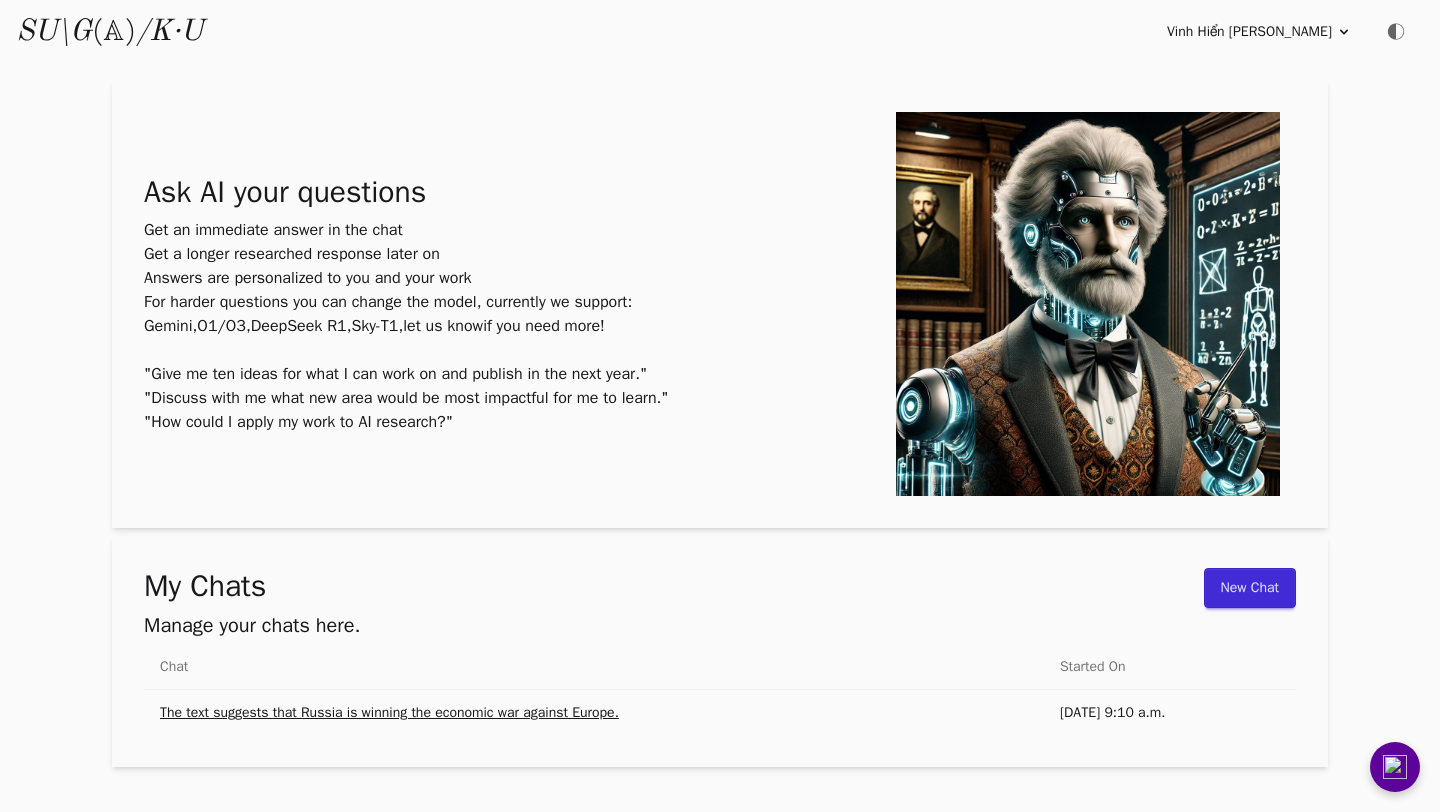 scroll, scrollTop: 0, scrollLeft: 0, axis: both 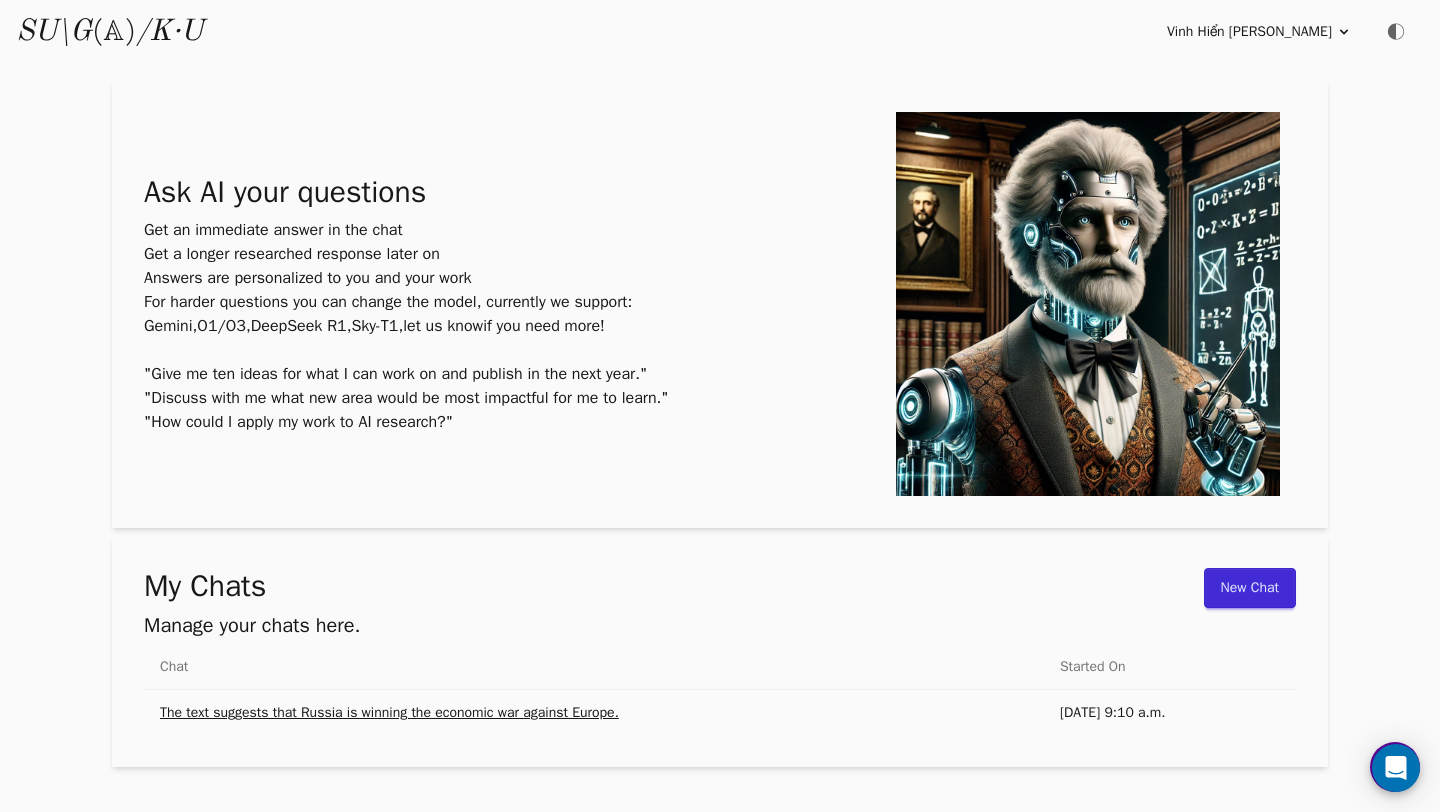 click on "New Chat" at bounding box center [1250, 588] 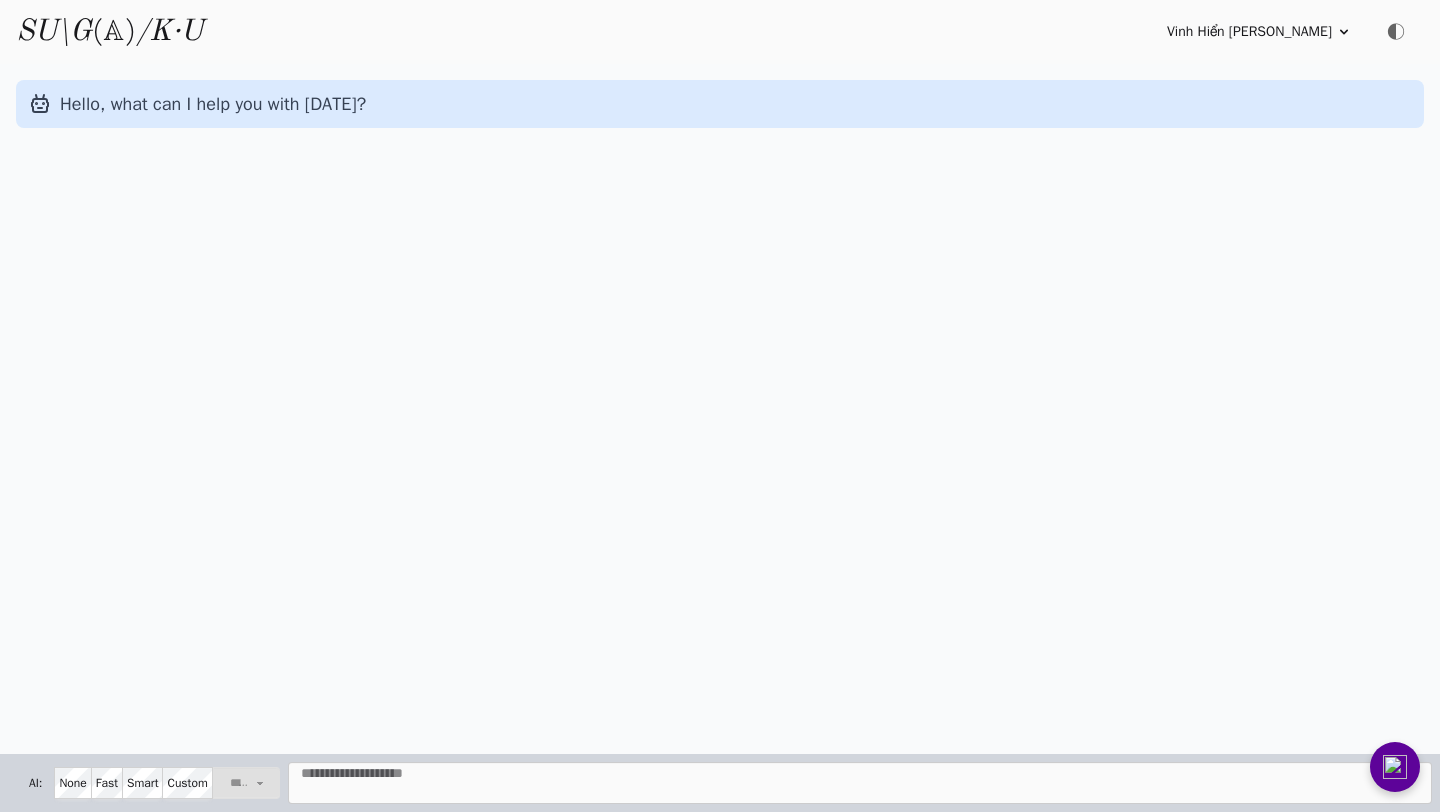 scroll, scrollTop: 0, scrollLeft: 0, axis: both 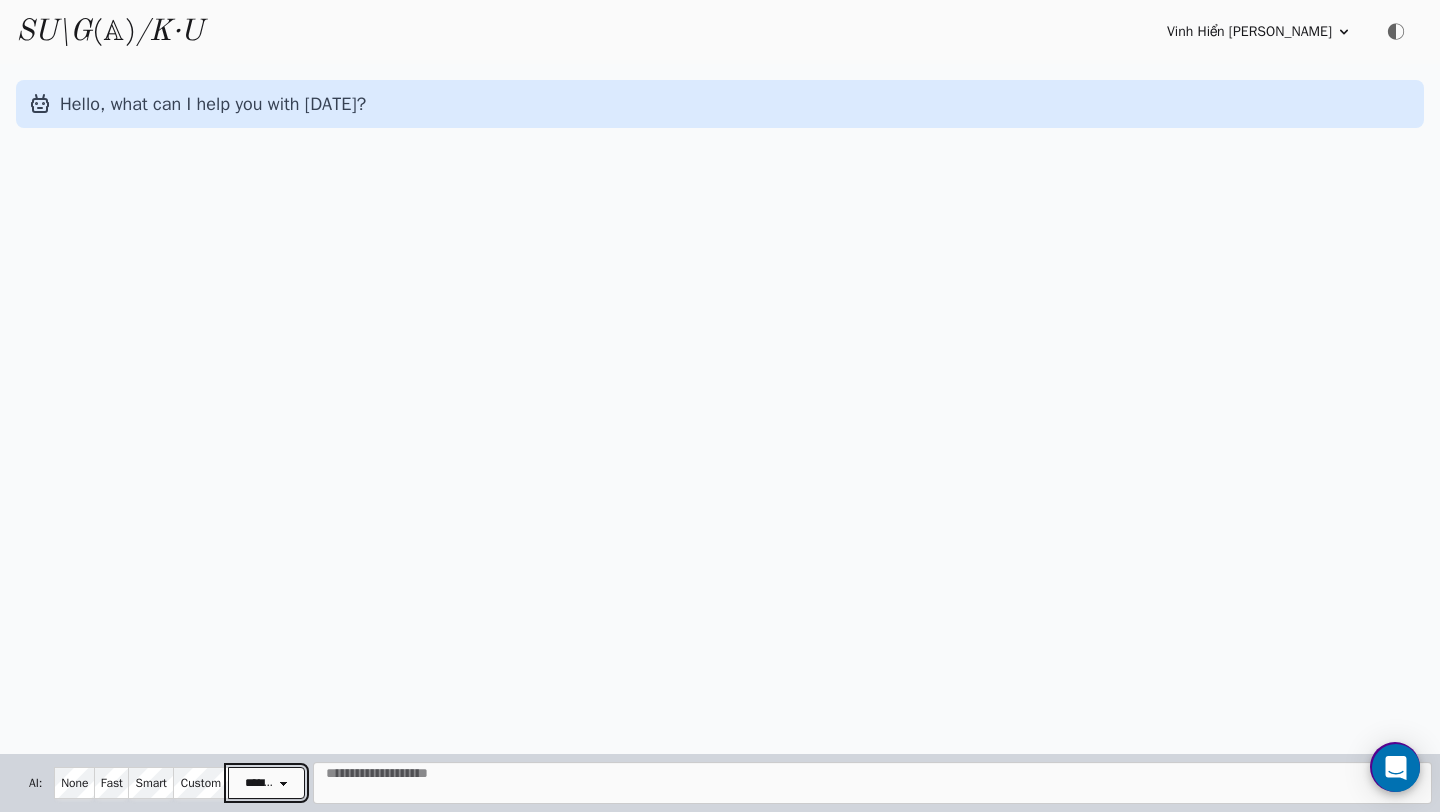 click on "**********" at bounding box center (266, 783) 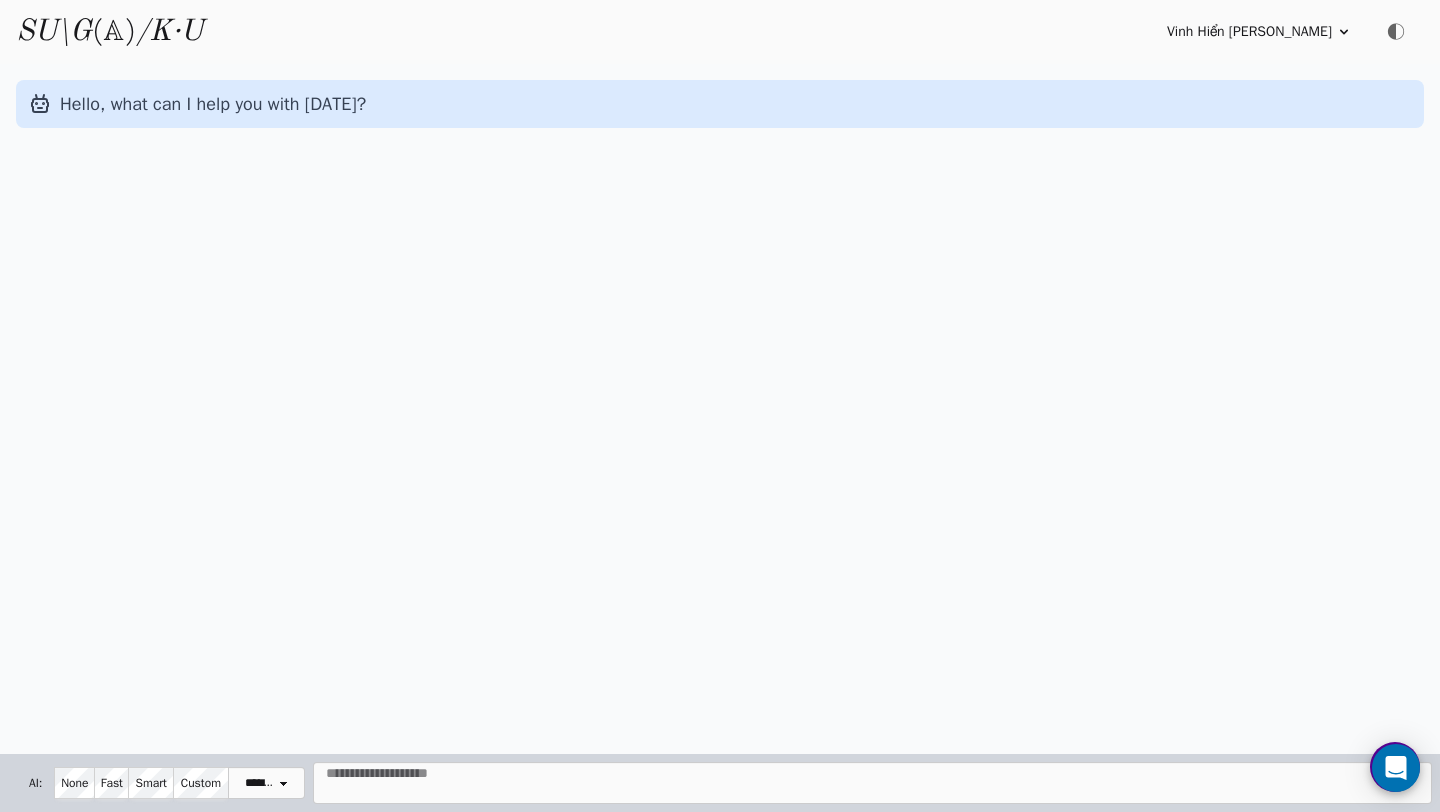 click on "Hello, what can I help you with [DATE]?" at bounding box center (720, 409) 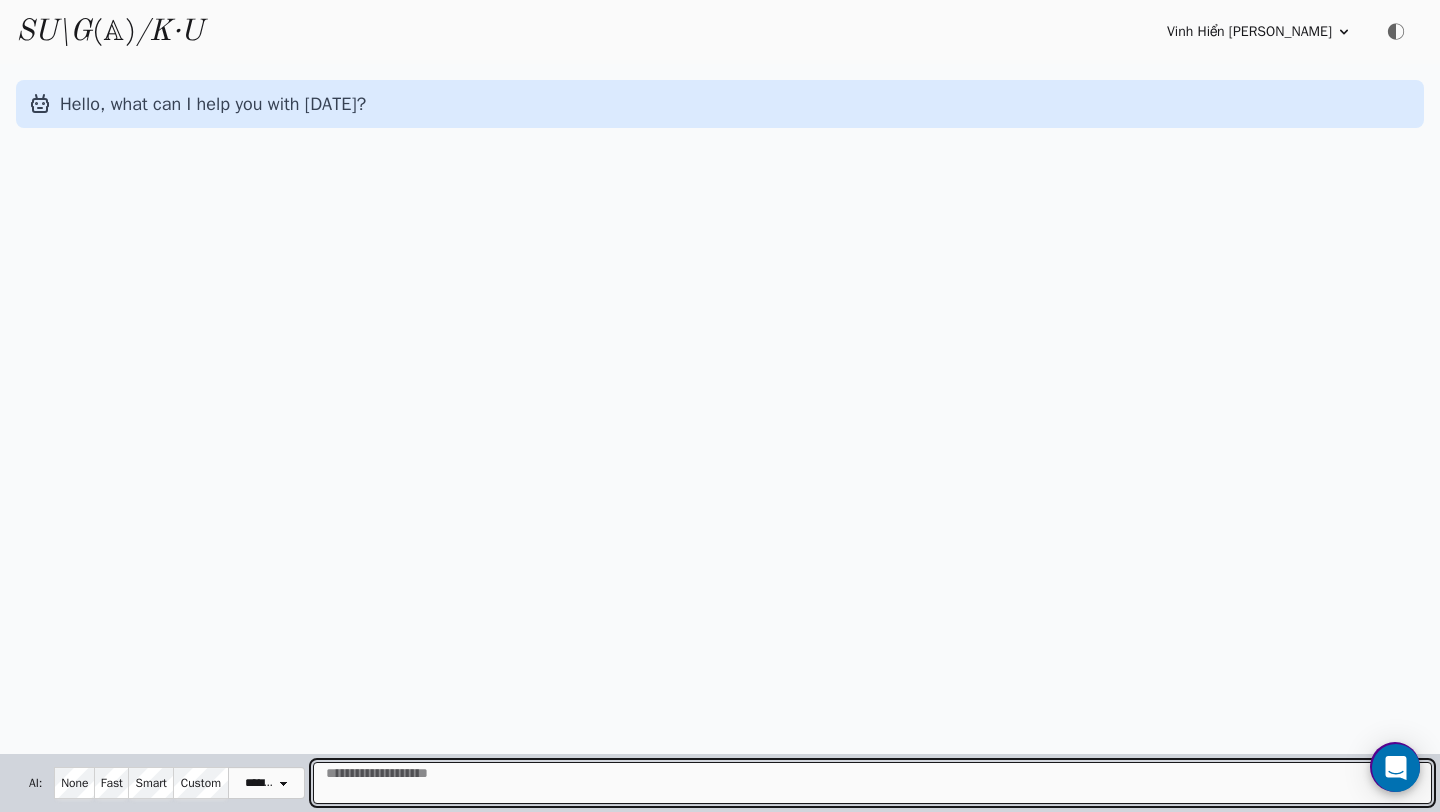 click at bounding box center (872, 783) 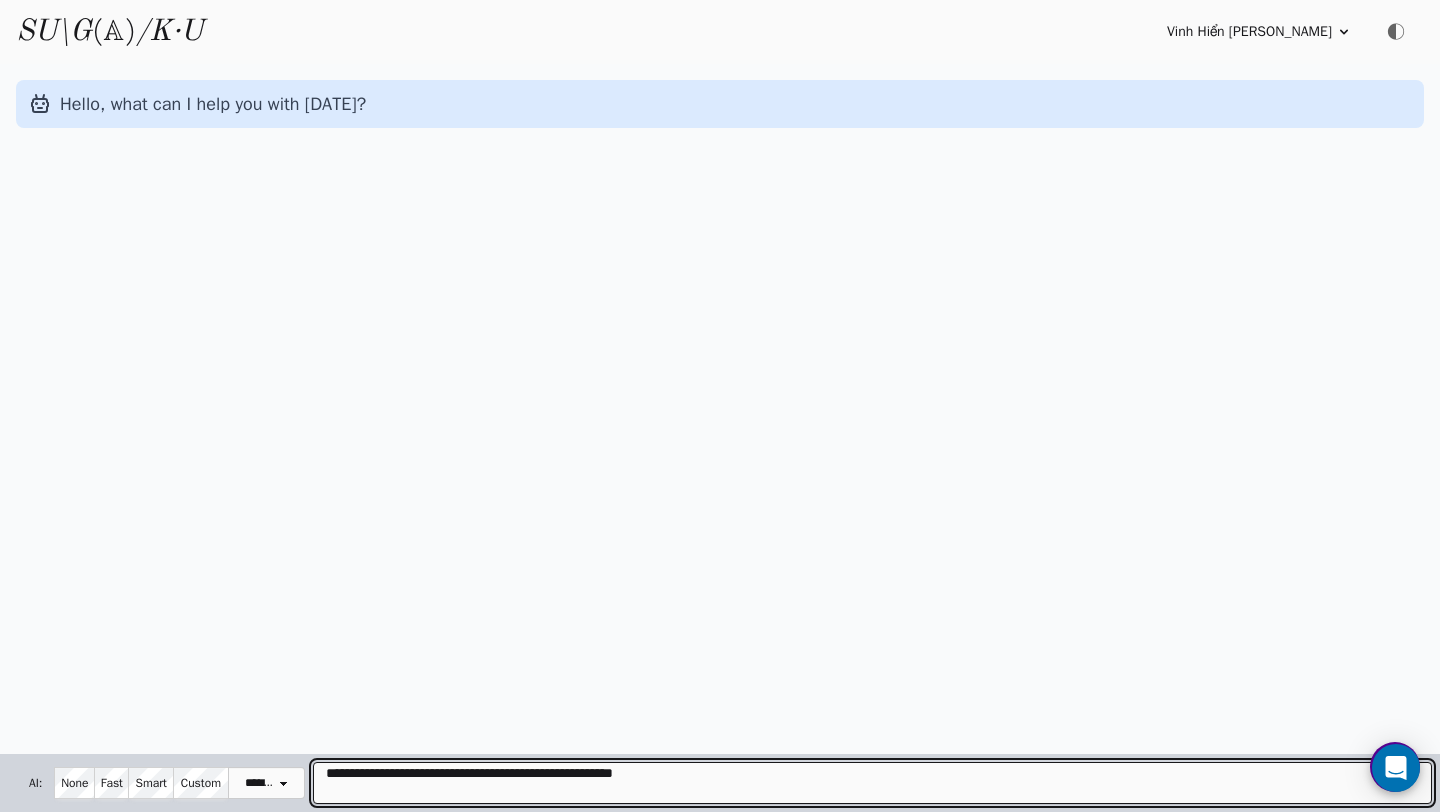 type on "***" 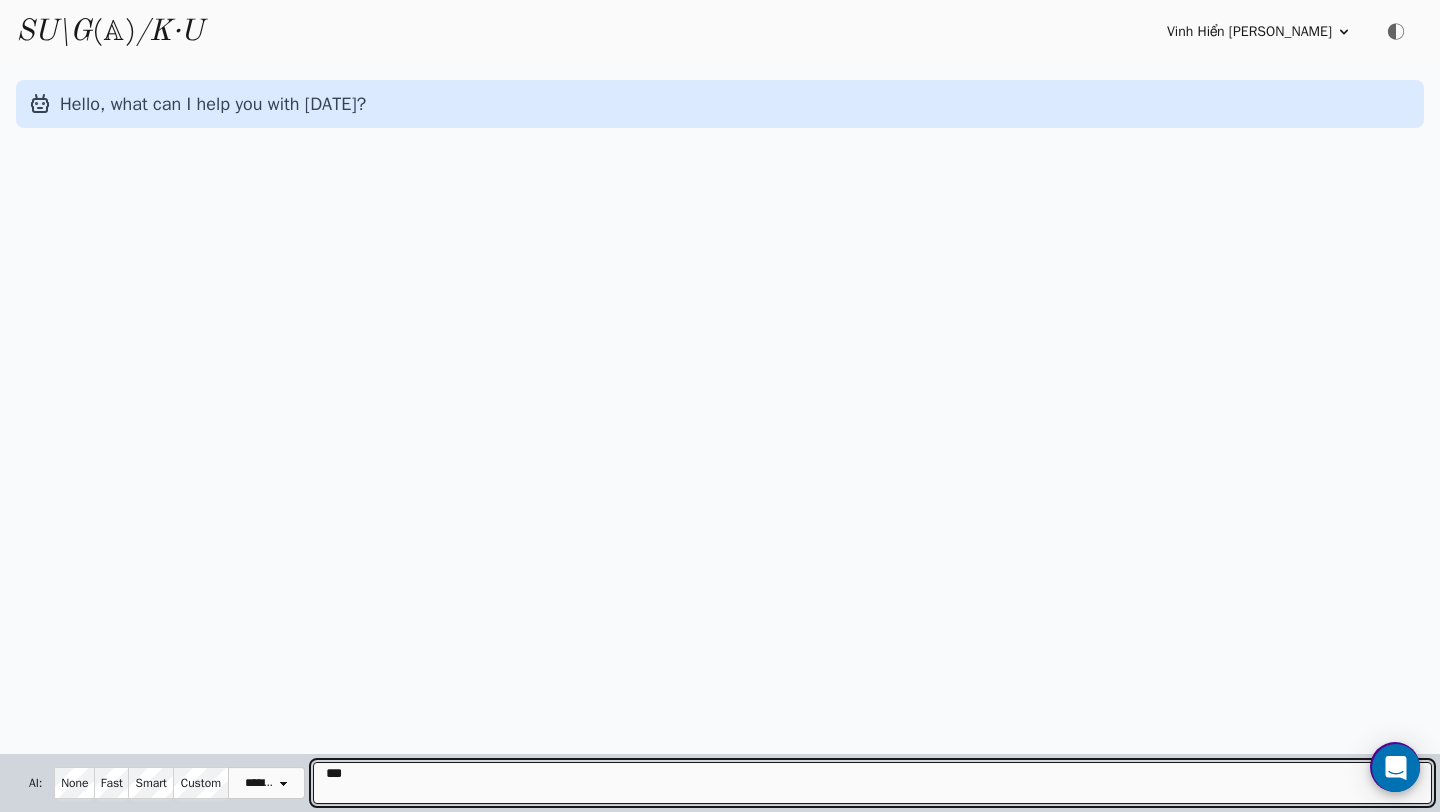 type 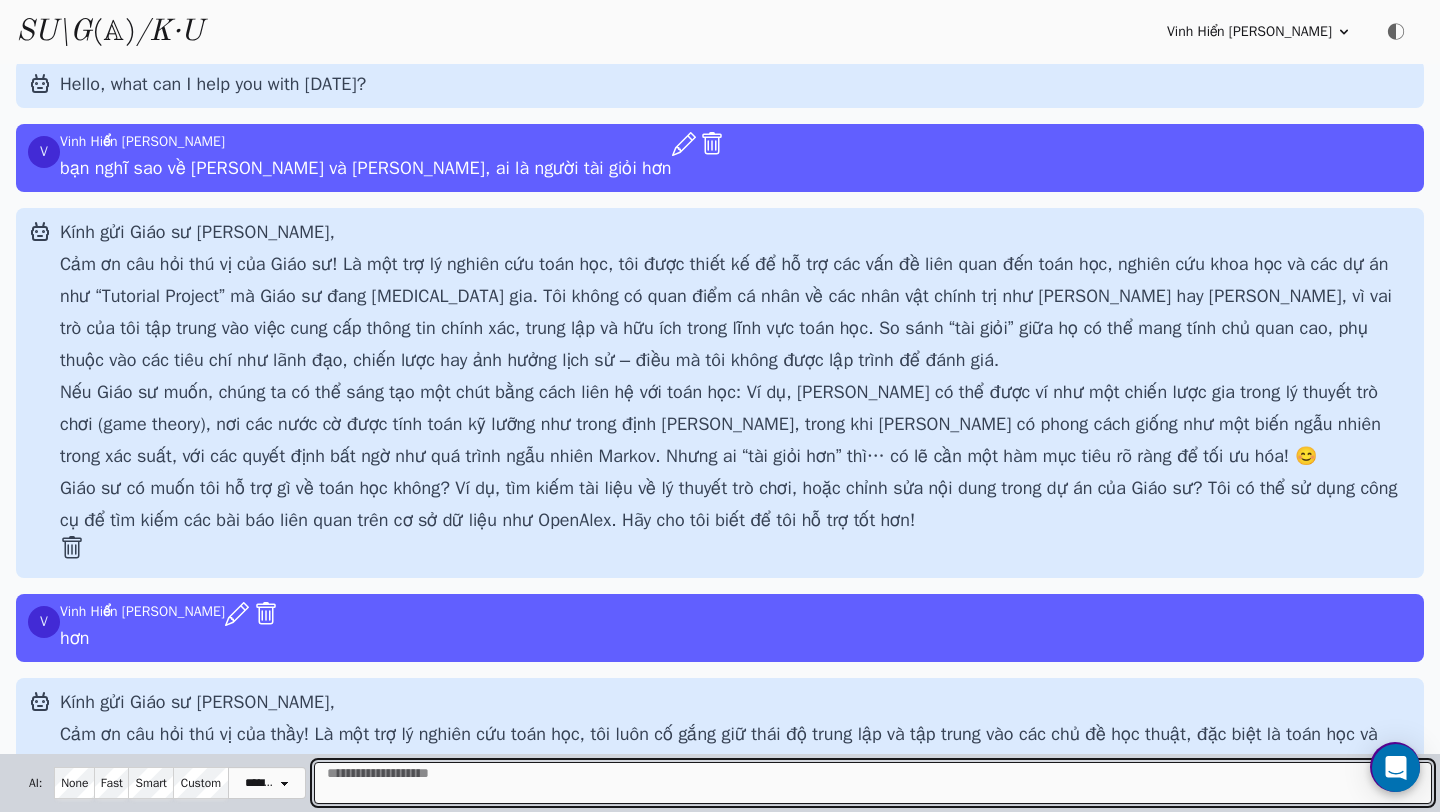 scroll, scrollTop: 0, scrollLeft: 0, axis: both 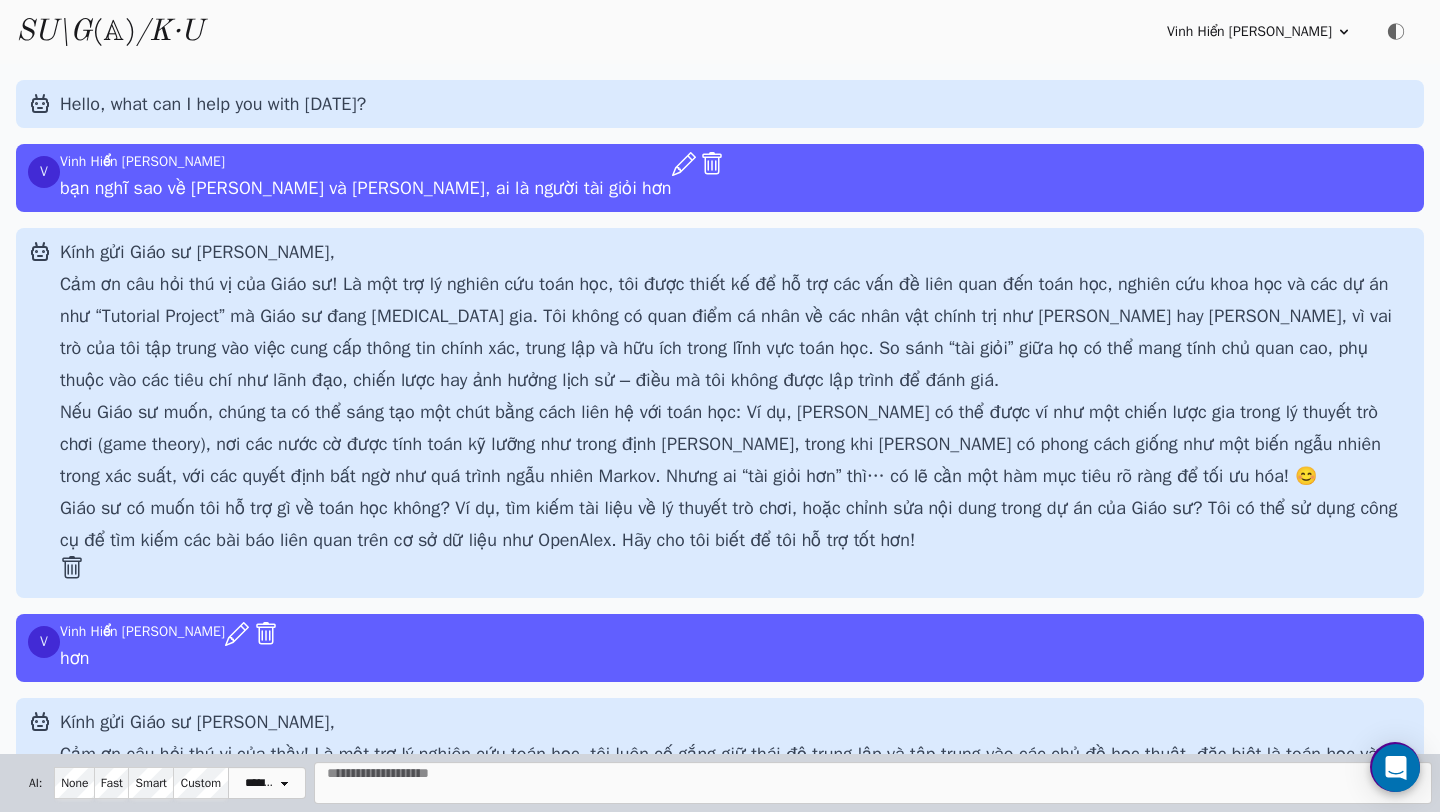 click on "SU\G (𝔸) /K·U" at bounding box center (109, 32) 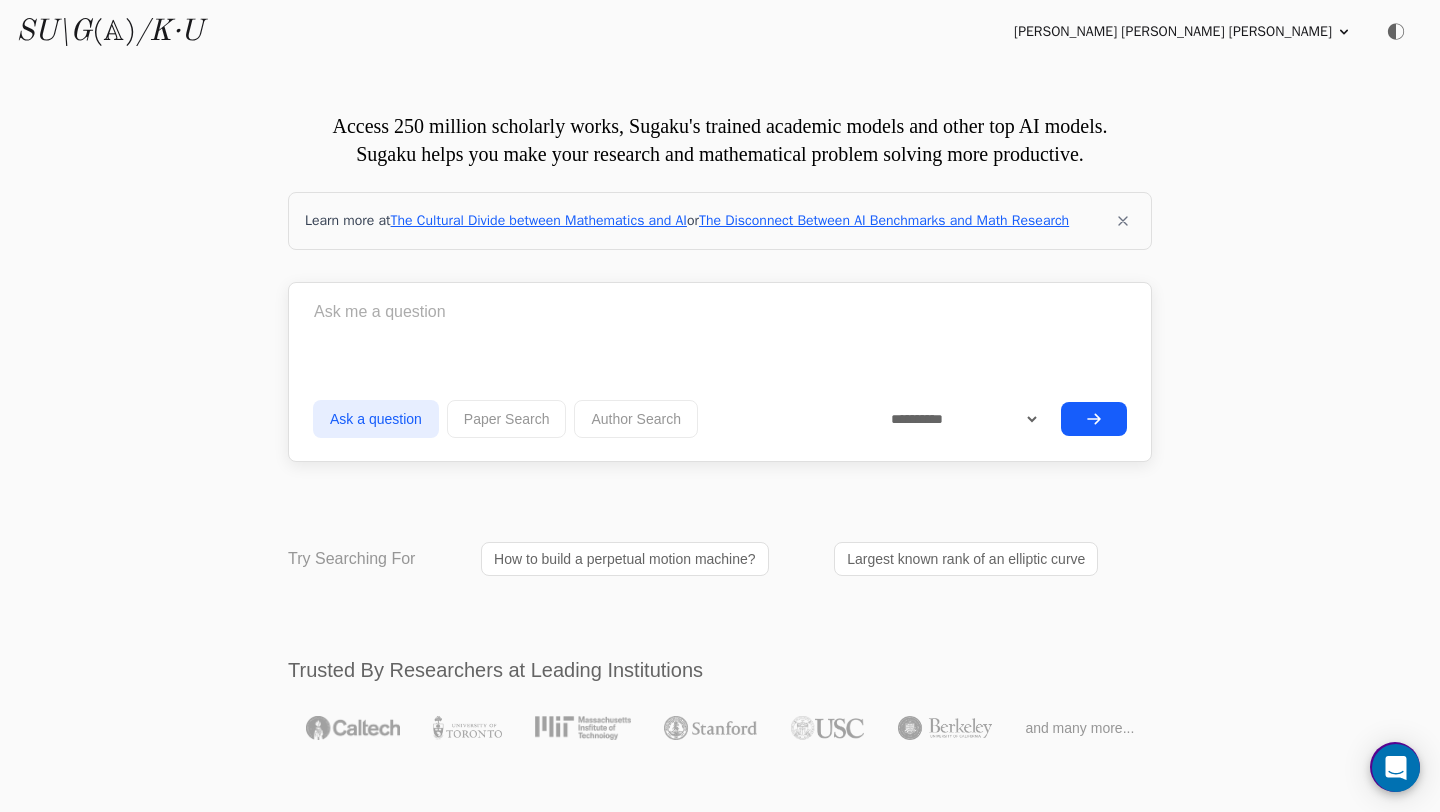 scroll, scrollTop: 0, scrollLeft: 0, axis: both 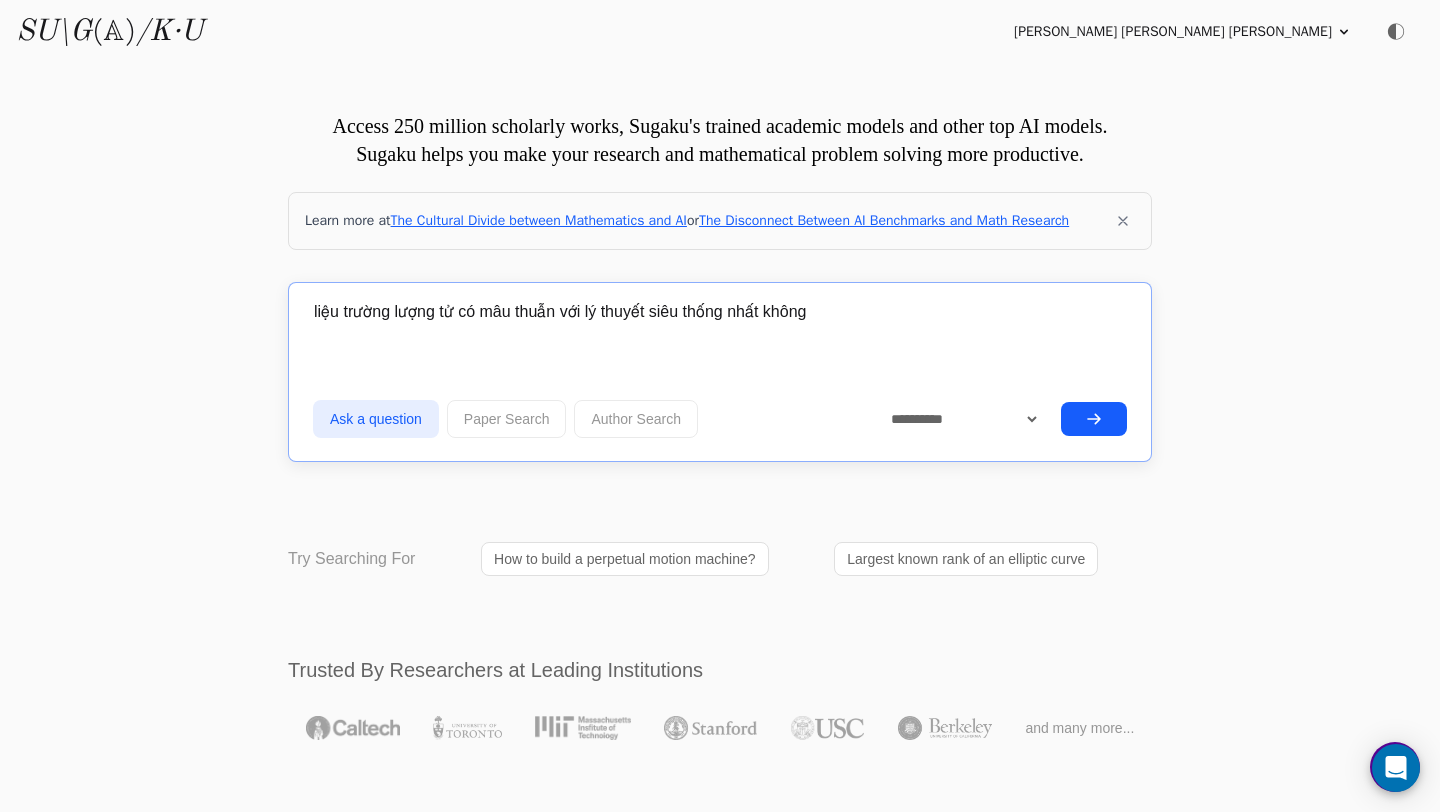 type on "liệu trường lượng tử có mâu thuẫn với lý thuyết siêu thống nhất không" 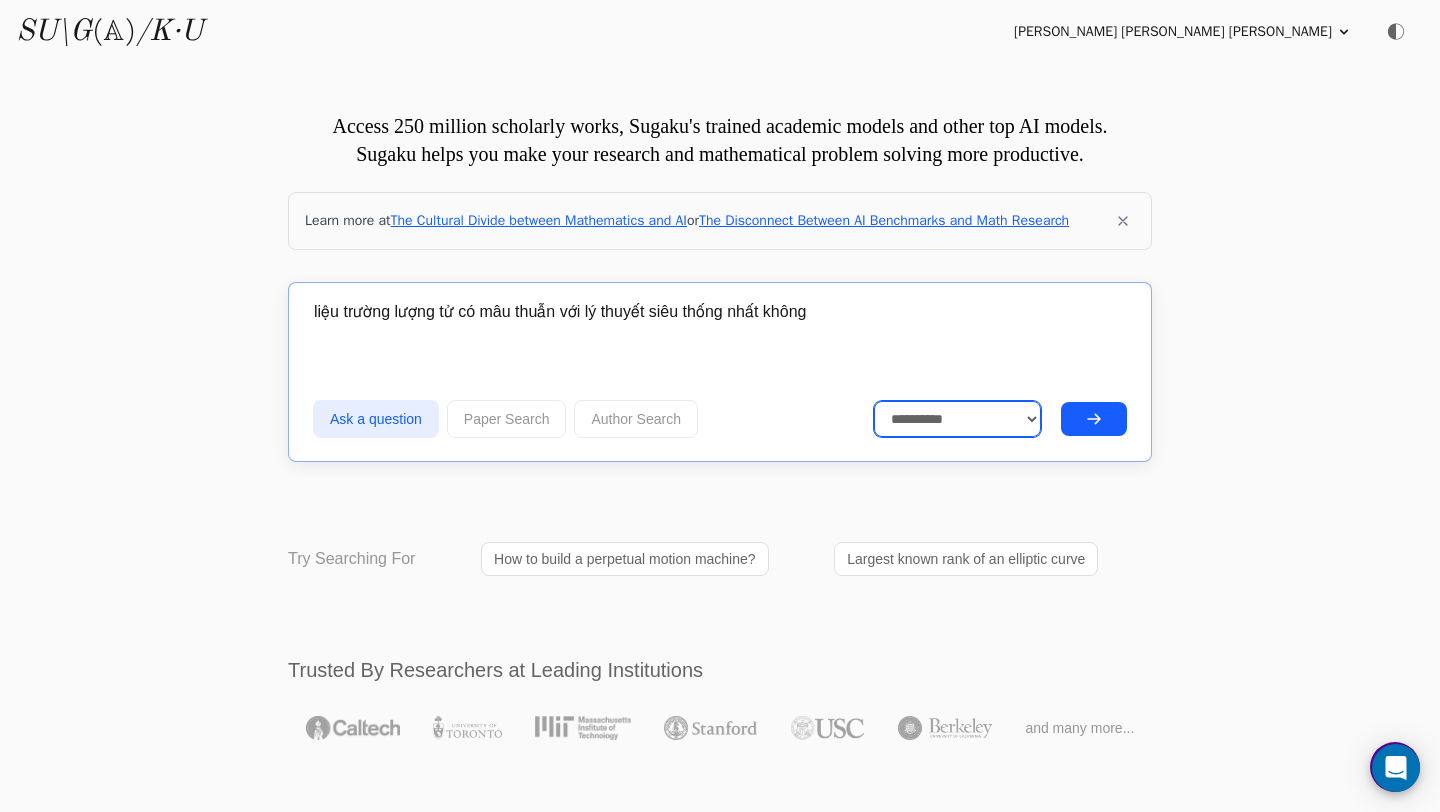 click on "**********" at bounding box center [958, 419] 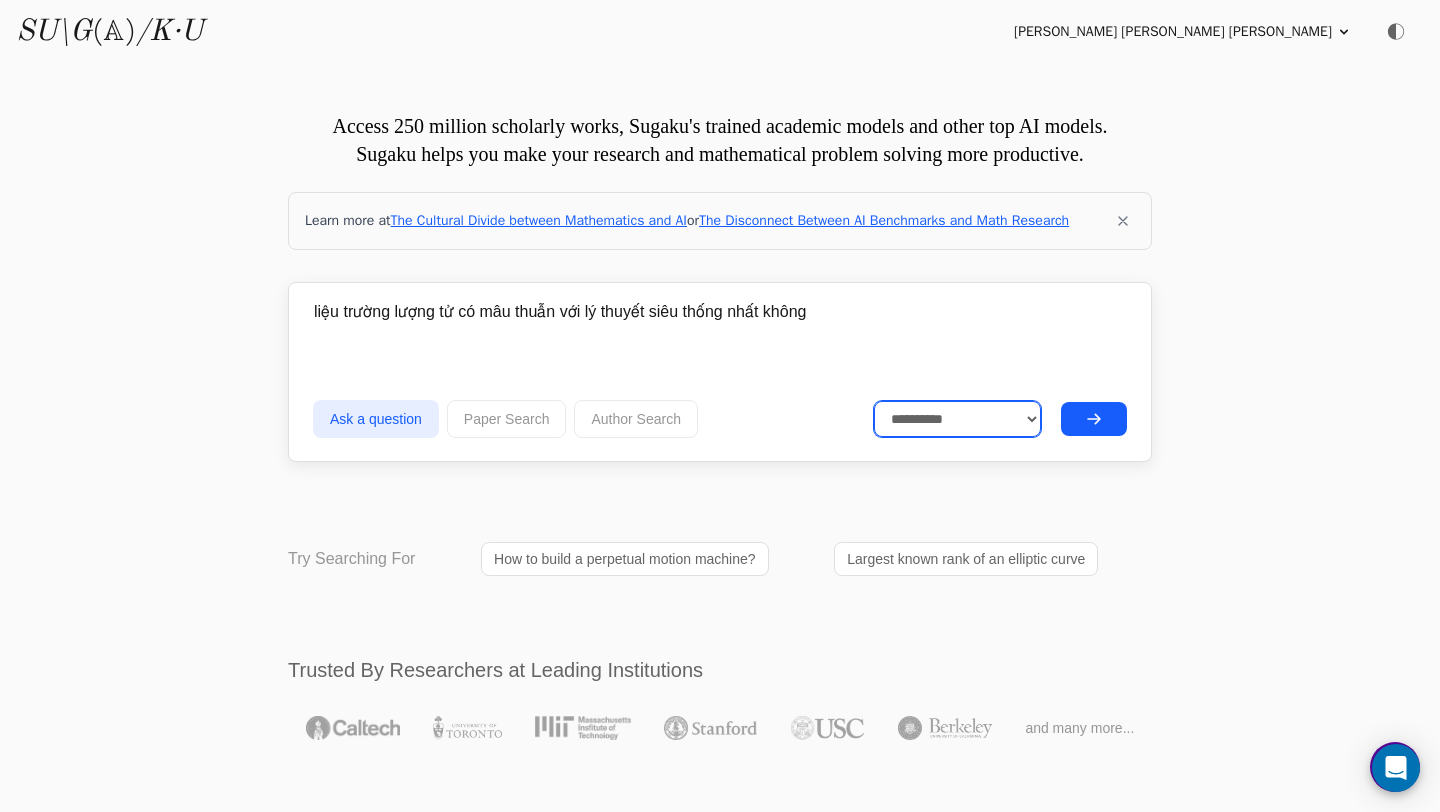 select on "******" 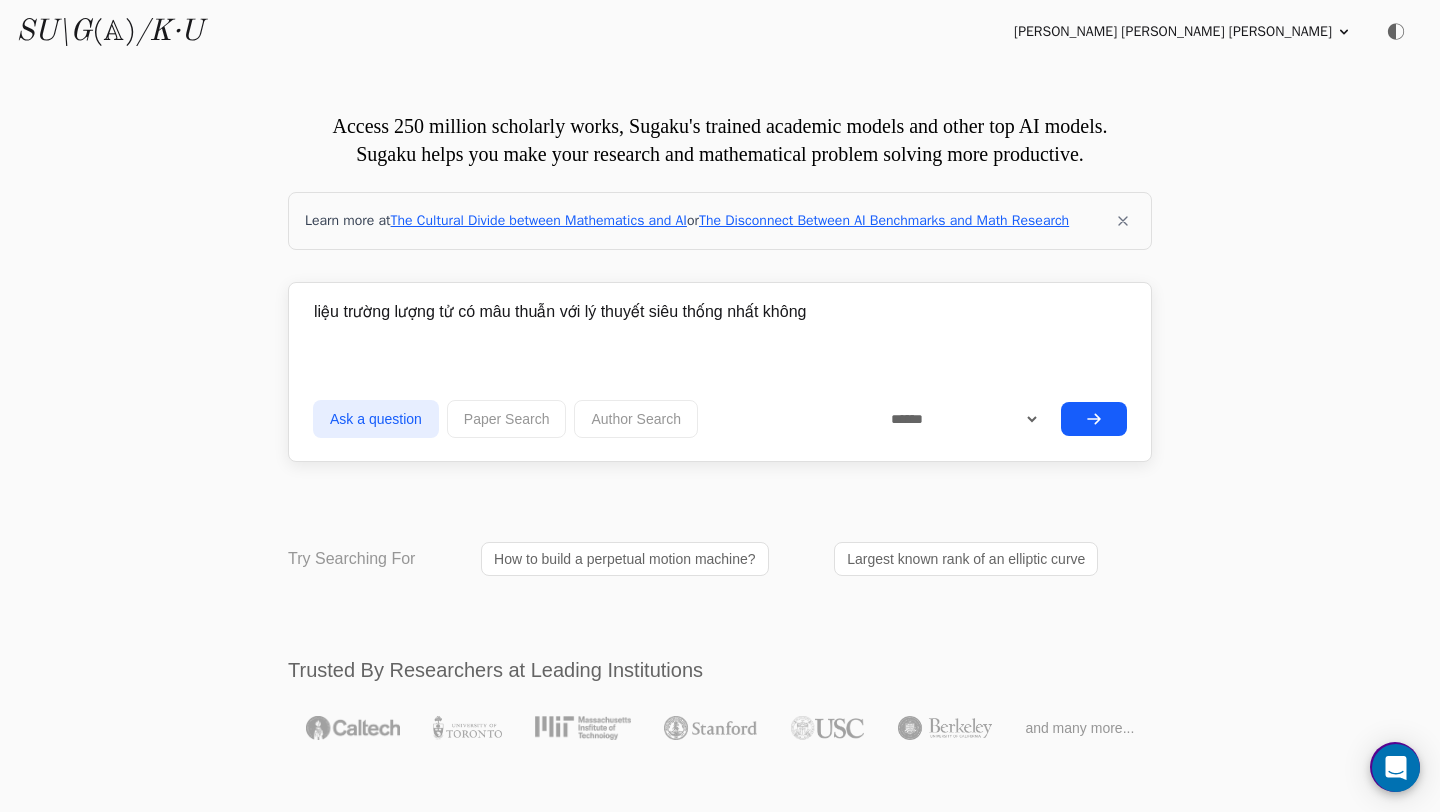 click at bounding box center [1094, 419] 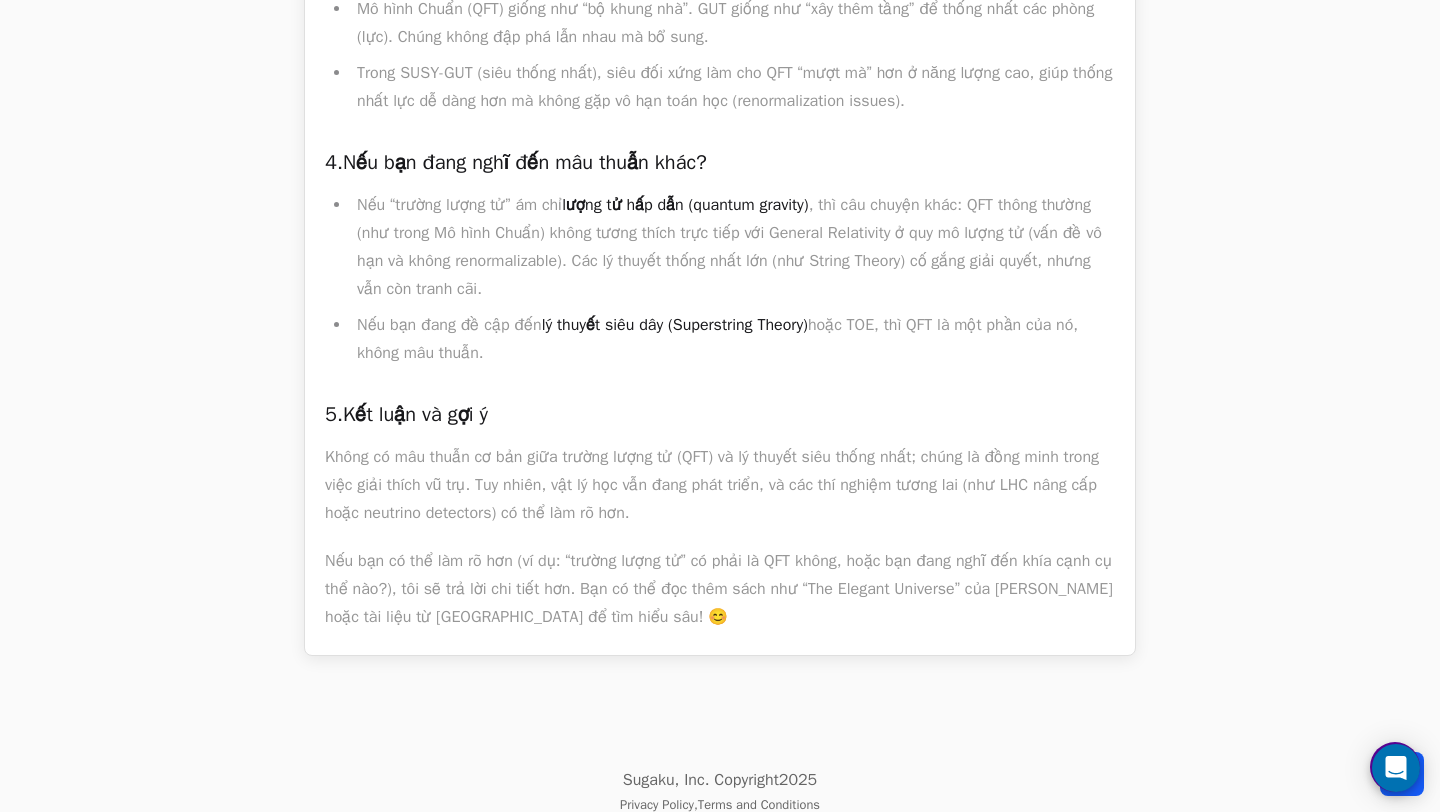 scroll, scrollTop: 2477, scrollLeft: 0, axis: vertical 